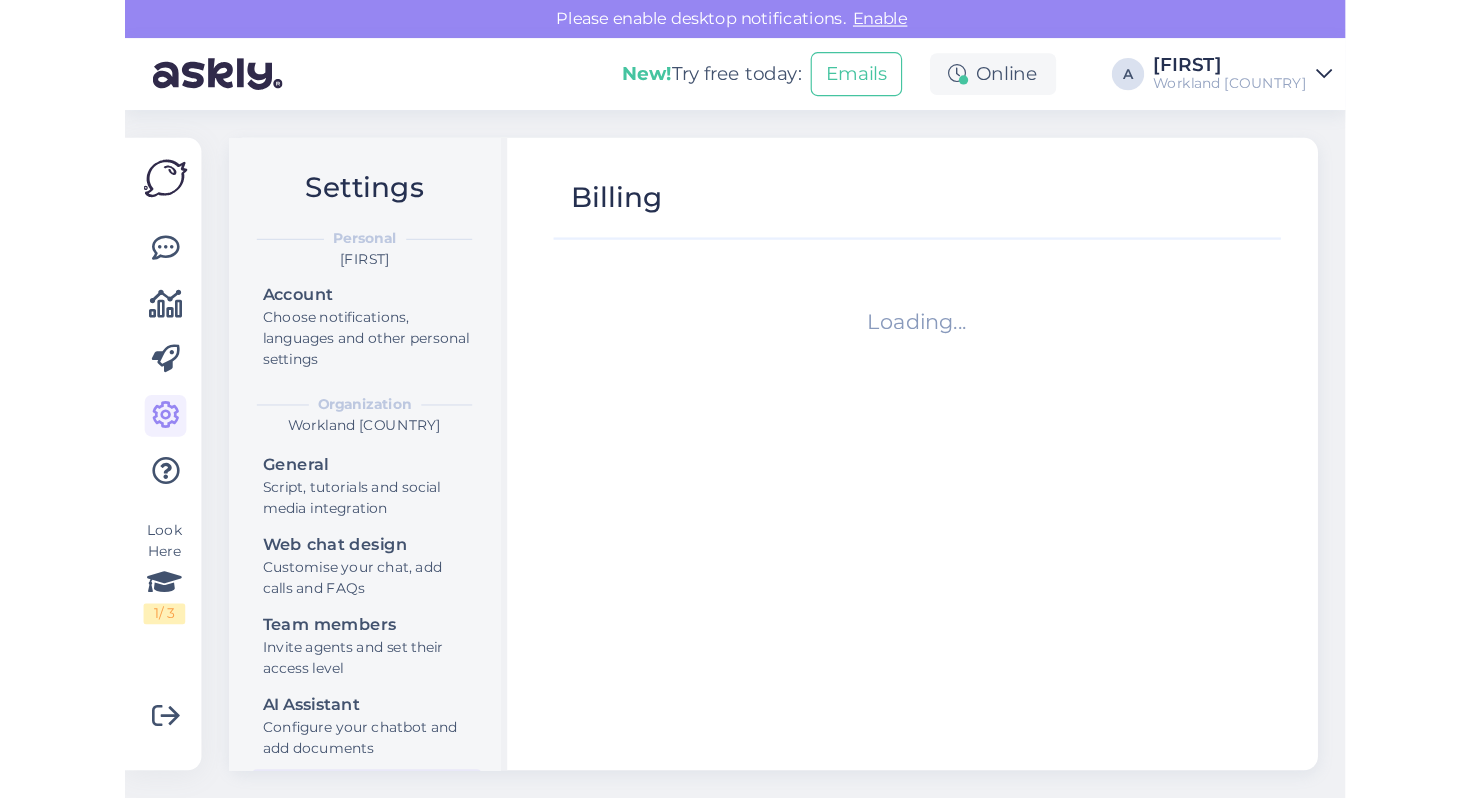 scroll, scrollTop: 0, scrollLeft: 0, axis: both 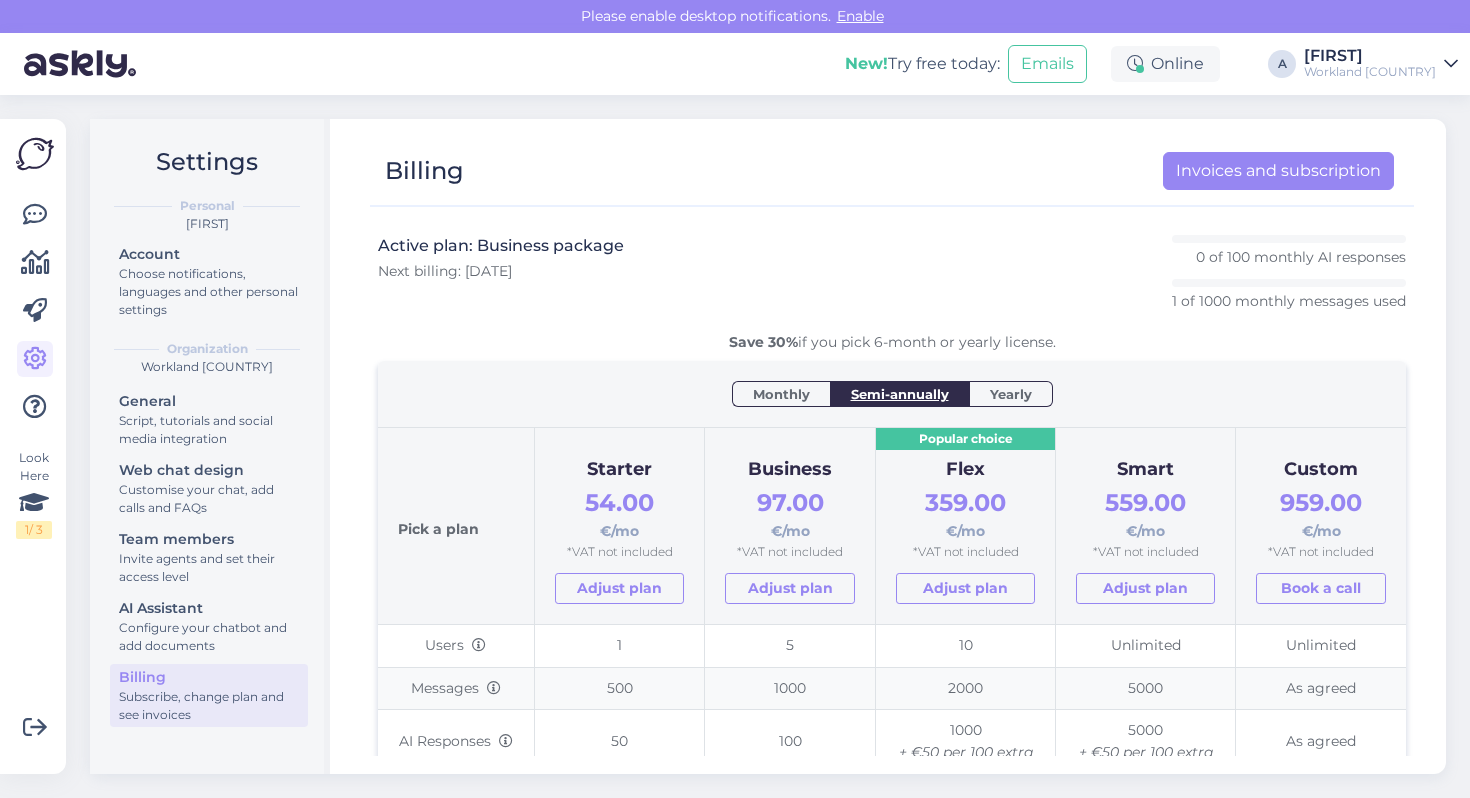 click on "Workland [COUNTRY]" at bounding box center (1370, 72) 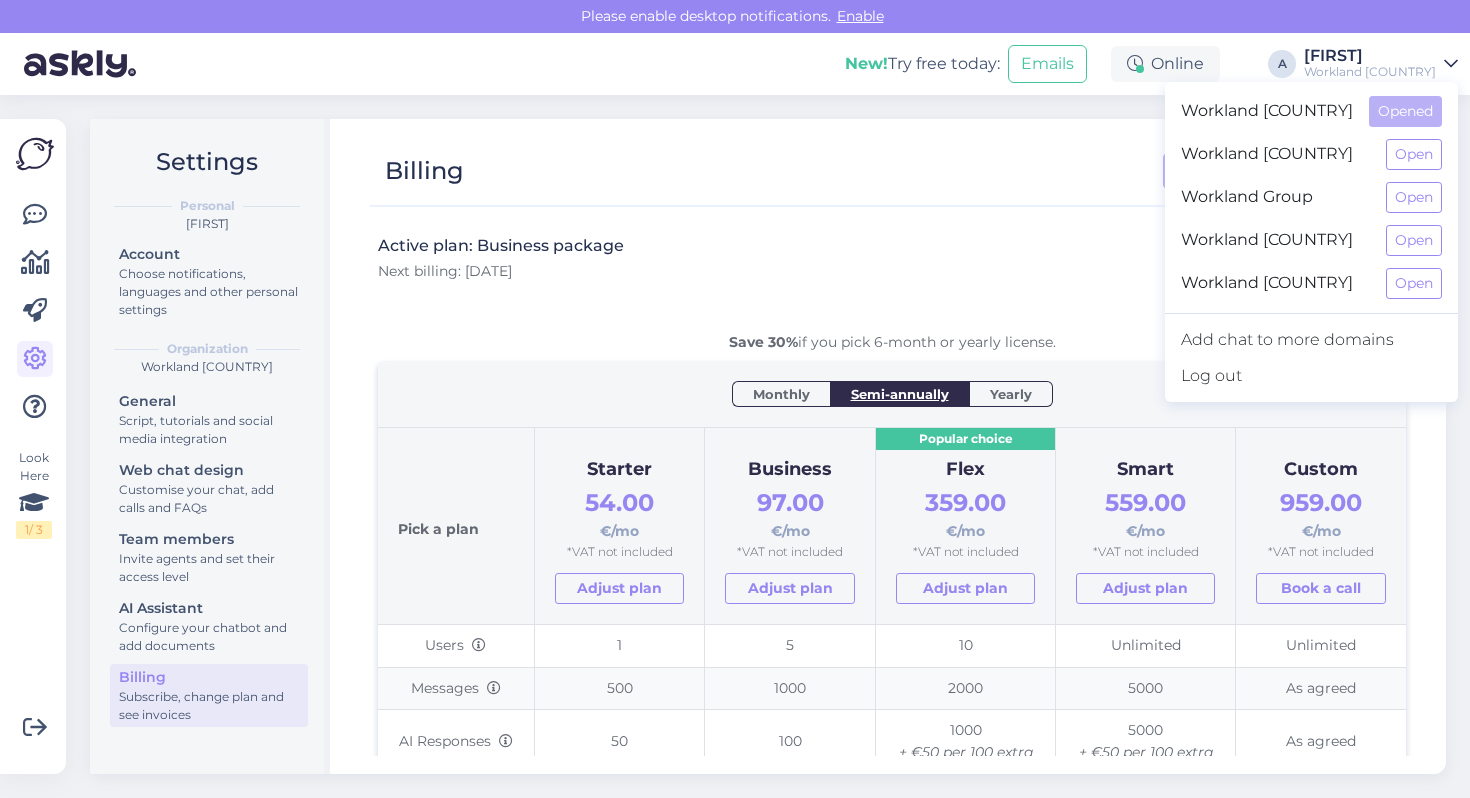 click on "Active plan: Business package Next billing: Jan 1 1 0 of 100 monthly AI responses 1 of 1000 monthly messages used" at bounding box center (892, 283) 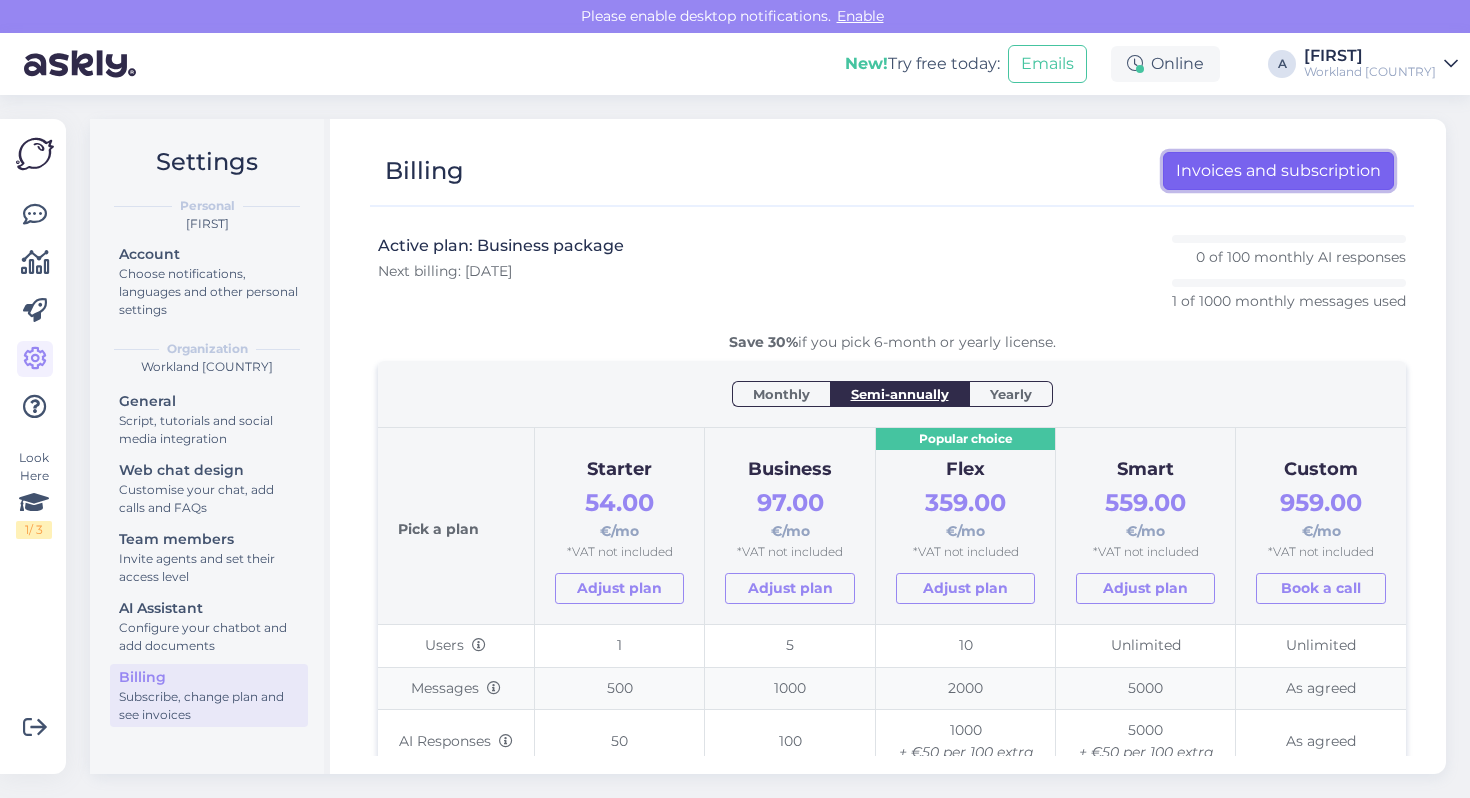 click on "Invoices and subscription" at bounding box center [1278, 171] 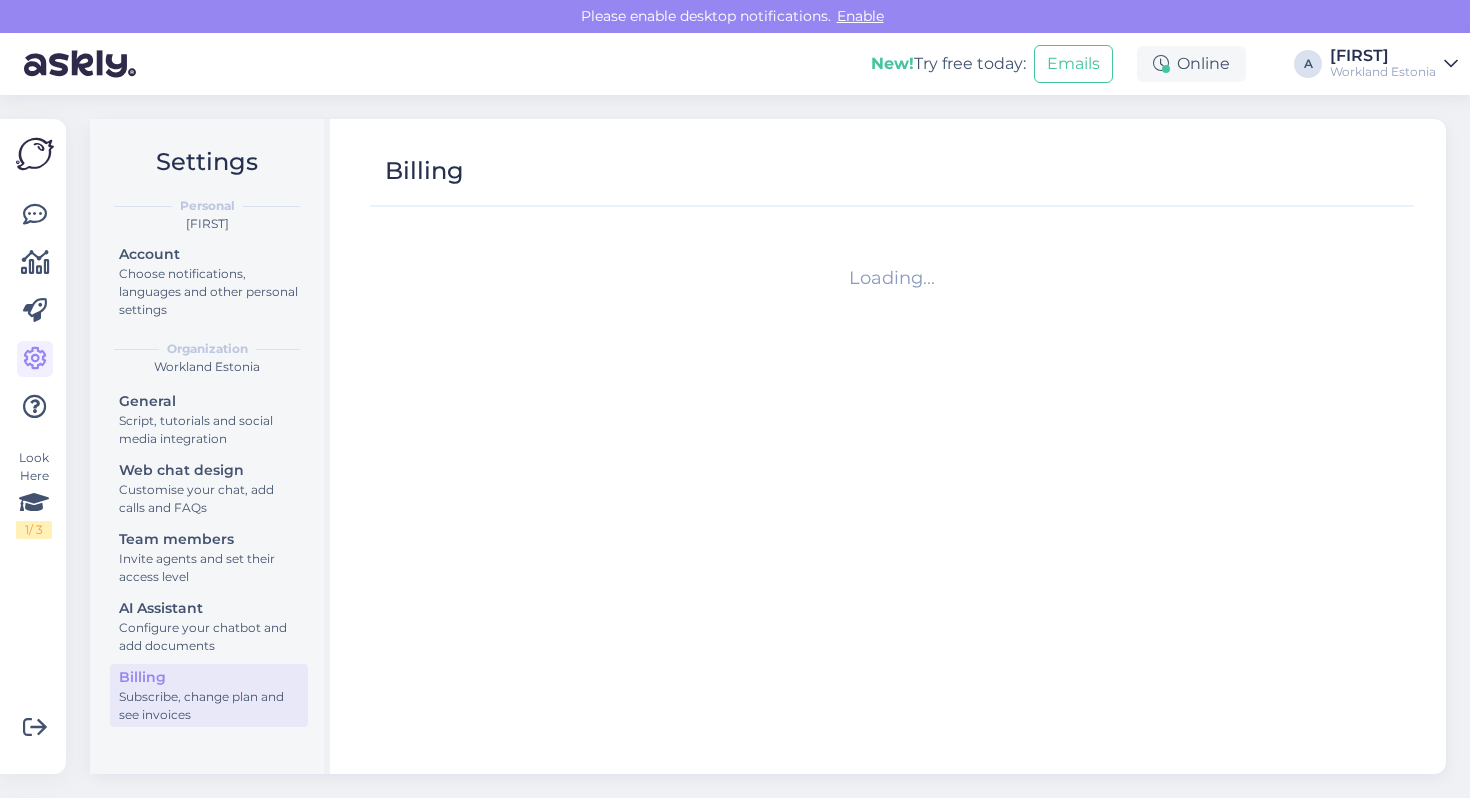 scroll, scrollTop: 0, scrollLeft: 0, axis: both 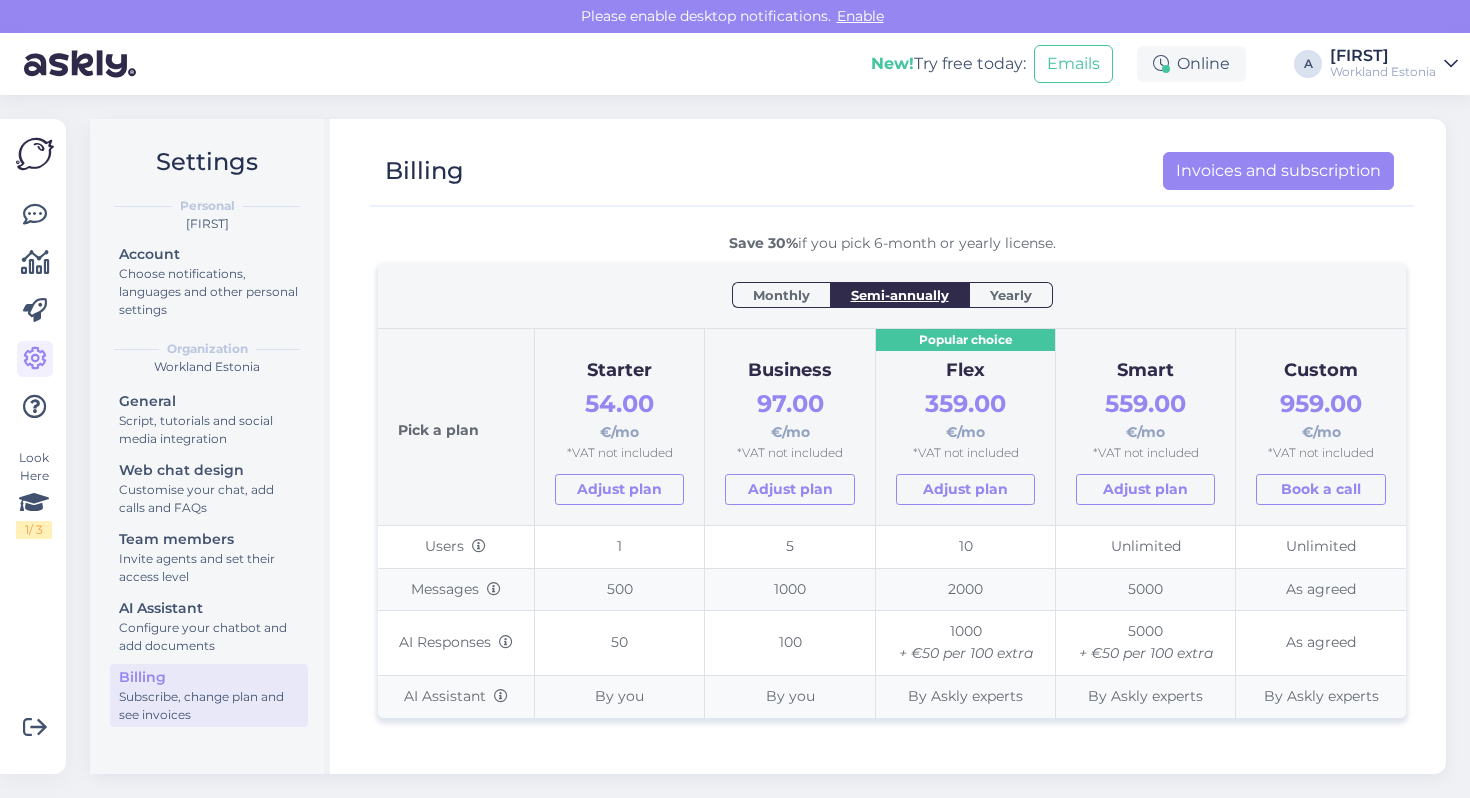 click on "Workland Estonia" at bounding box center [1383, 72] 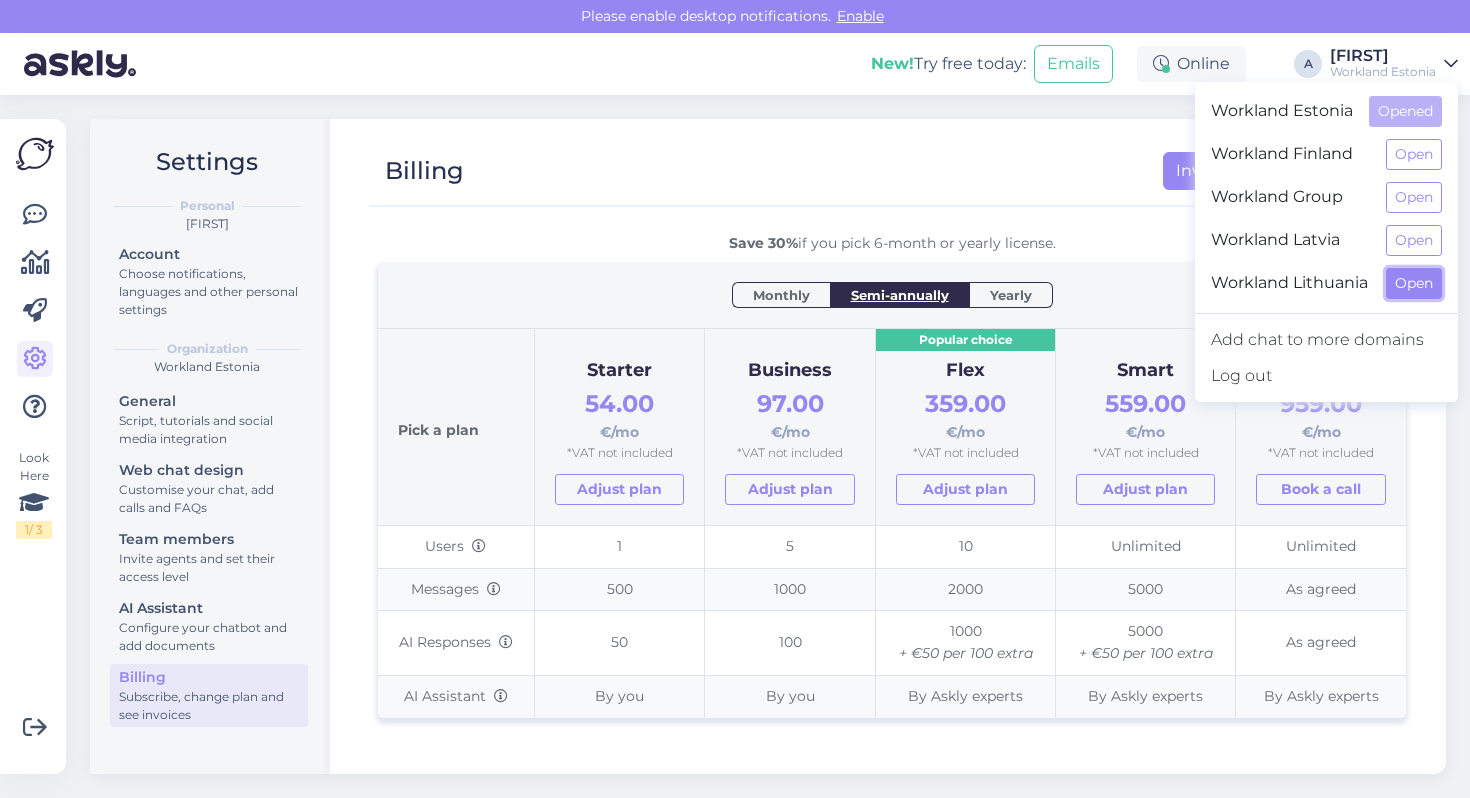 click on "Open" at bounding box center (1414, 283) 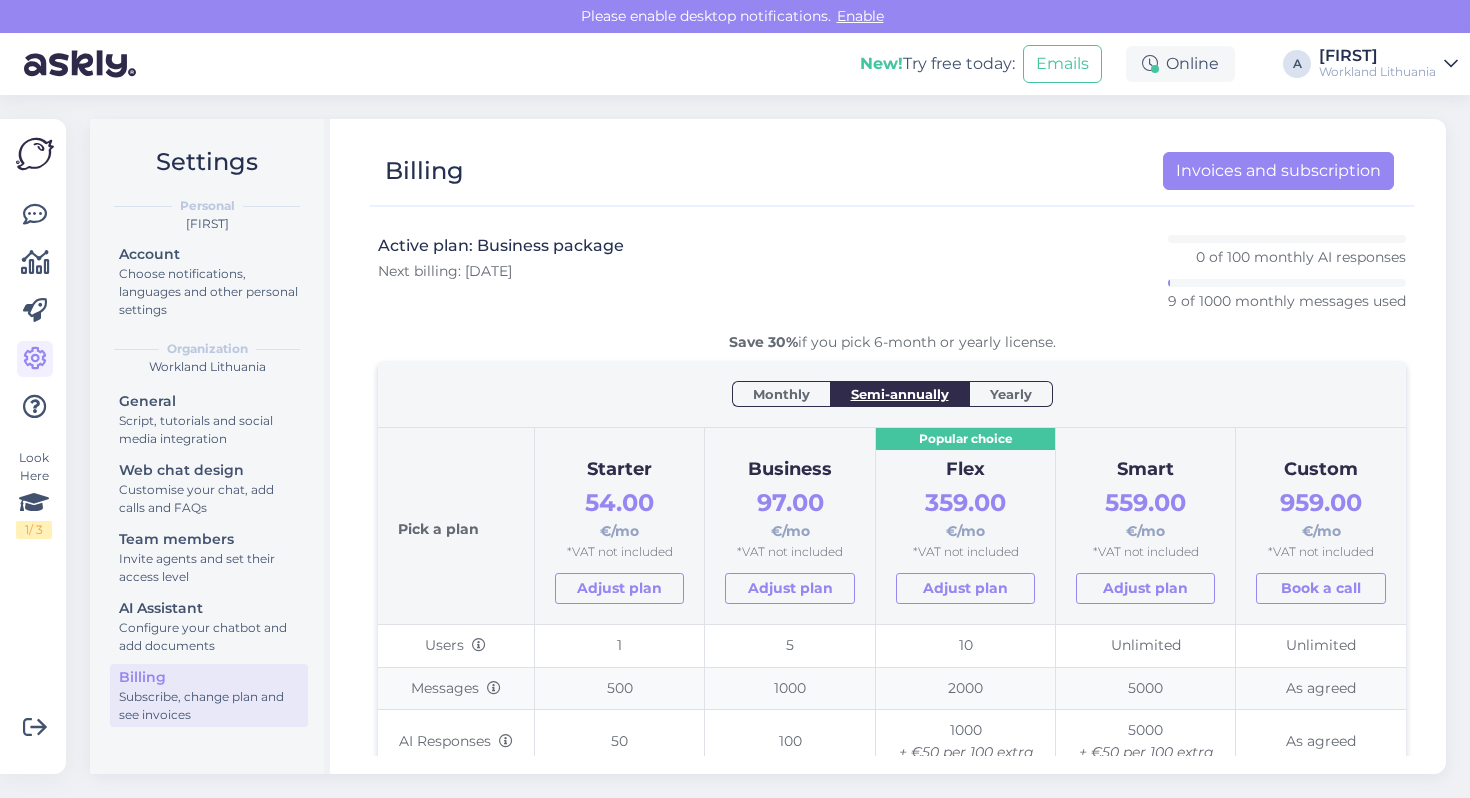 click on "Billing Invoices and subscription" at bounding box center (892, 172) 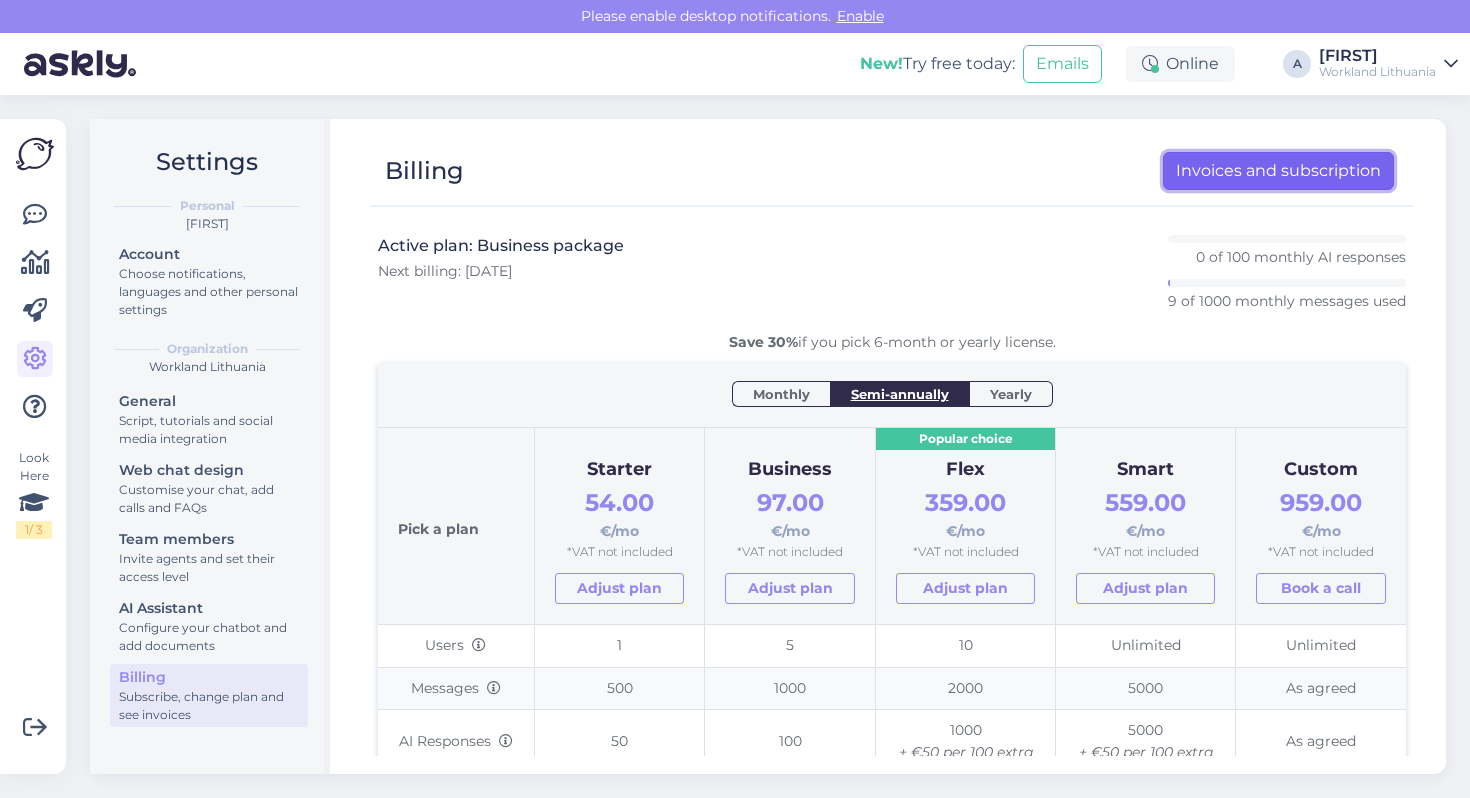 click on "Invoices and subscription" at bounding box center [1278, 171] 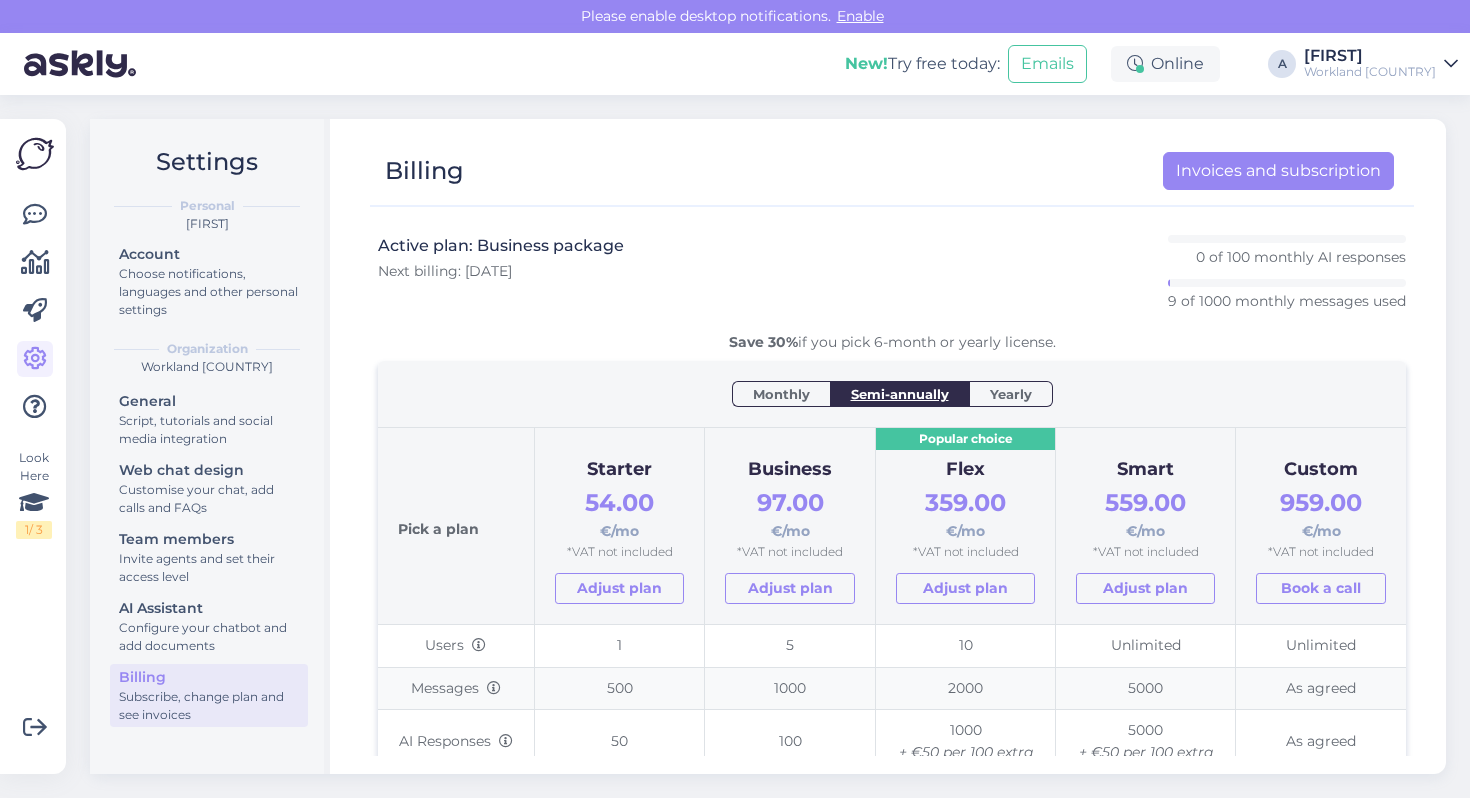 scroll, scrollTop: 0, scrollLeft: 0, axis: both 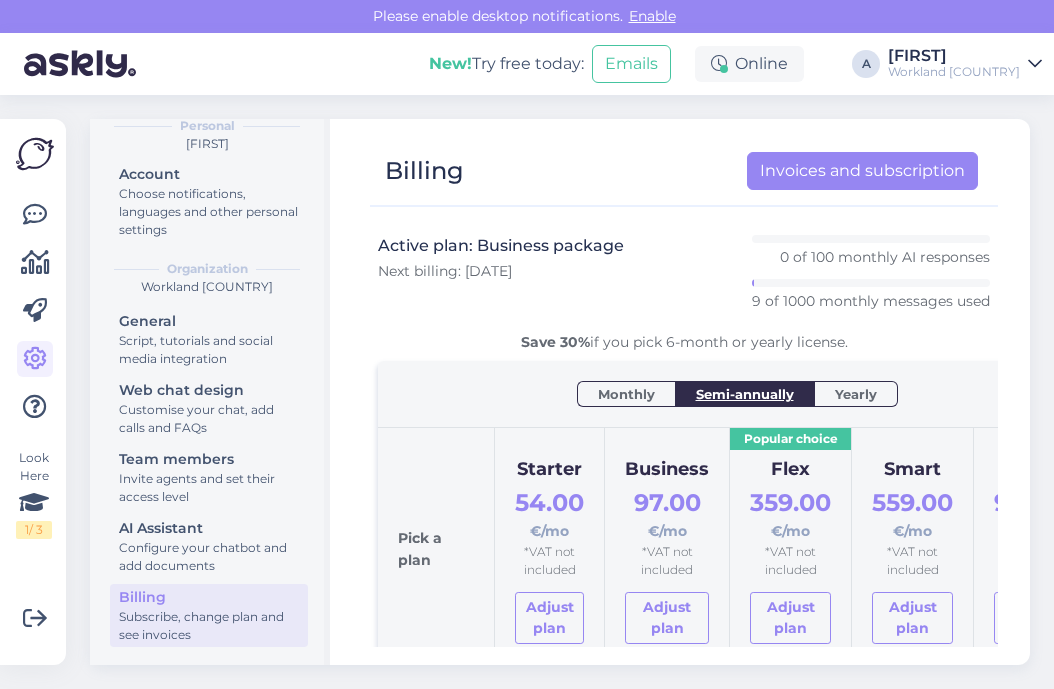 click on "Subscribe, change plan and see invoices" at bounding box center [209, 626] 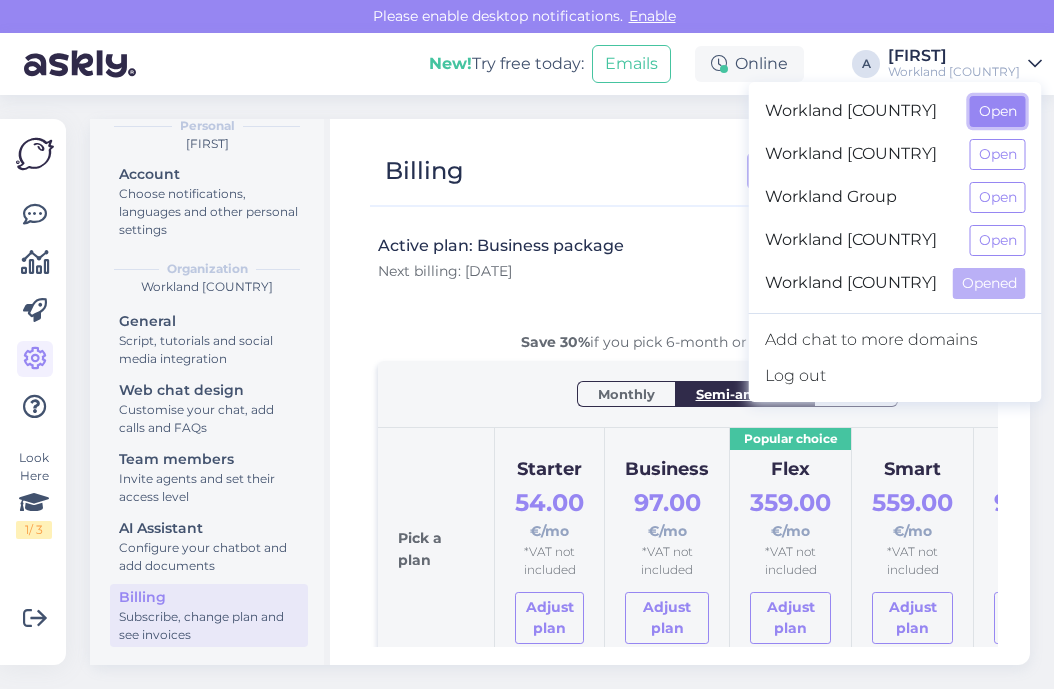 click on "Open" at bounding box center (998, 111) 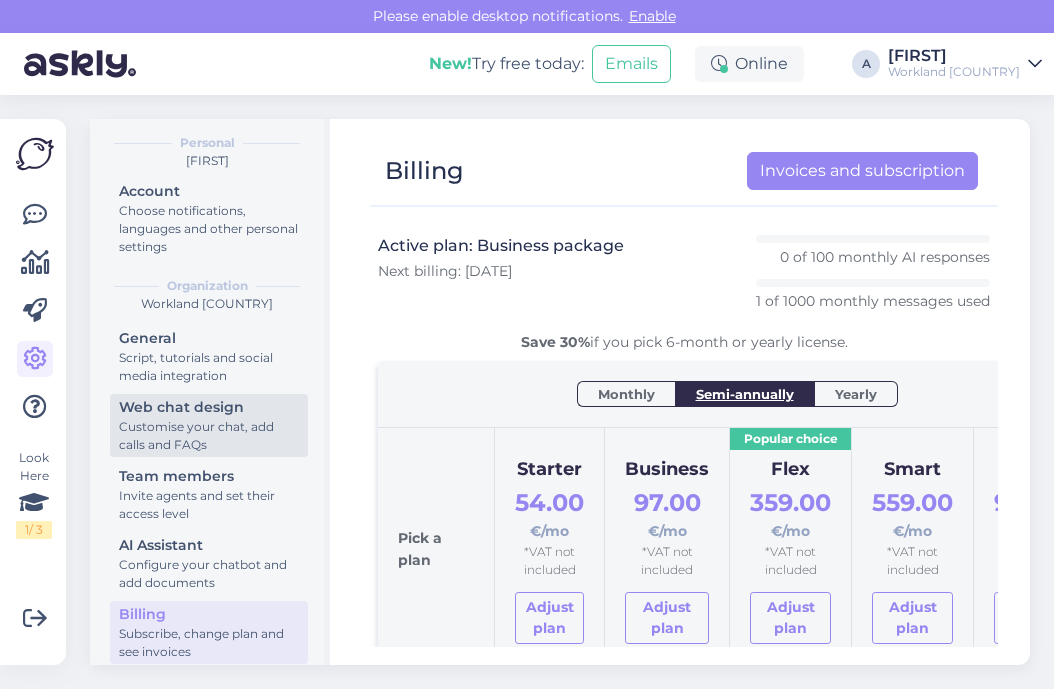 scroll, scrollTop: 80, scrollLeft: 0, axis: vertical 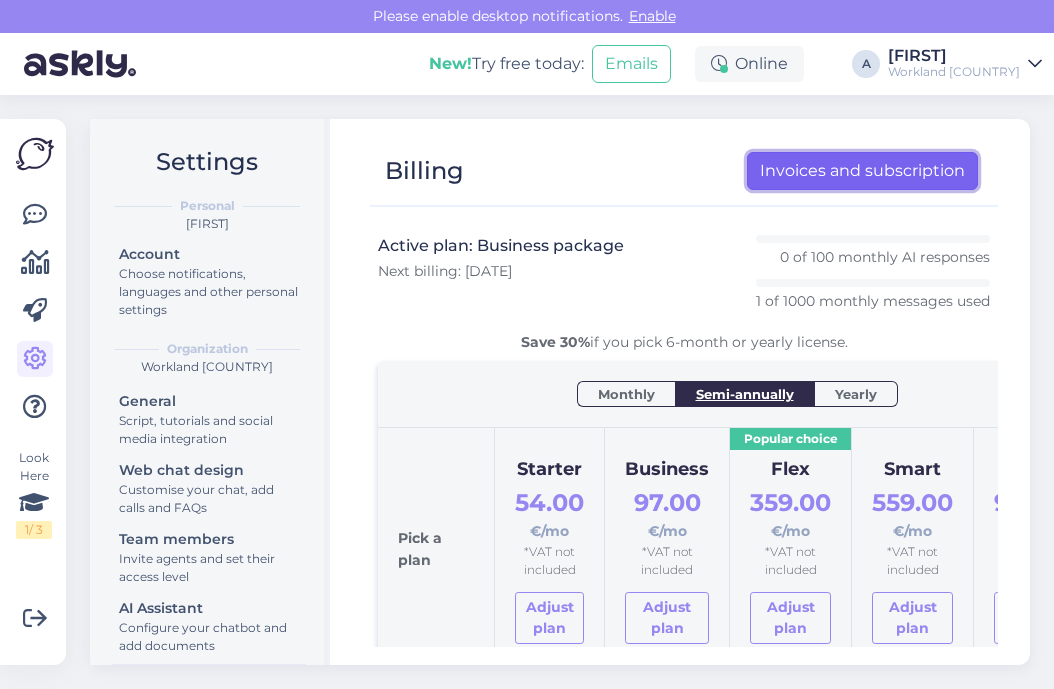 click on "Invoices and subscription" at bounding box center [862, 171] 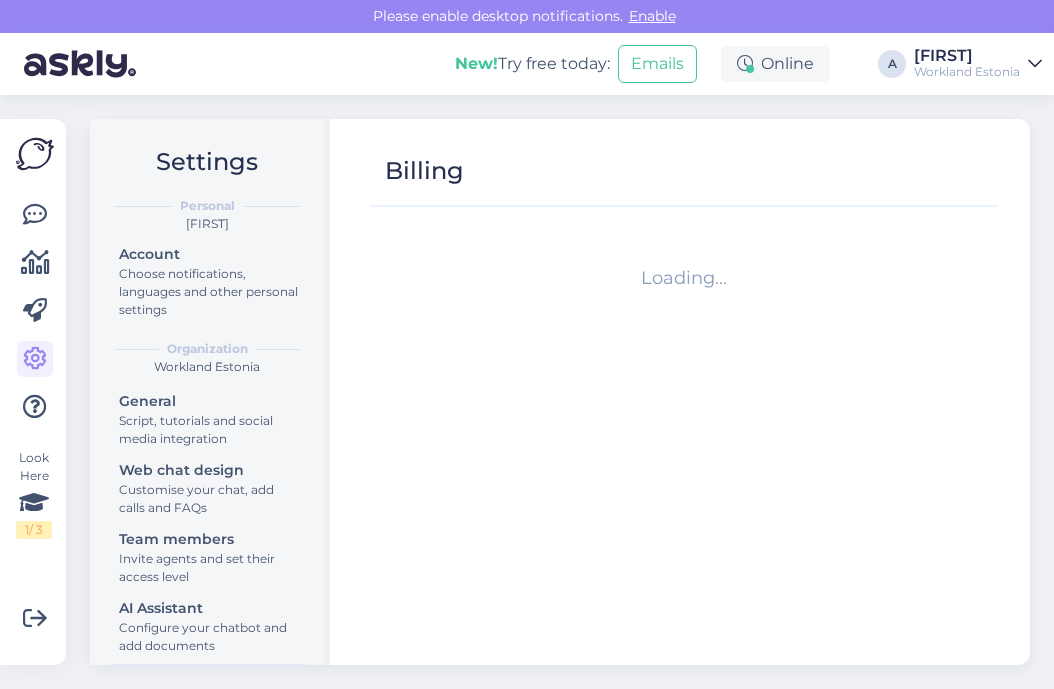scroll, scrollTop: 0, scrollLeft: 0, axis: both 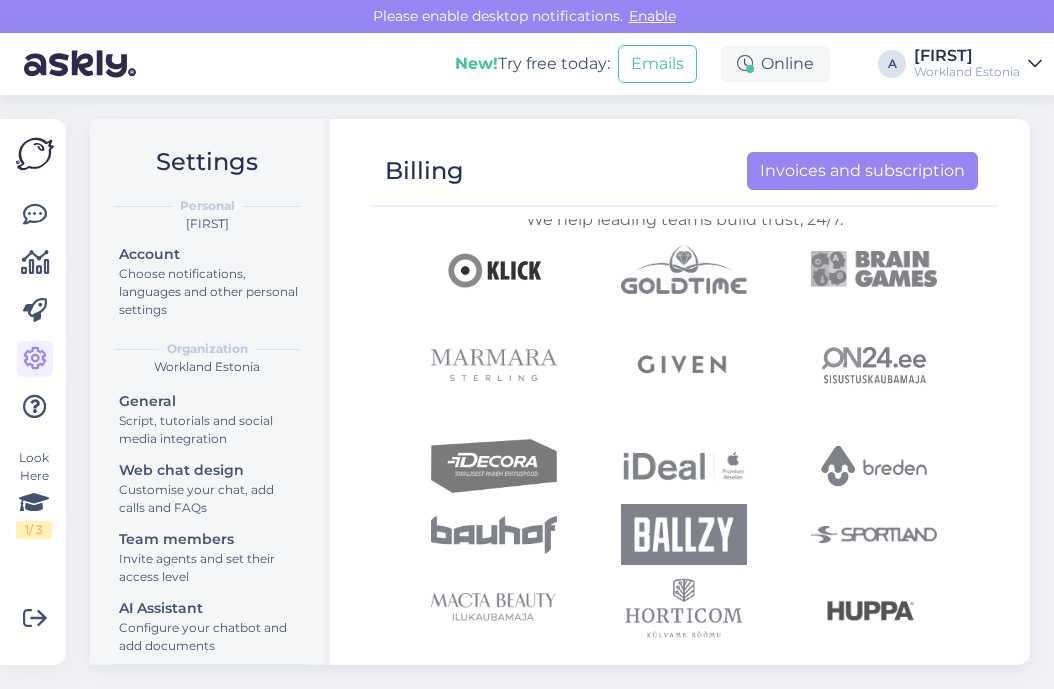 click on "[FIRST]" at bounding box center (967, 56) 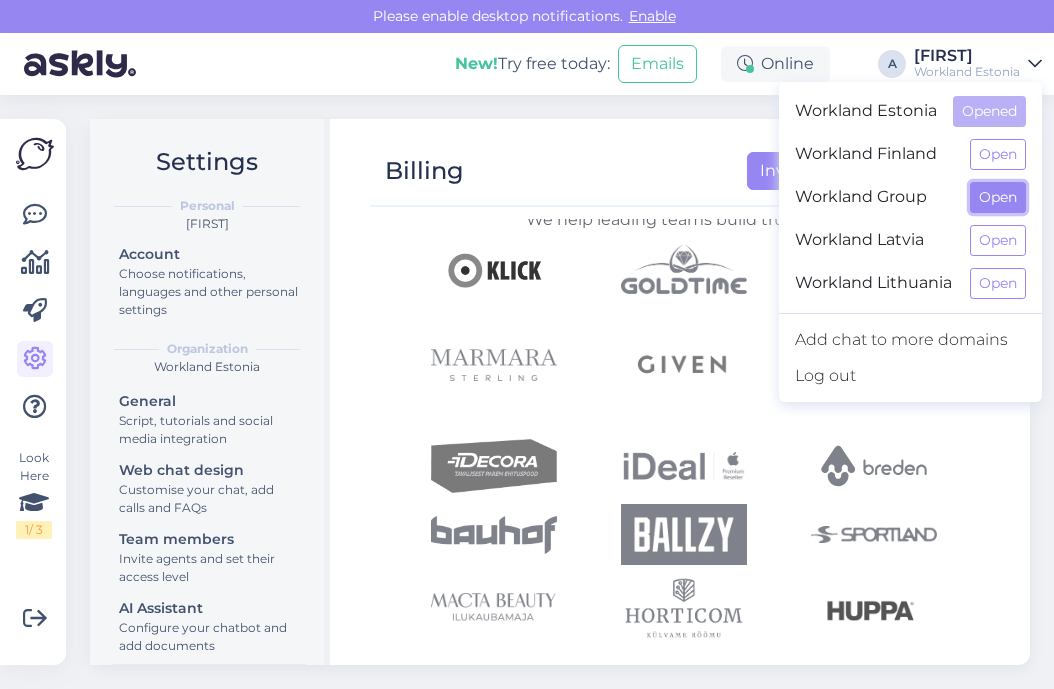 click on "Open" at bounding box center [998, 197] 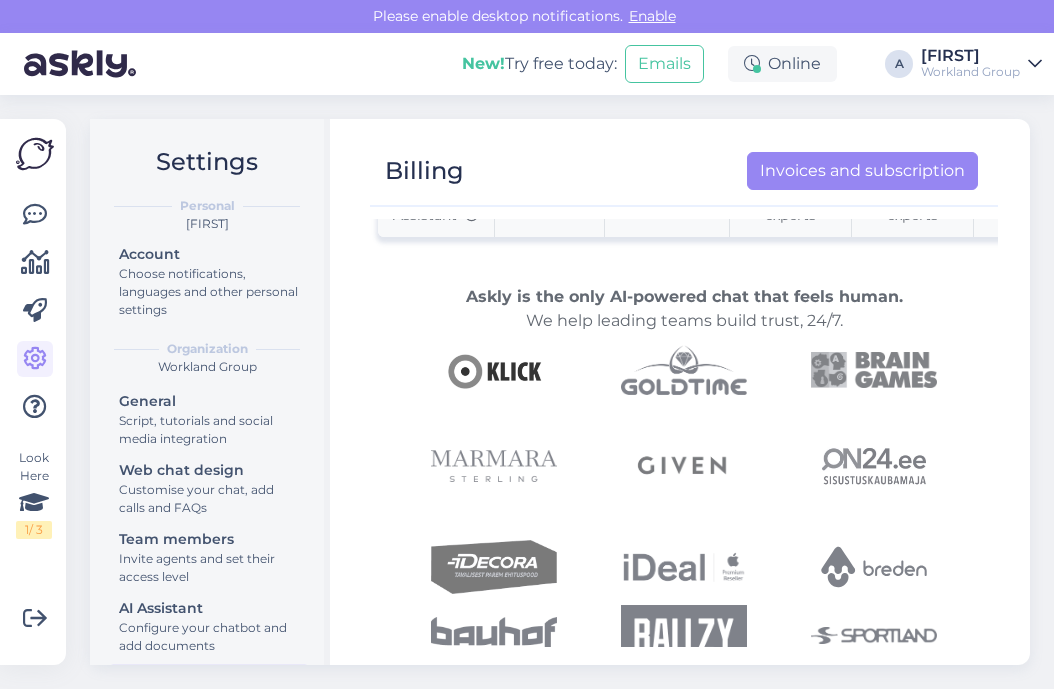 scroll, scrollTop: 764, scrollLeft: 0, axis: vertical 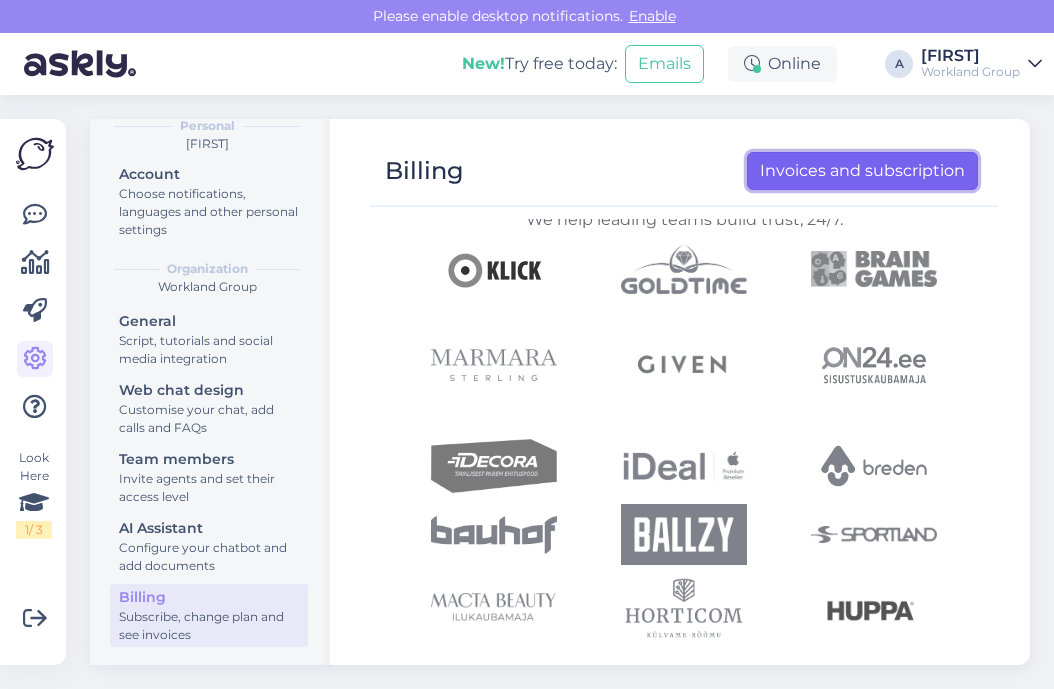 click on "Invoices and subscription" at bounding box center (862, 171) 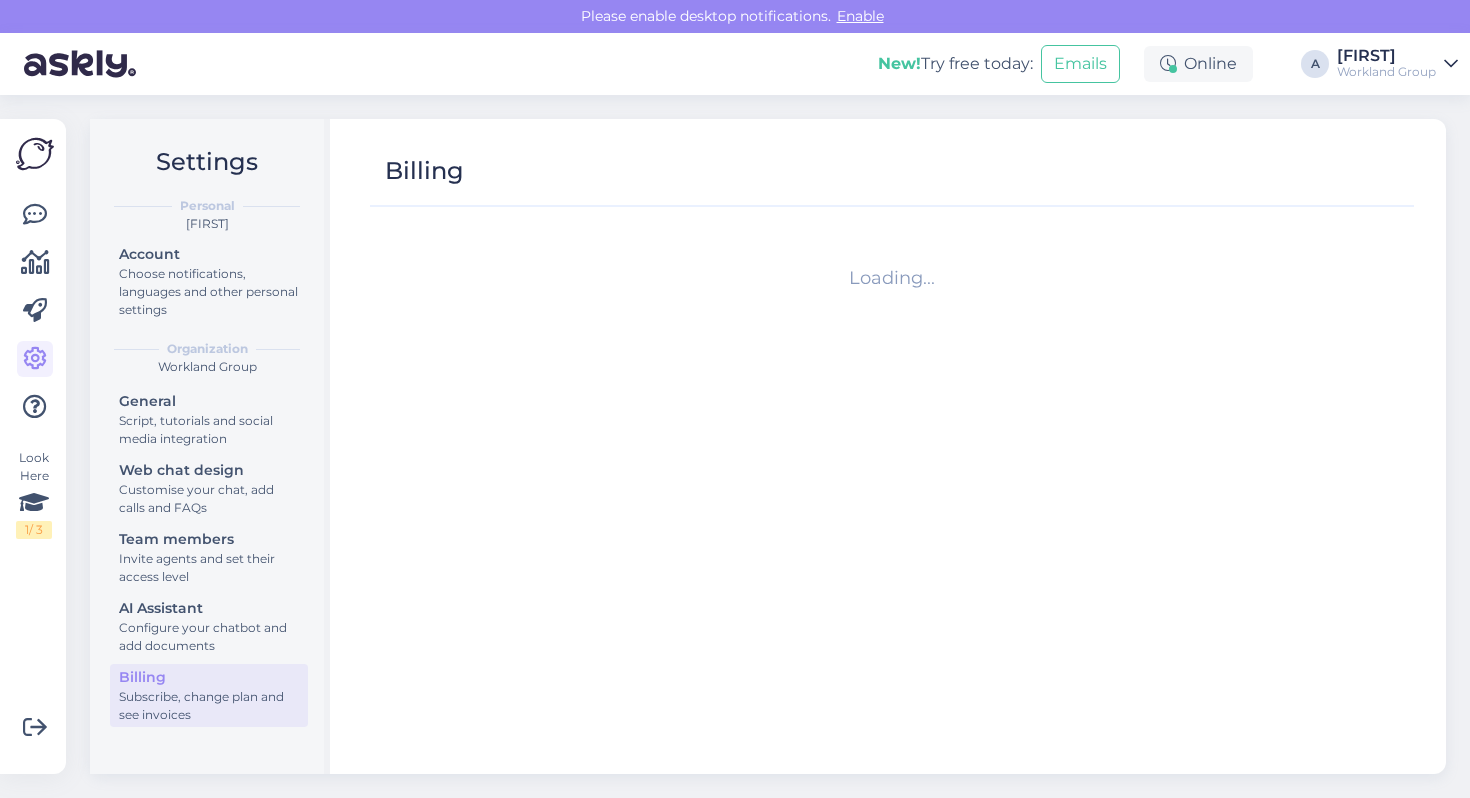 scroll, scrollTop: 0, scrollLeft: 0, axis: both 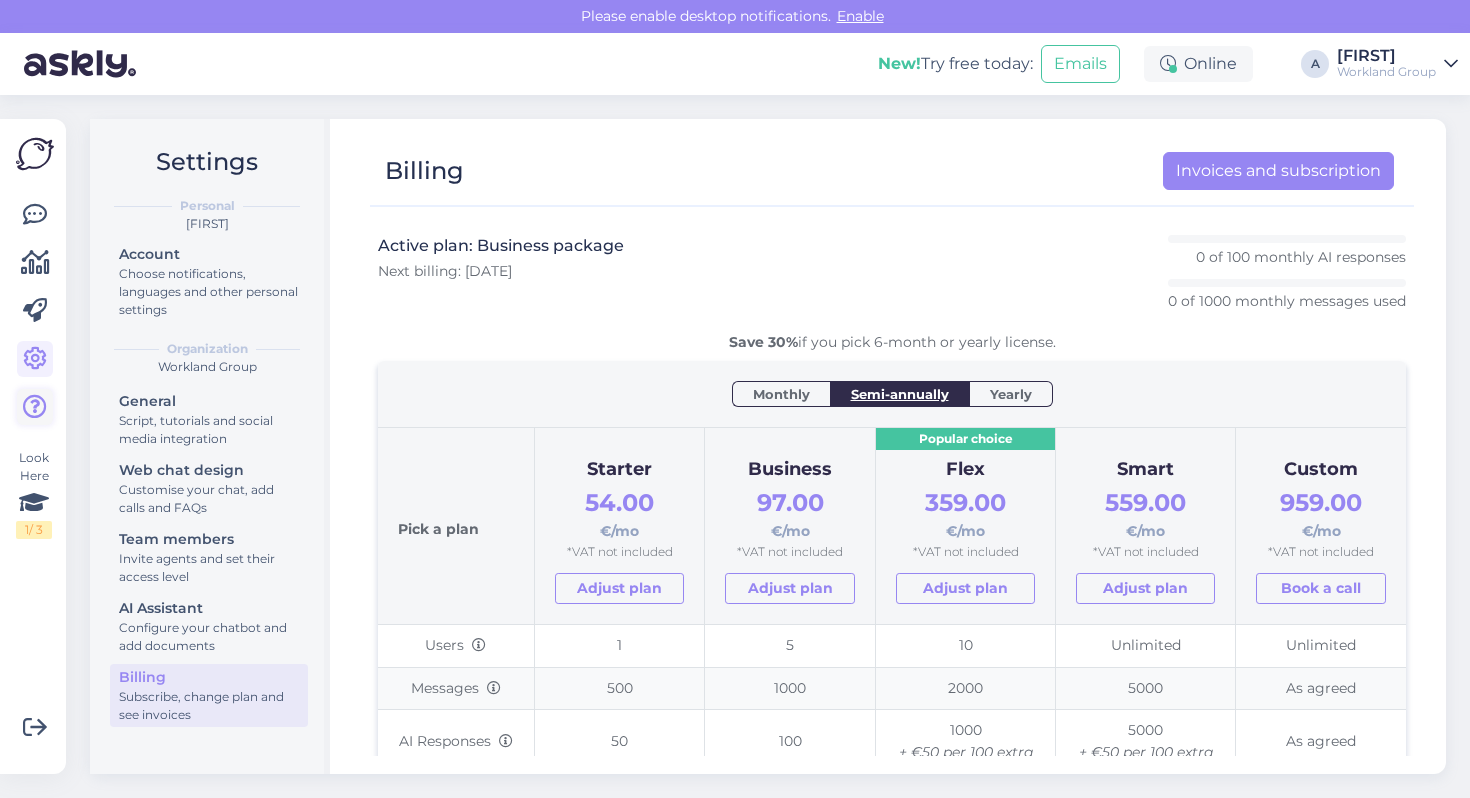 click at bounding box center (35, 407) 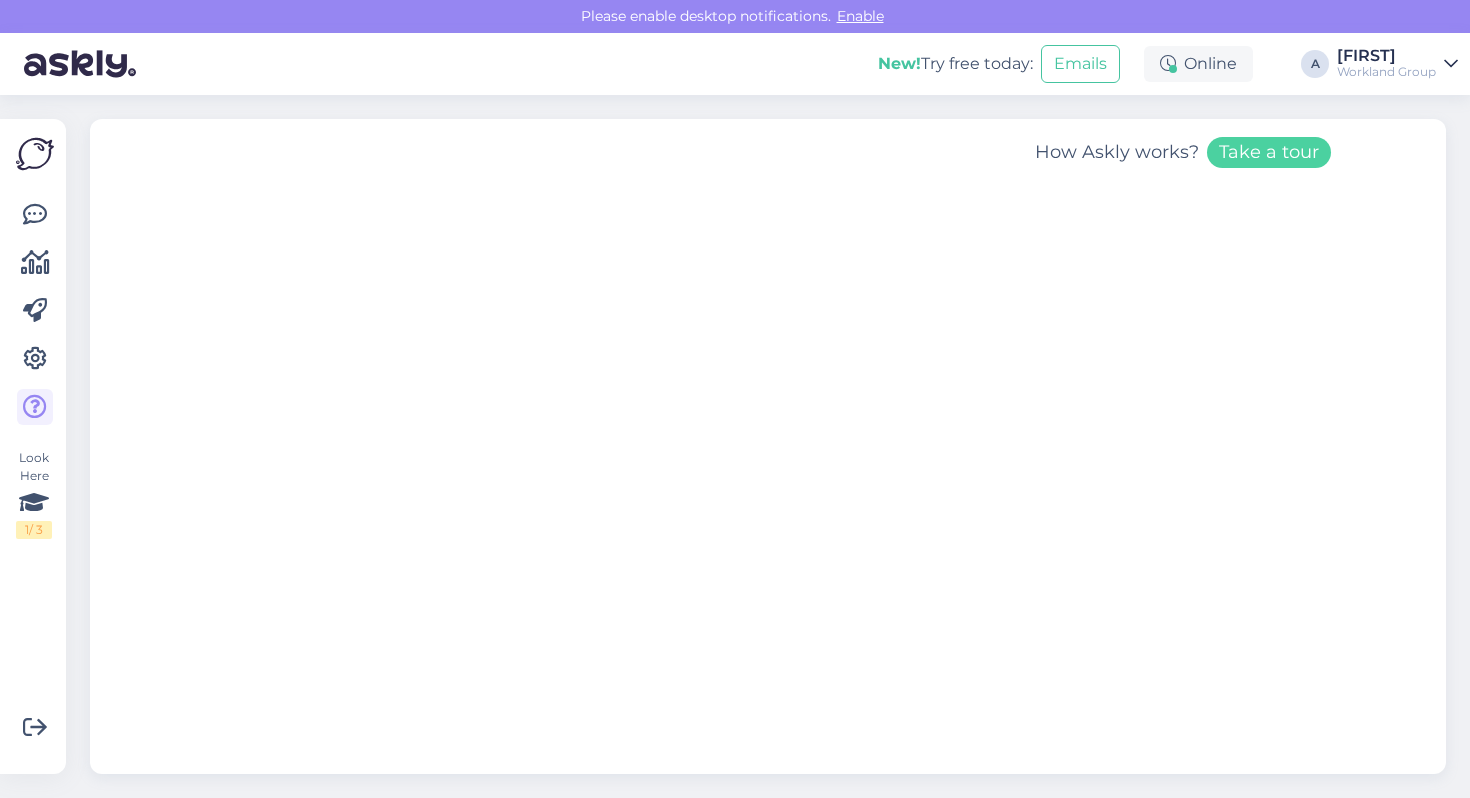 click on "Workland Group" at bounding box center (1386, 72) 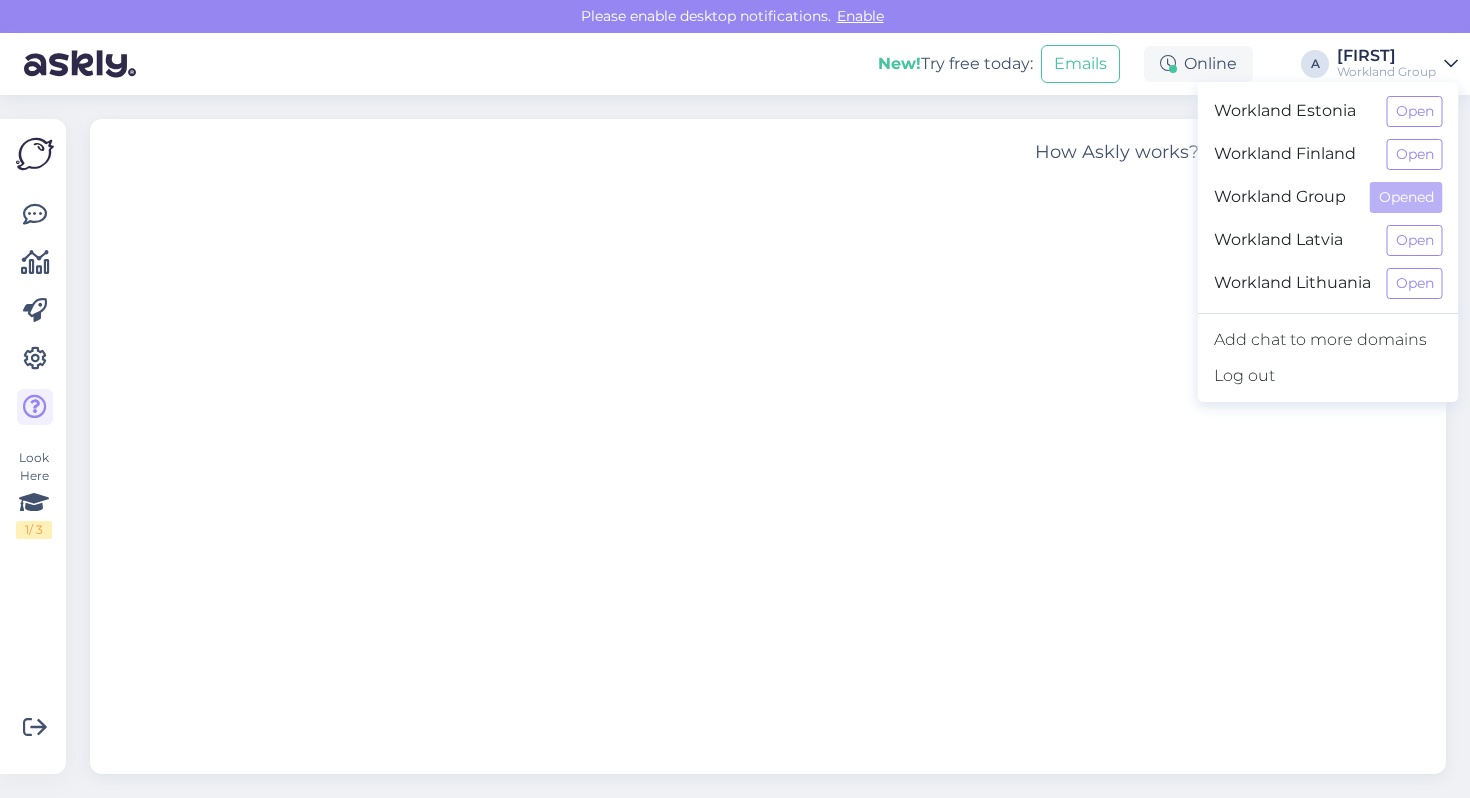 click on "Workland Estonia" at bounding box center [1292, 111] 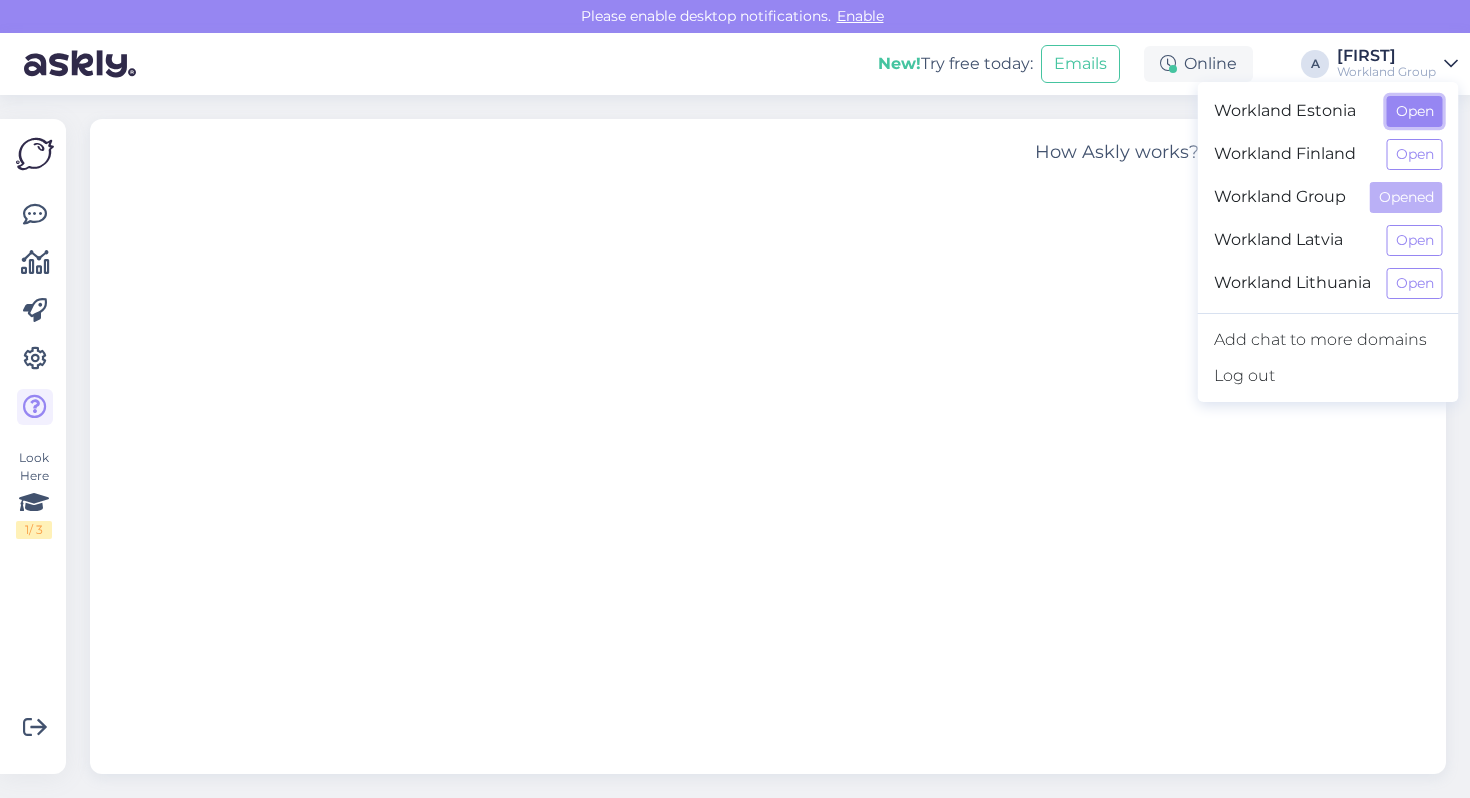 click on "Open" at bounding box center [1415, 111] 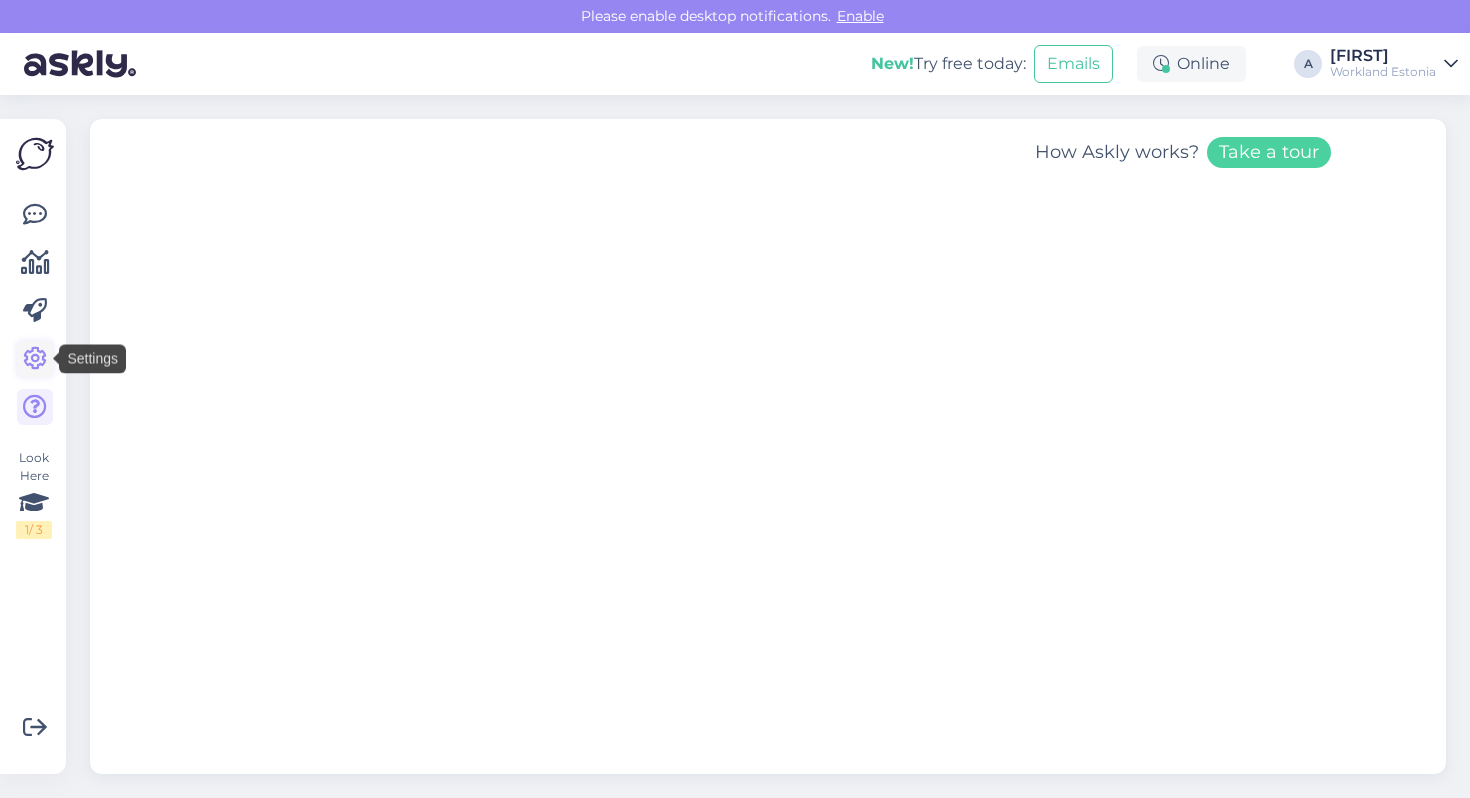 click at bounding box center (35, 359) 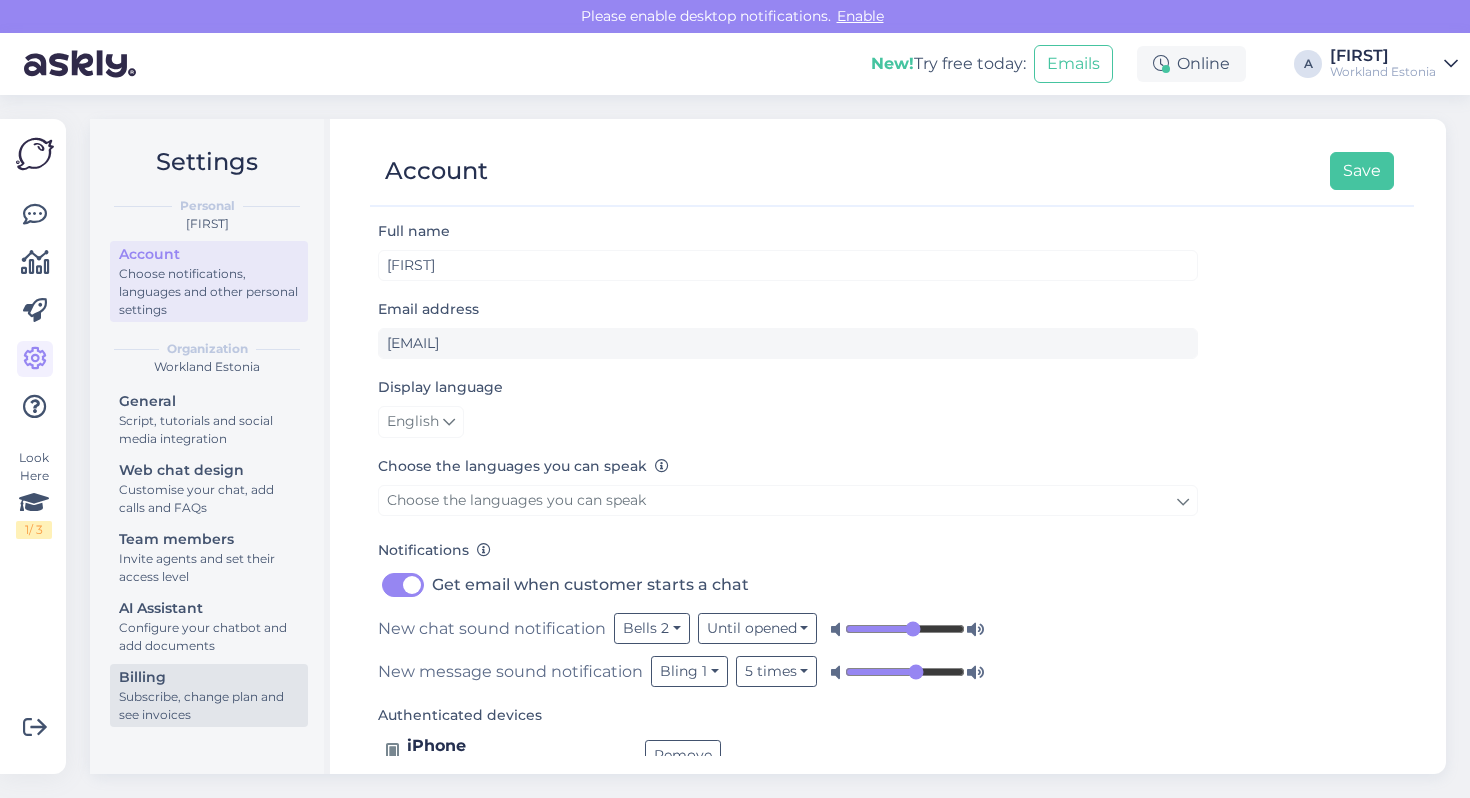 click on "Billing" at bounding box center (209, 677) 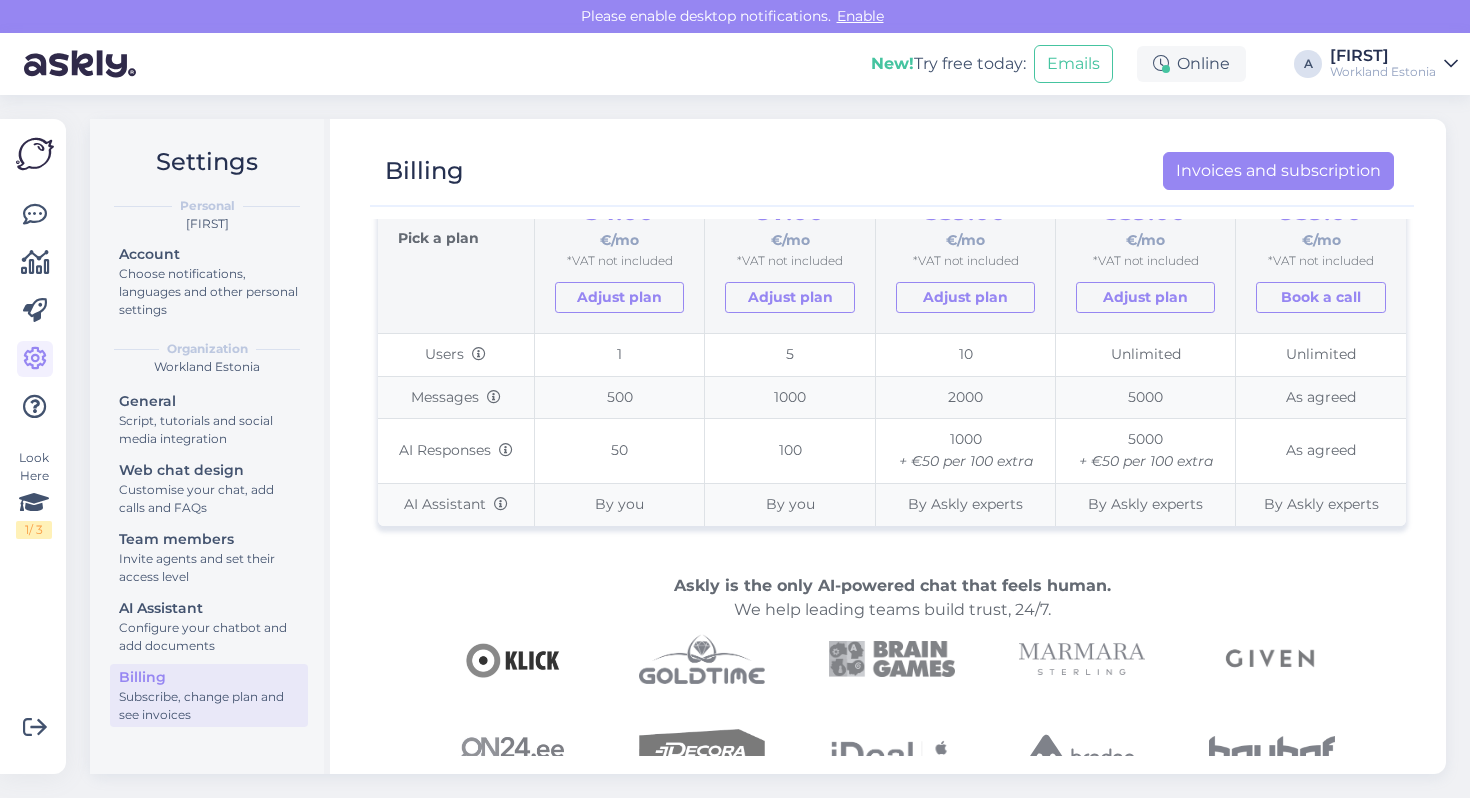 scroll, scrollTop: 0, scrollLeft: 0, axis: both 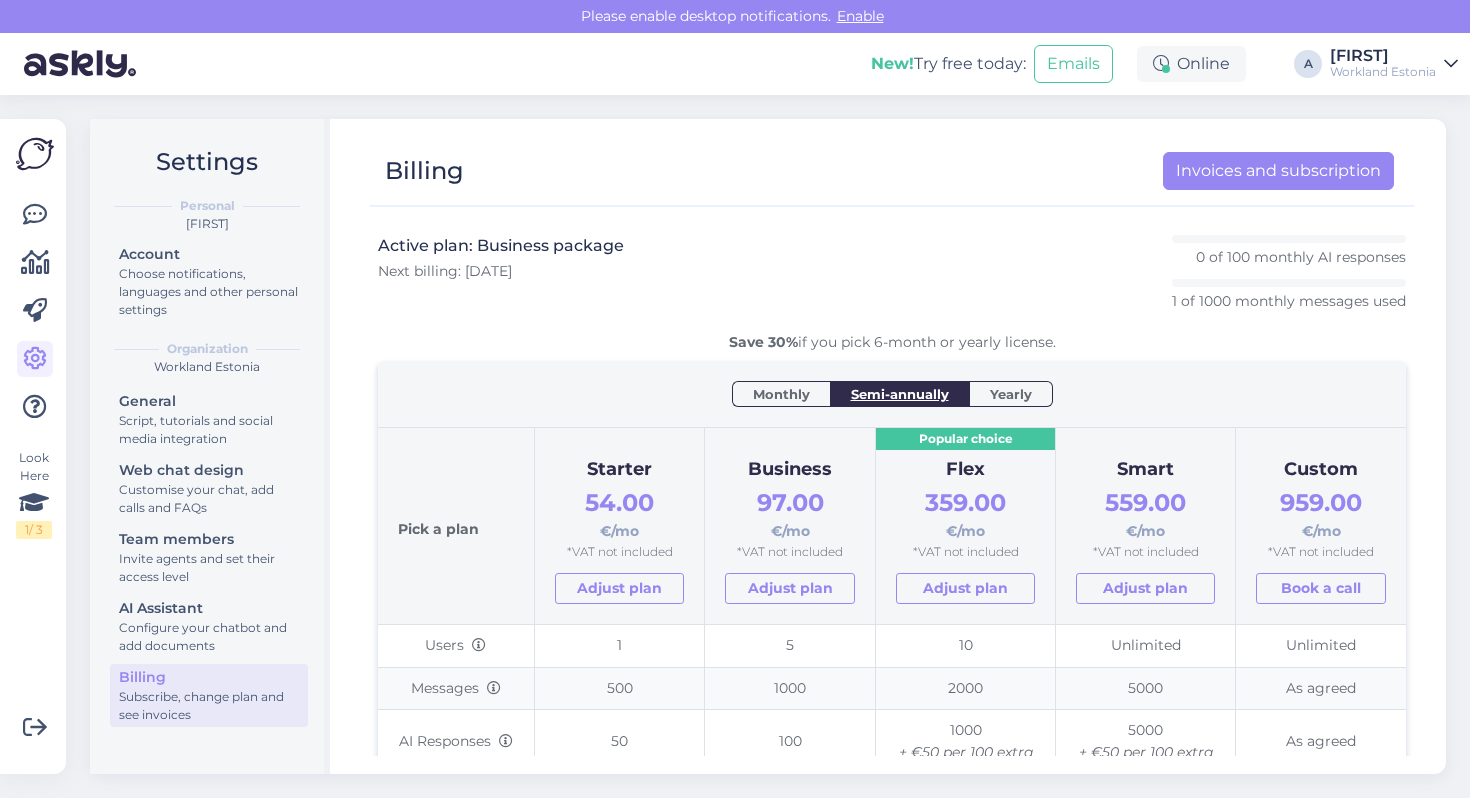 click on "[FIRST]" at bounding box center [1383, 56] 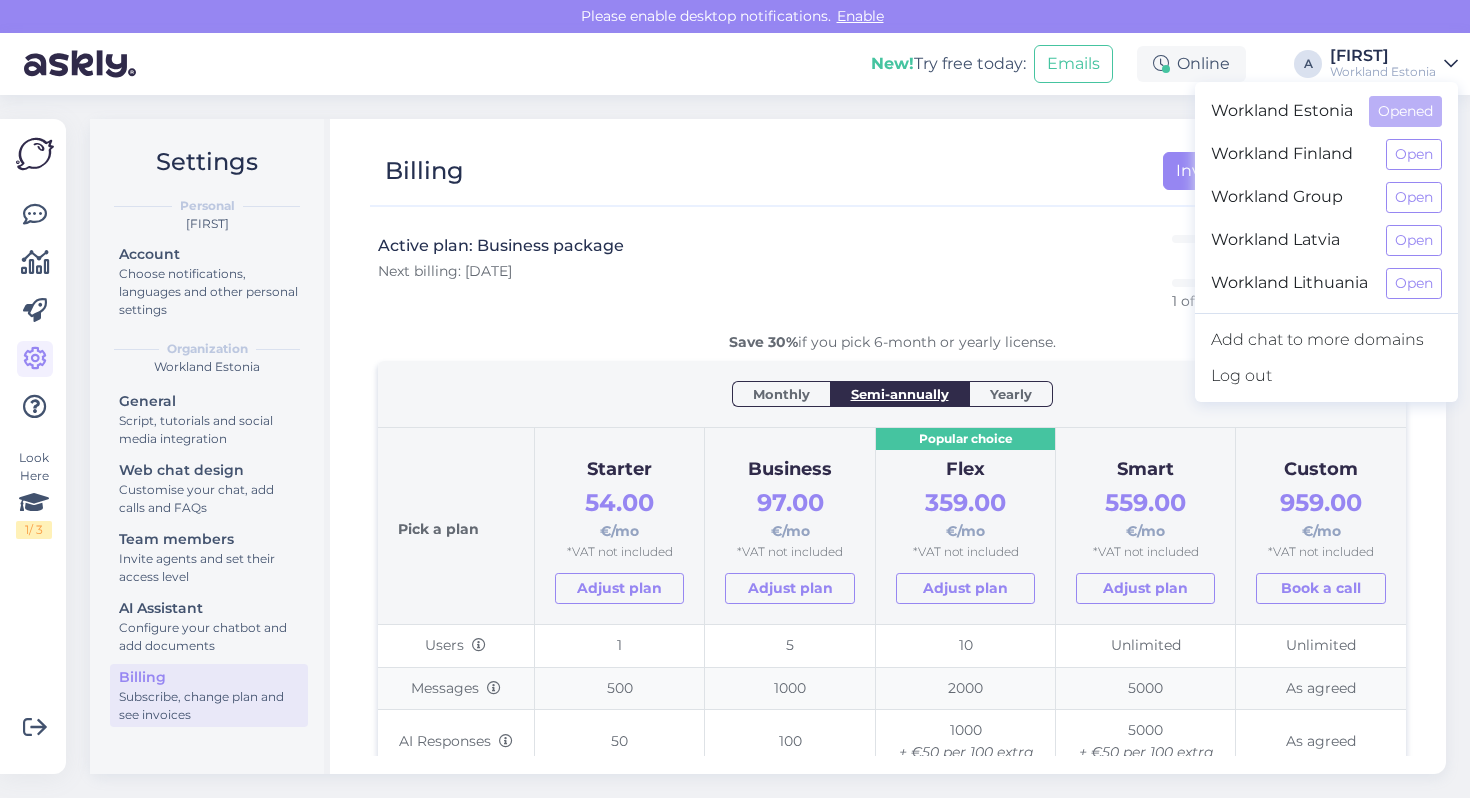 click on "Active plan: Business package Next billing: Jan 1 1 0 of 100 monthly AI responses 1 of 1000 monthly messages used" at bounding box center [892, 283] 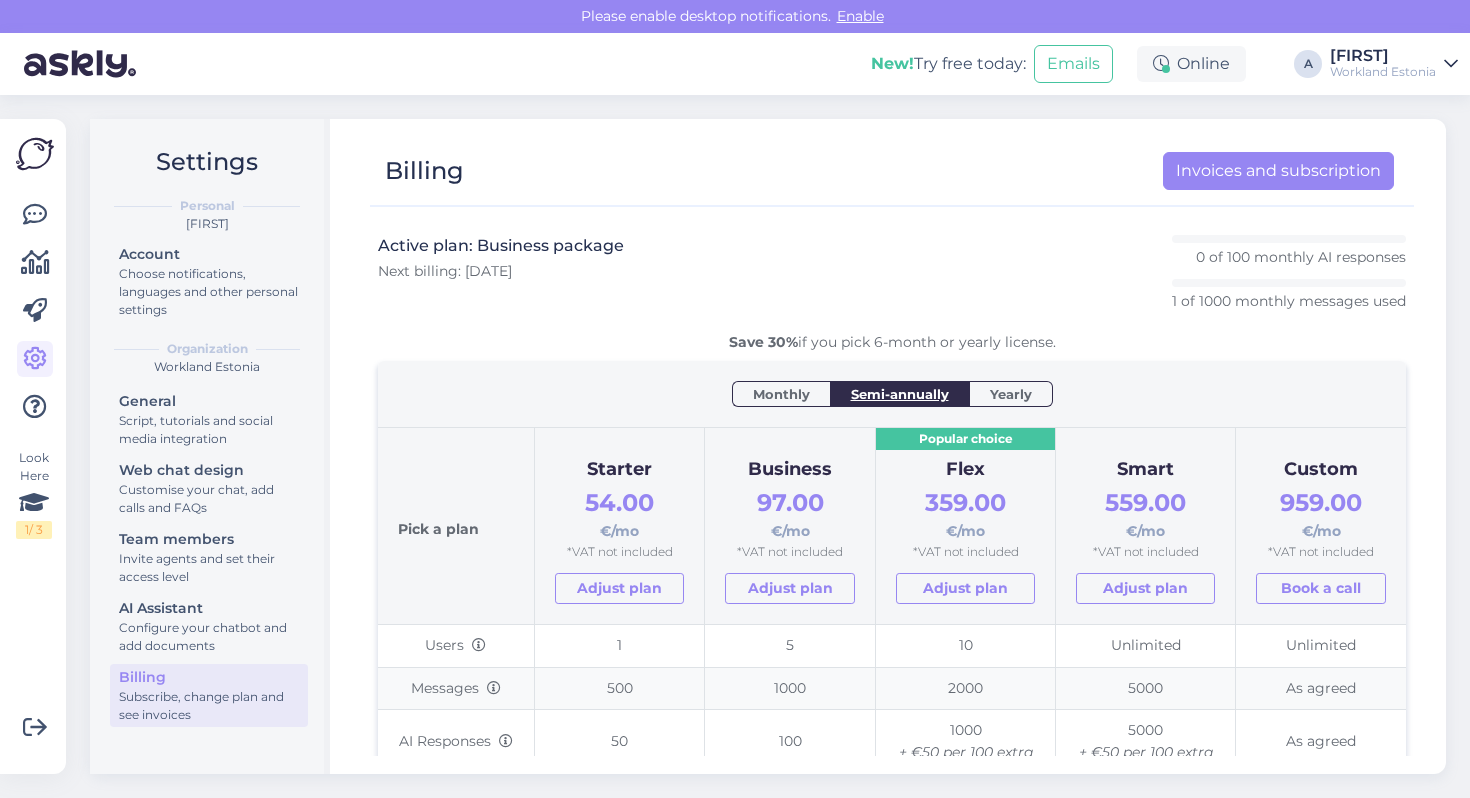click at bounding box center (882, 197) 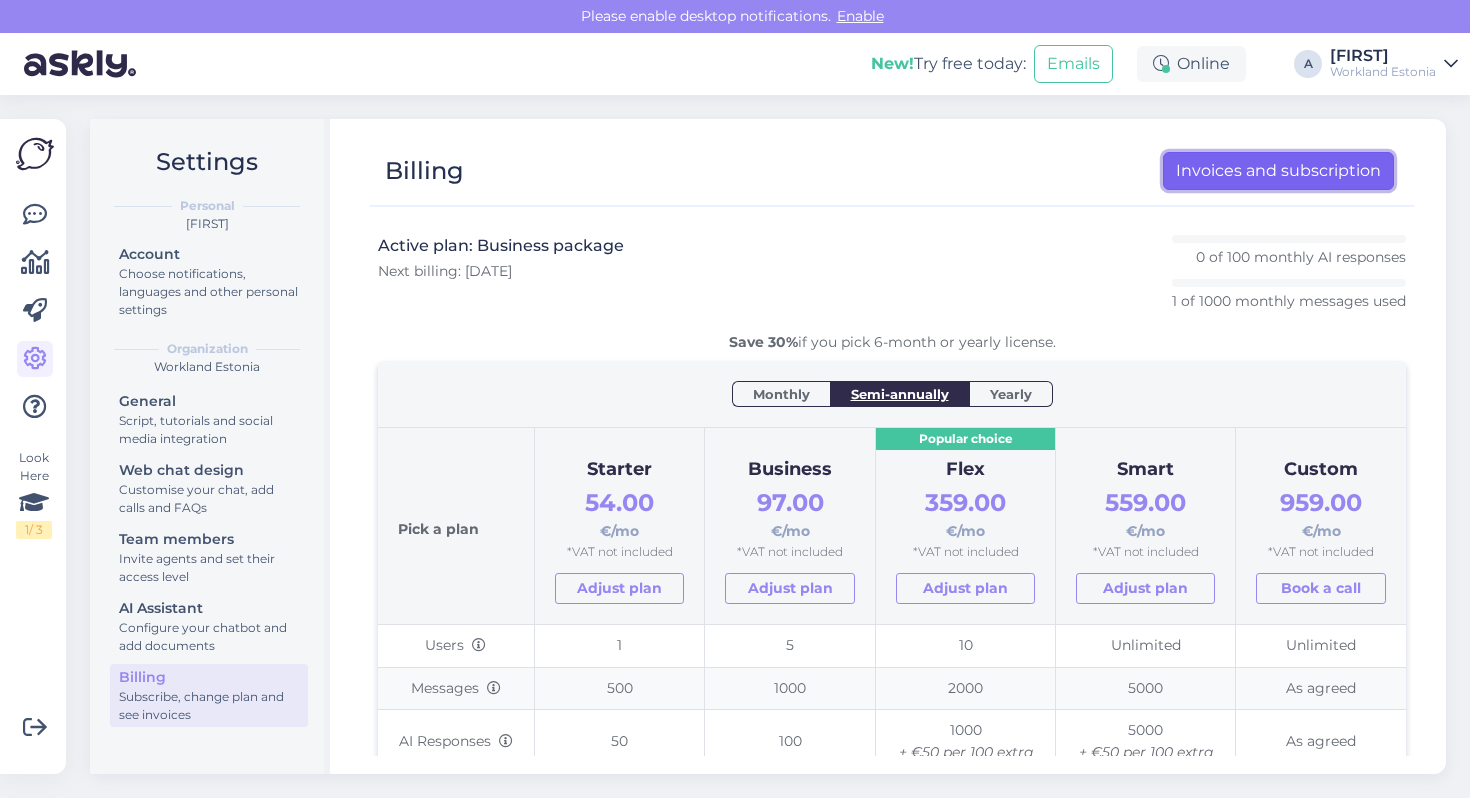 click on "Invoices and subscription" at bounding box center [1278, 171] 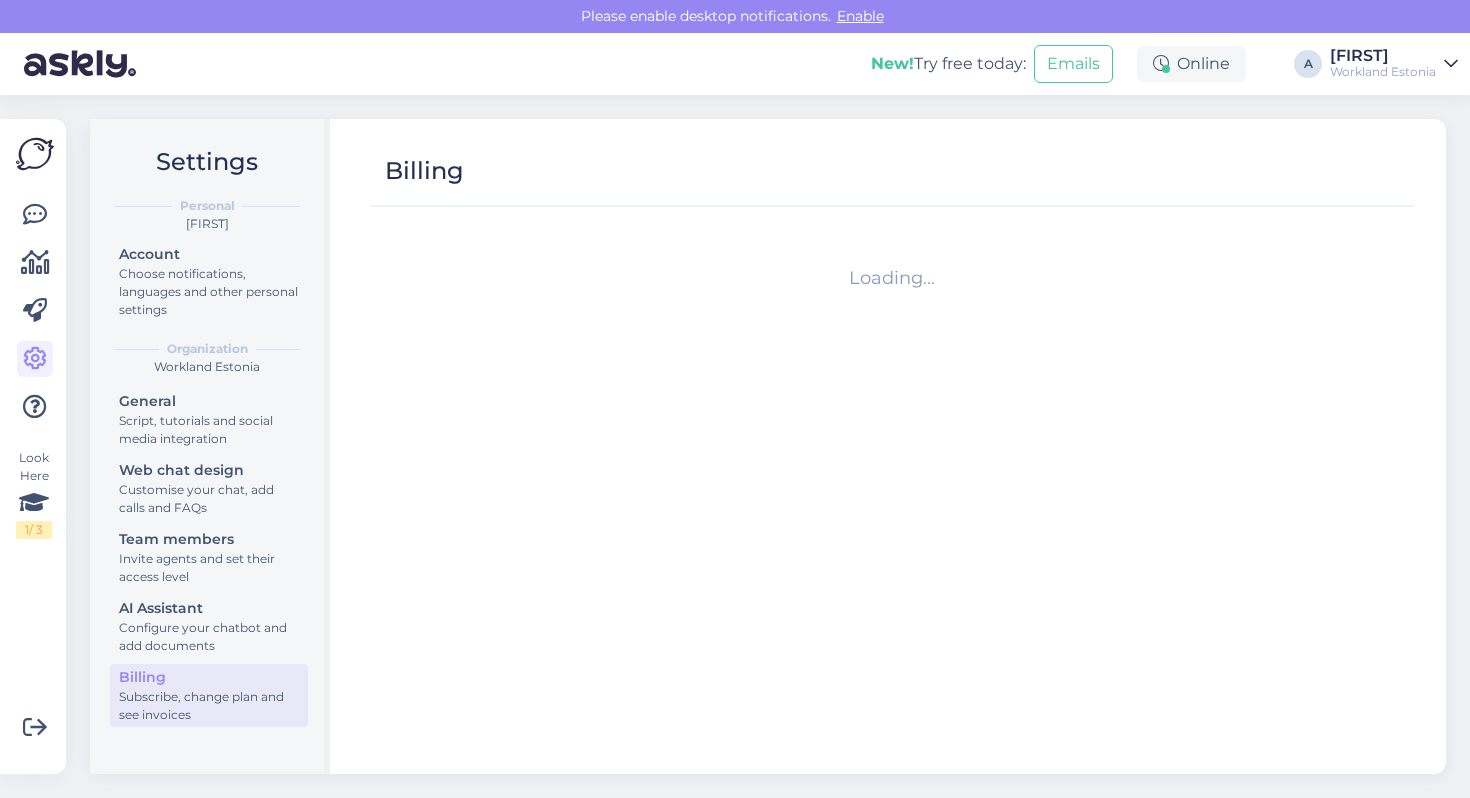 scroll, scrollTop: 0, scrollLeft: 0, axis: both 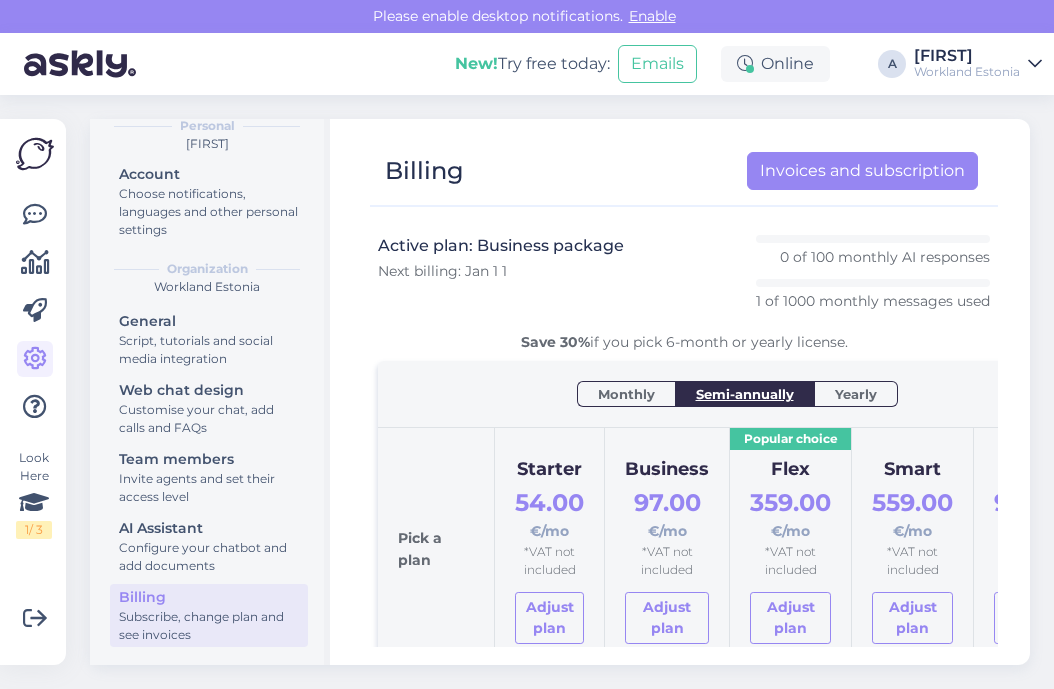 click on "New! Try free today: Emails Online A Aistė Workland Estonia" at bounding box center (527, 64) 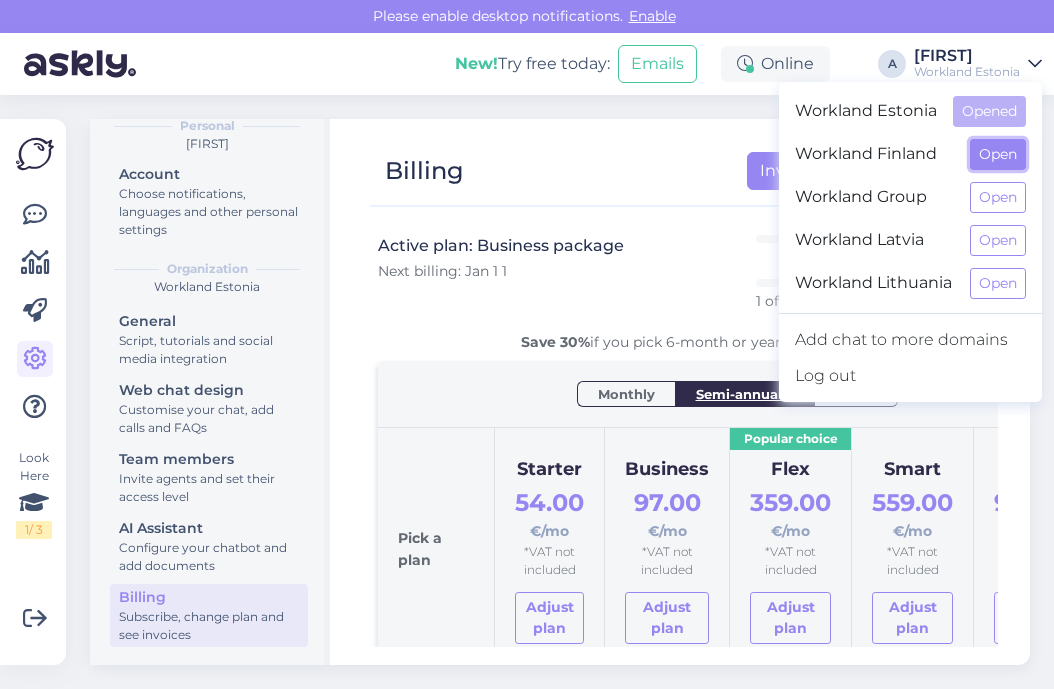 click on "Open" at bounding box center (998, 154) 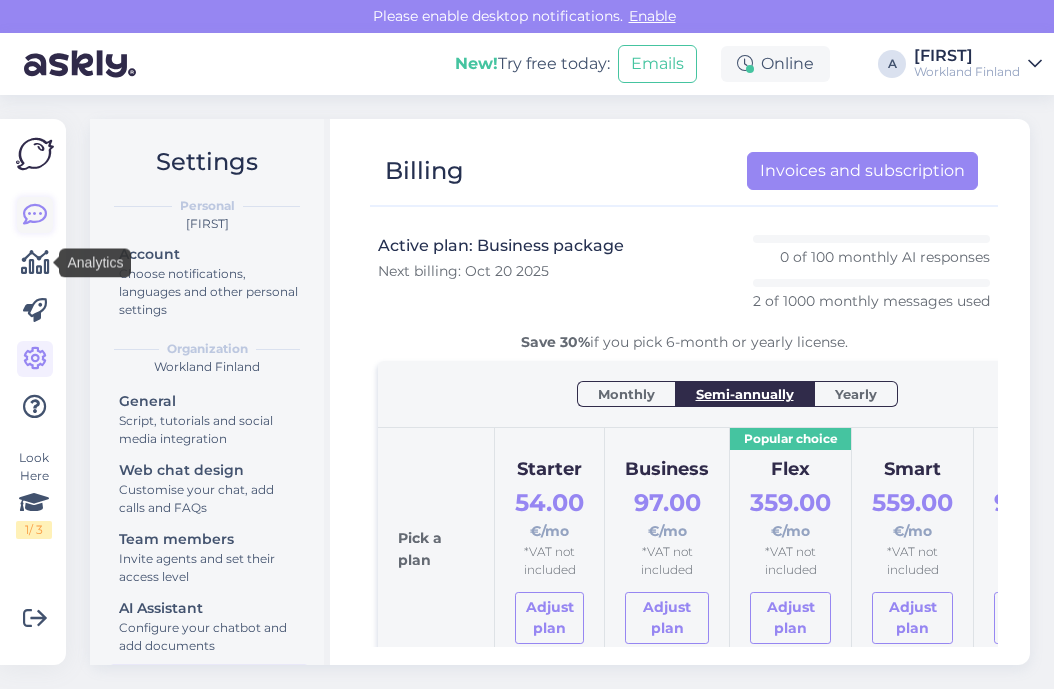click at bounding box center [35, 215] 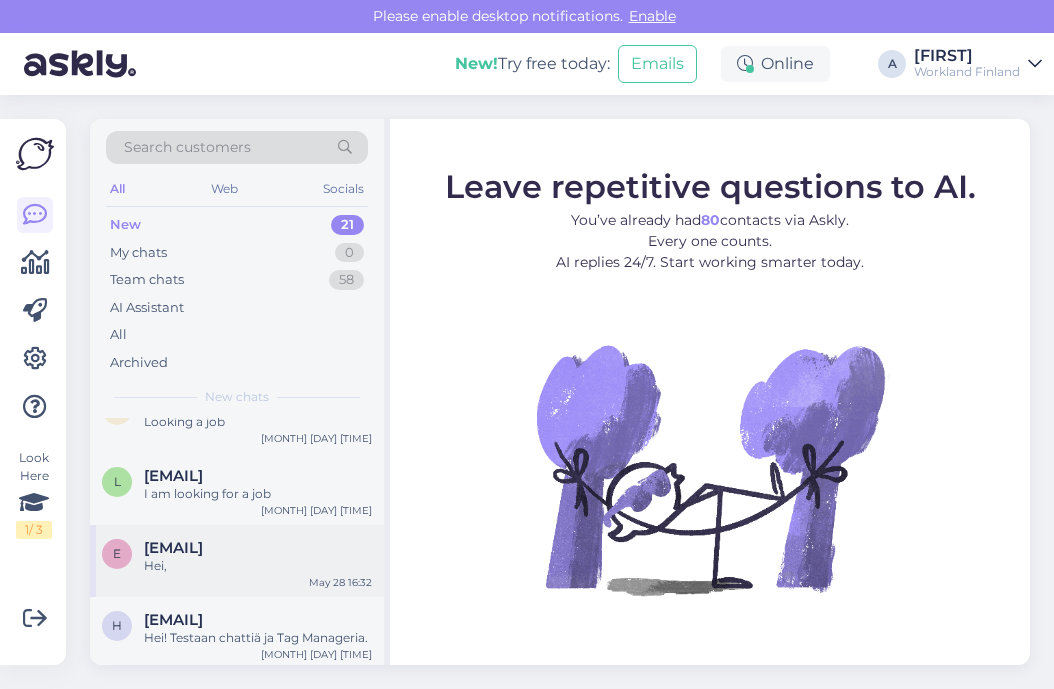 scroll, scrollTop: 0, scrollLeft: 0, axis: both 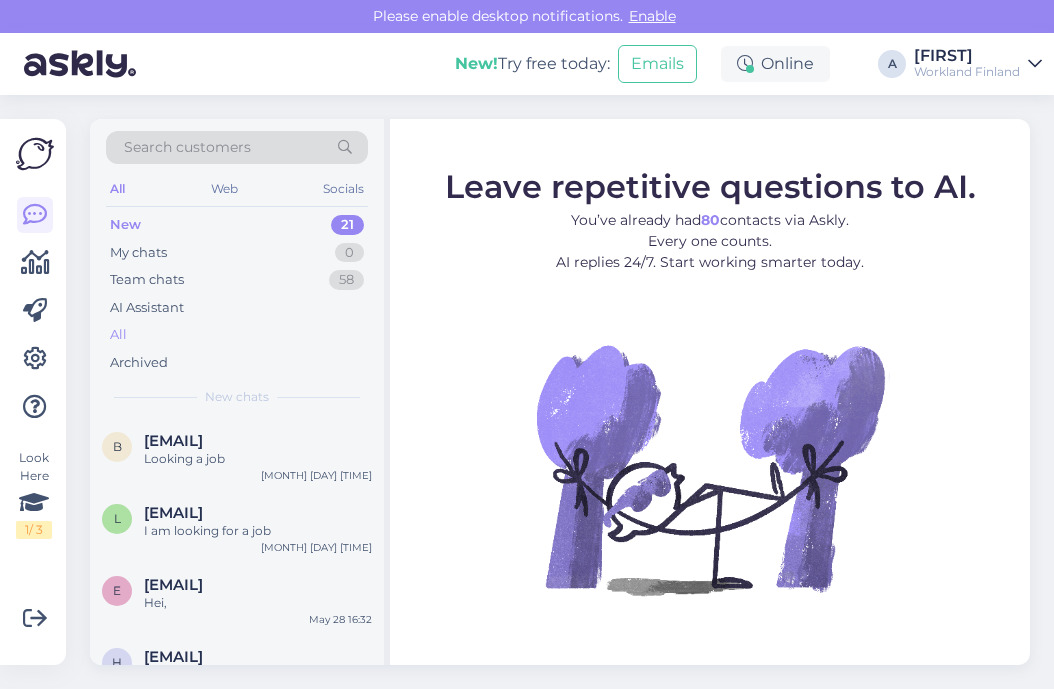 click on "All" at bounding box center [237, 335] 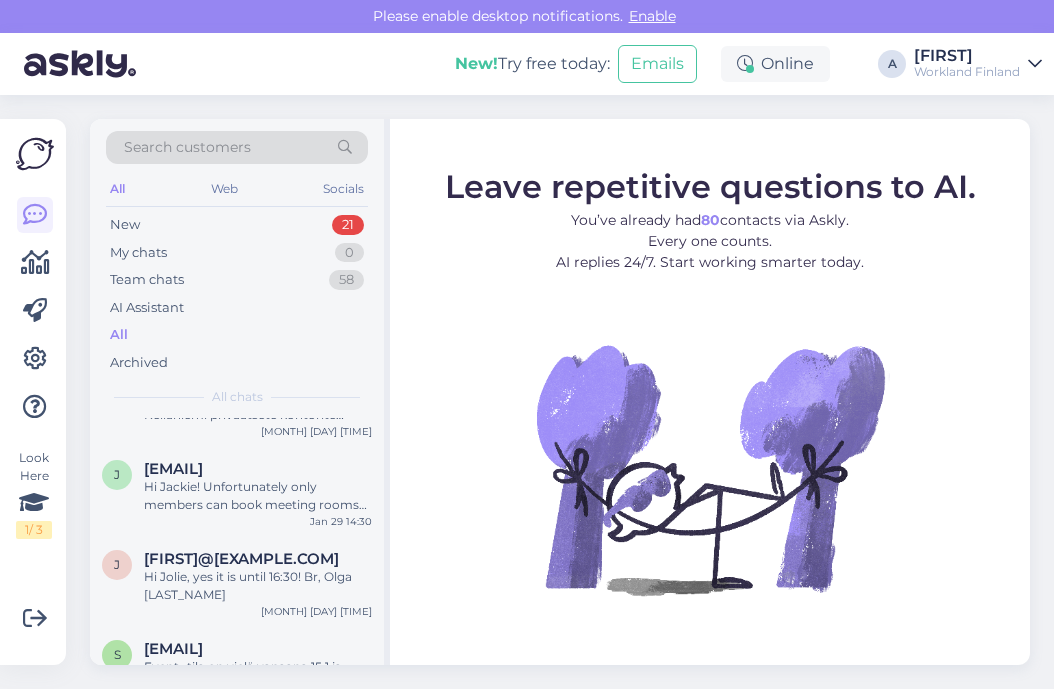 scroll, scrollTop: 2095, scrollLeft: 0, axis: vertical 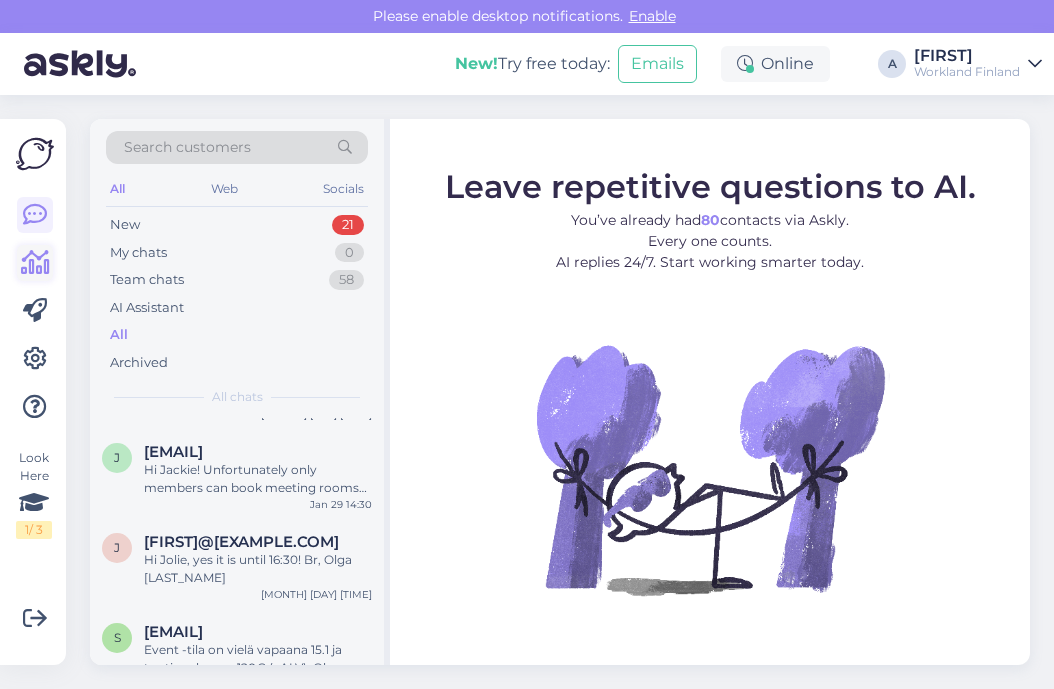 click at bounding box center (35, 263) 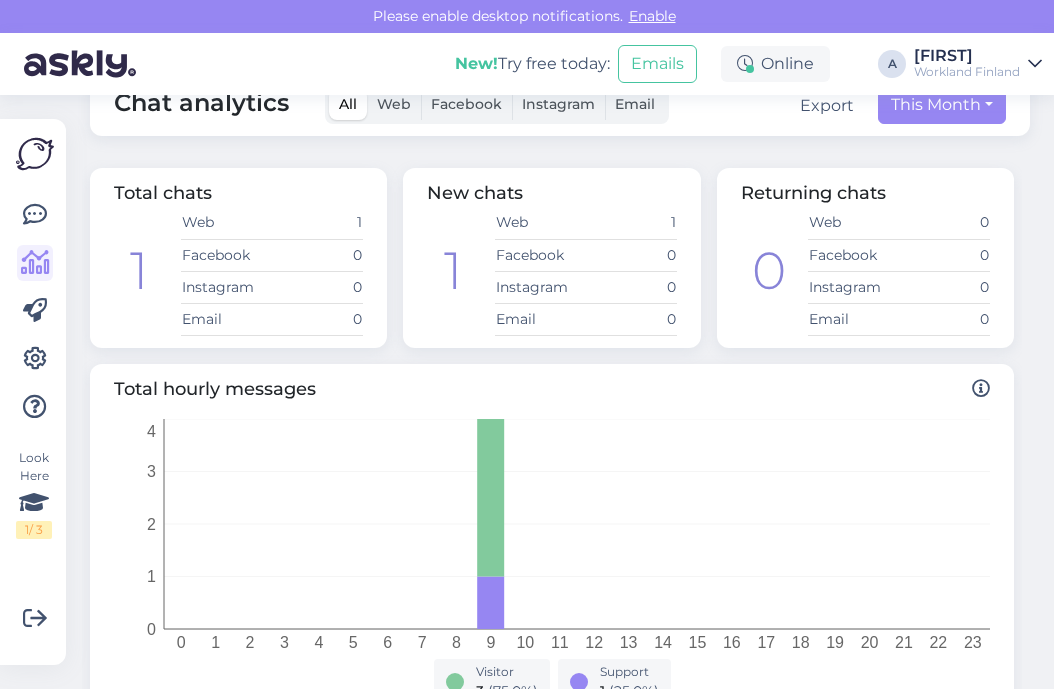 scroll, scrollTop: 0, scrollLeft: 0, axis: both 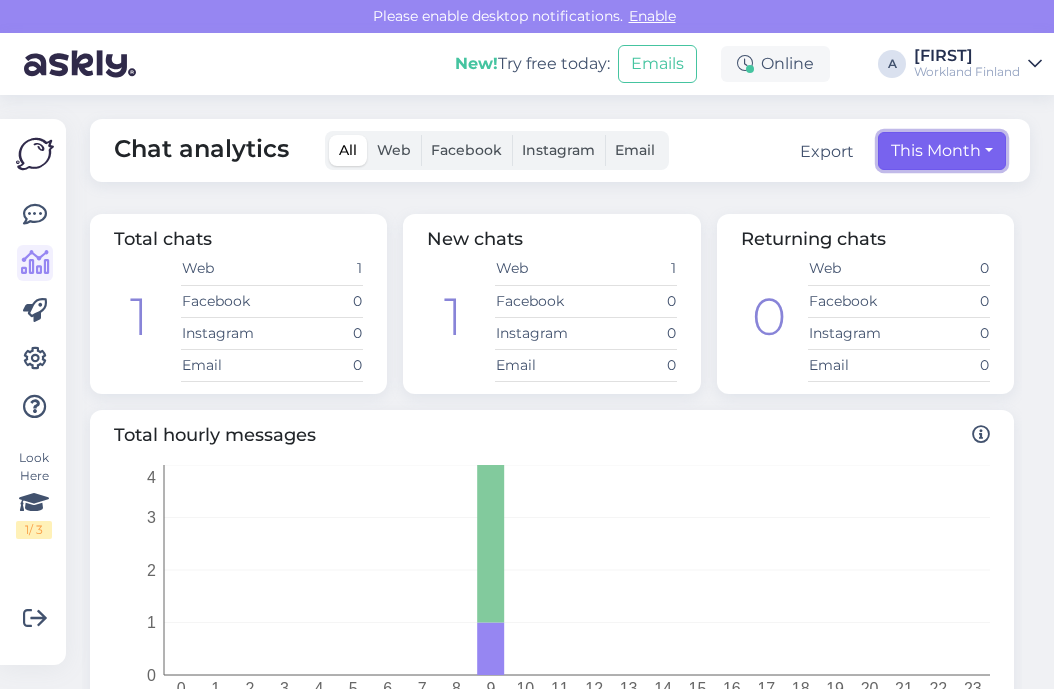 click on "This Month" at bounding box center (942, 151) 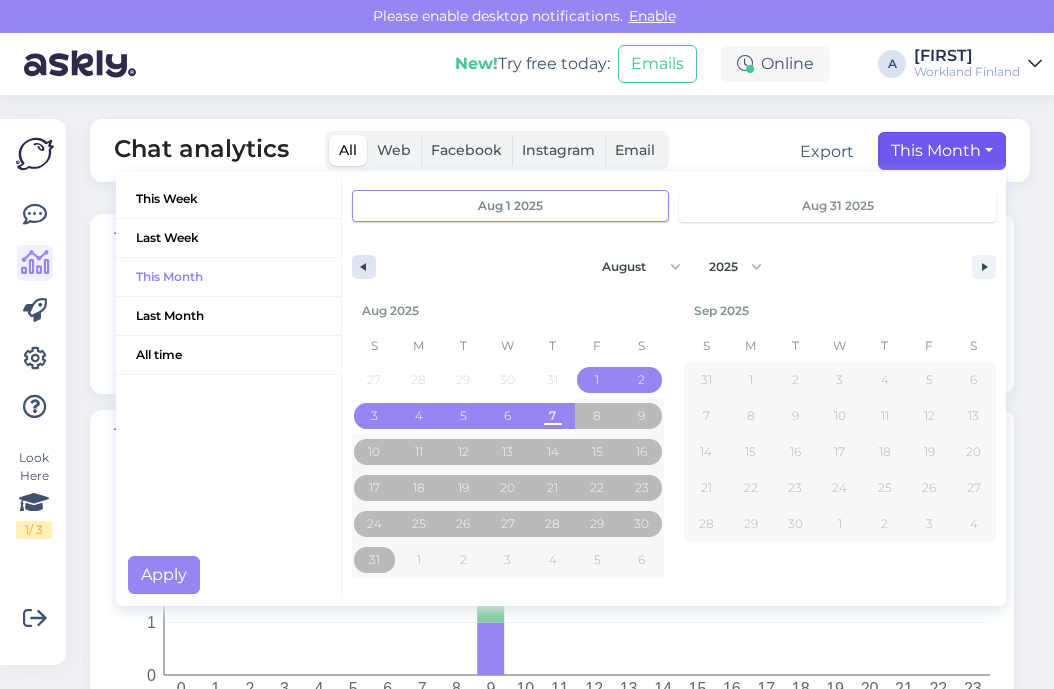 click at bounding box center (361, 267) 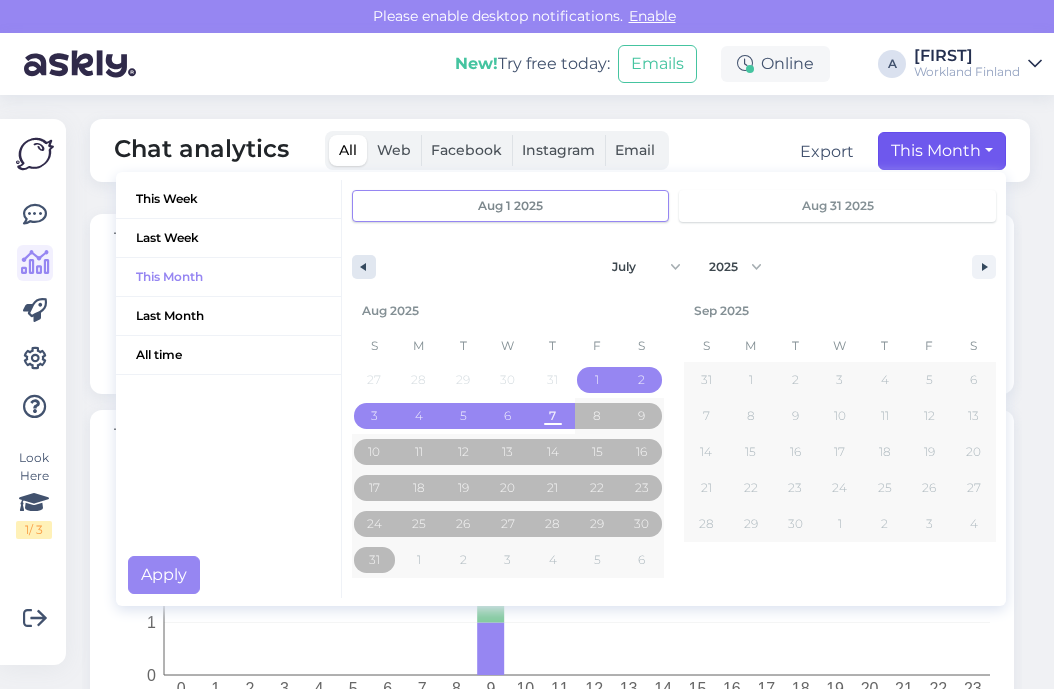 click at bounding box center (361, 267) 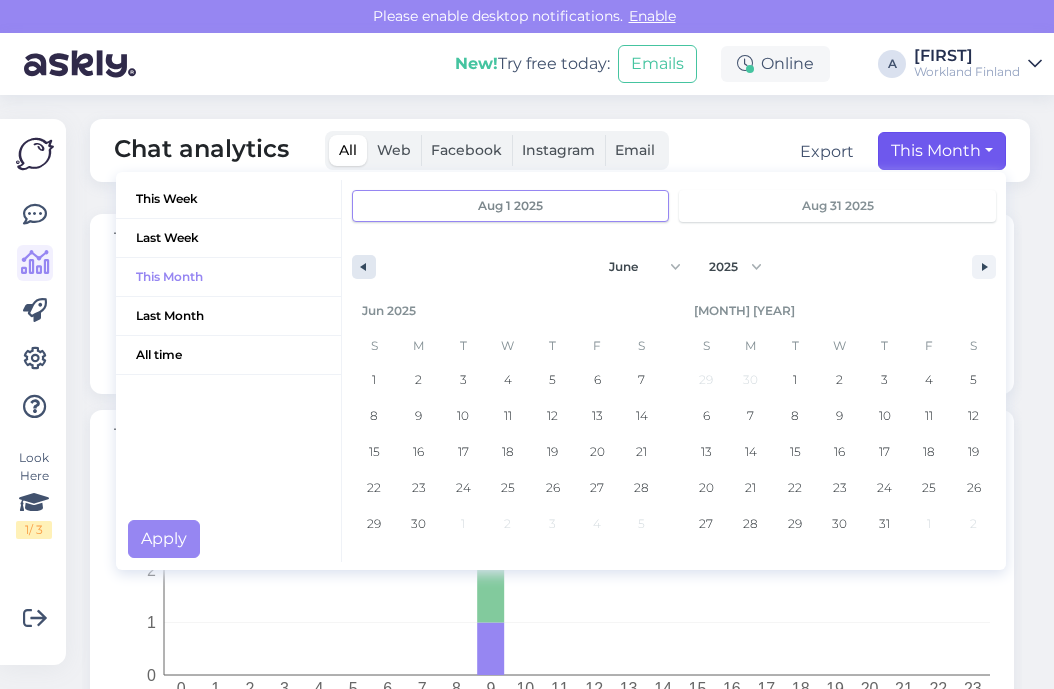 click at bounding box center [361, 267] 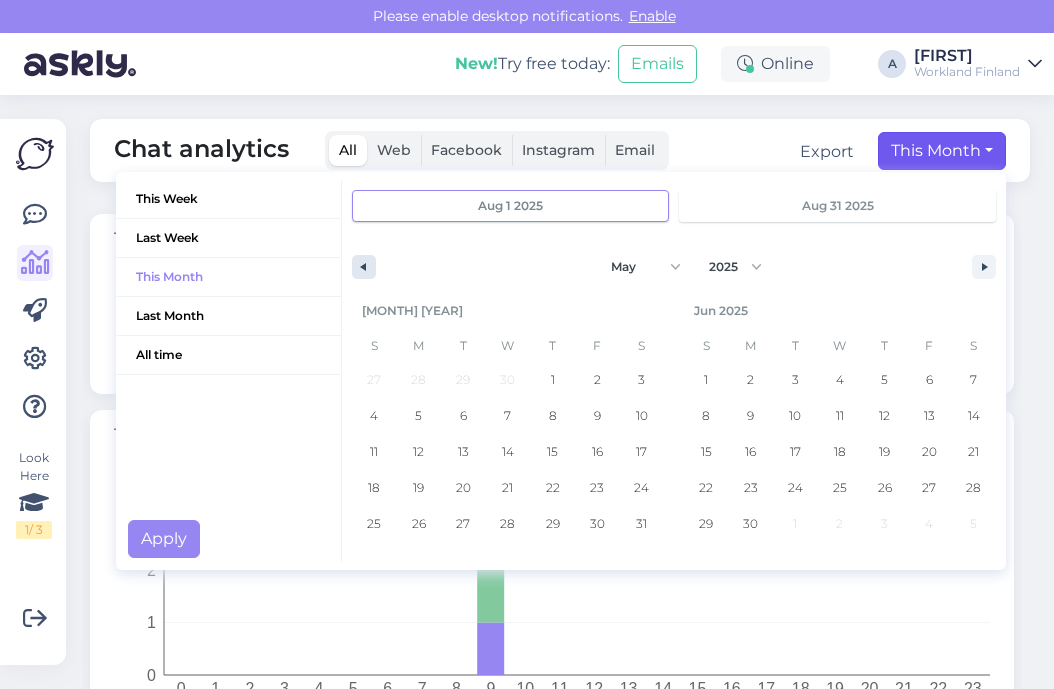 click at bounding box center (361, 267) 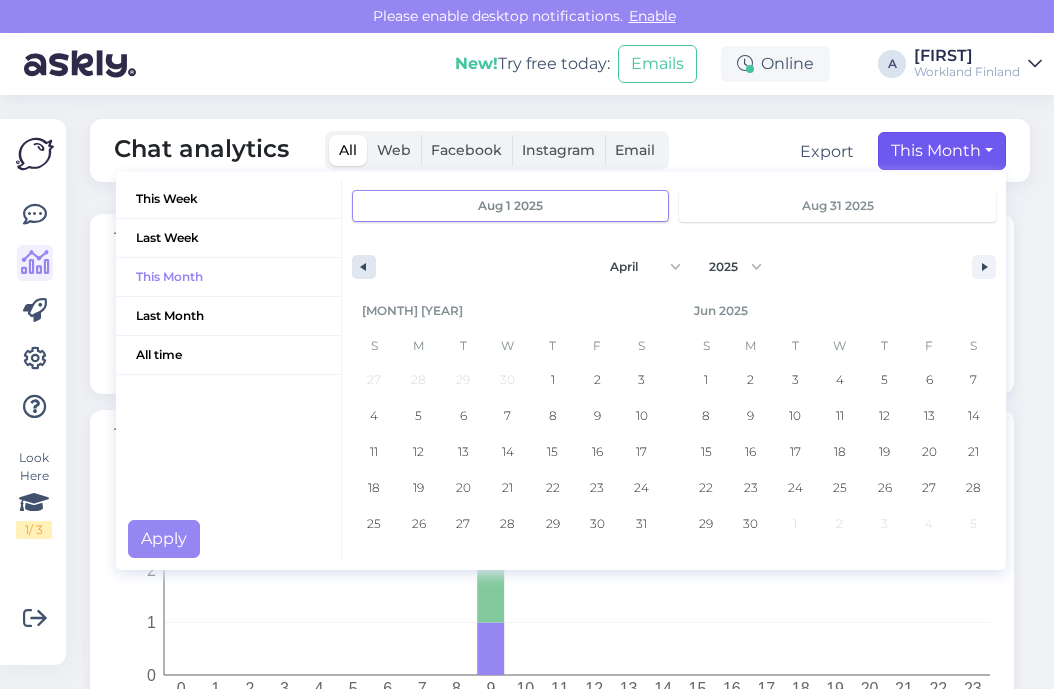 click at bounding box center [361, 267] 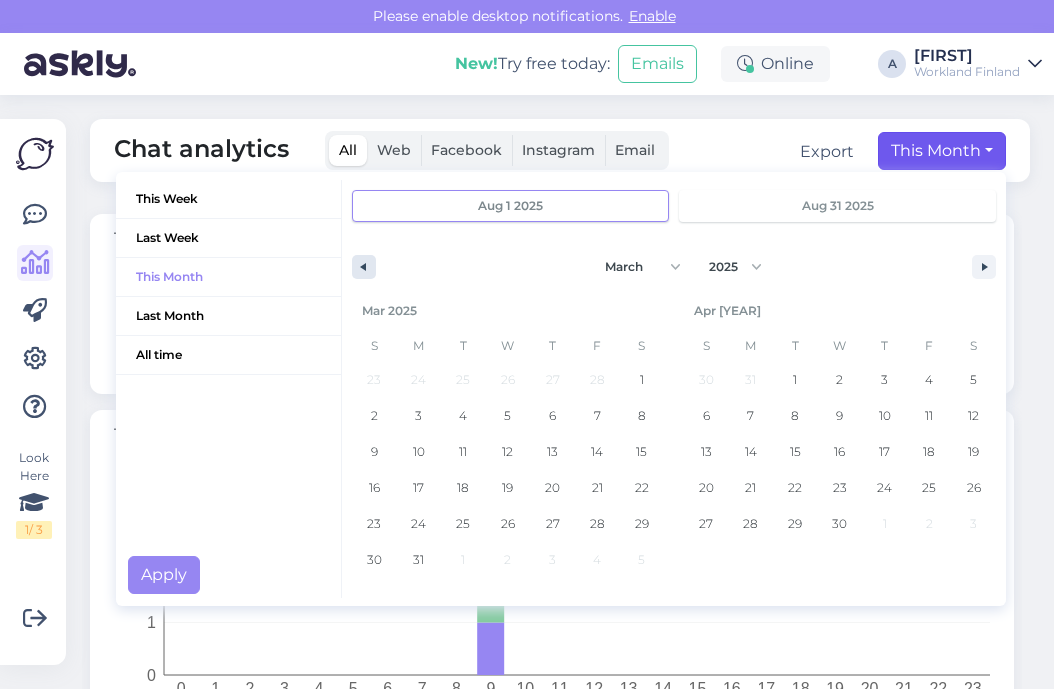 click at bounding box center [361, 267] 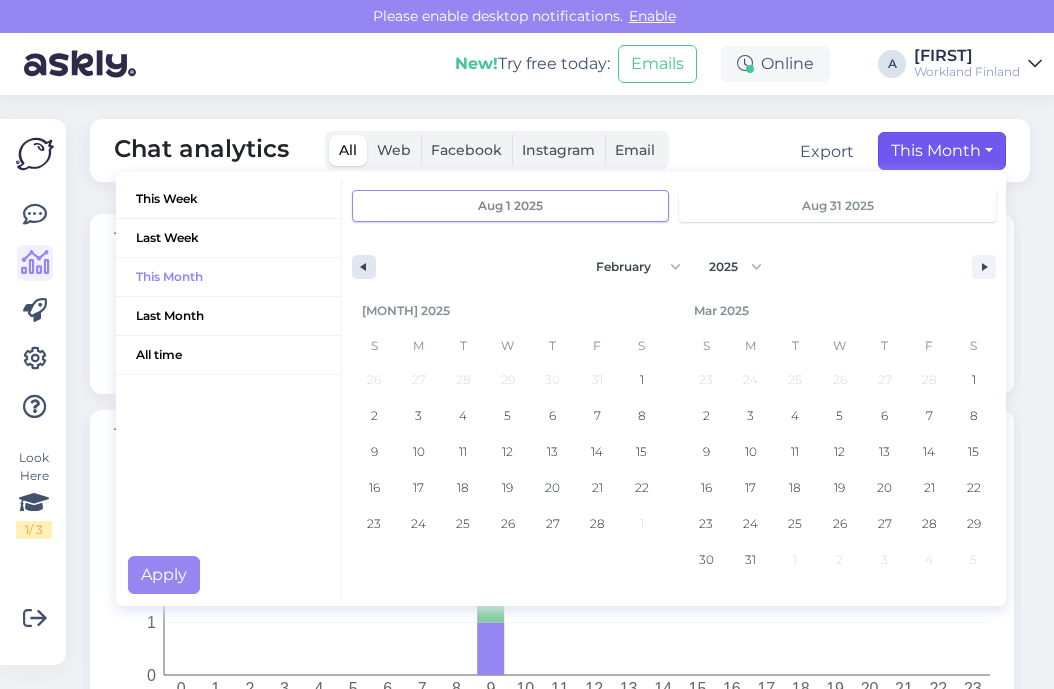 click at bounding box center (361, 267) 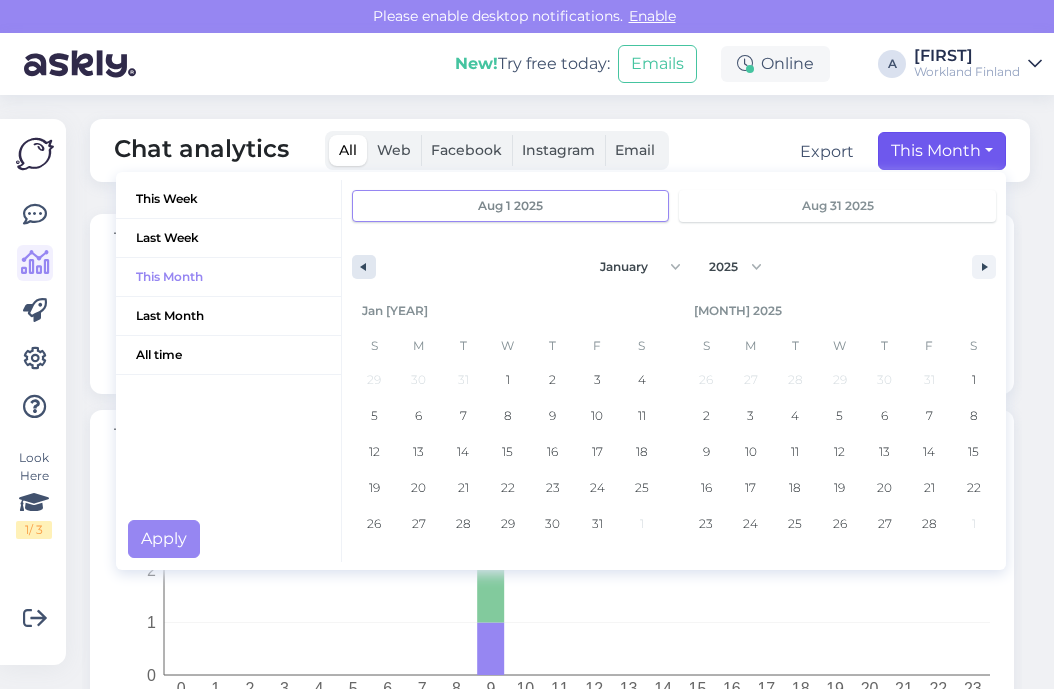 click at bounding box center [361, 267] 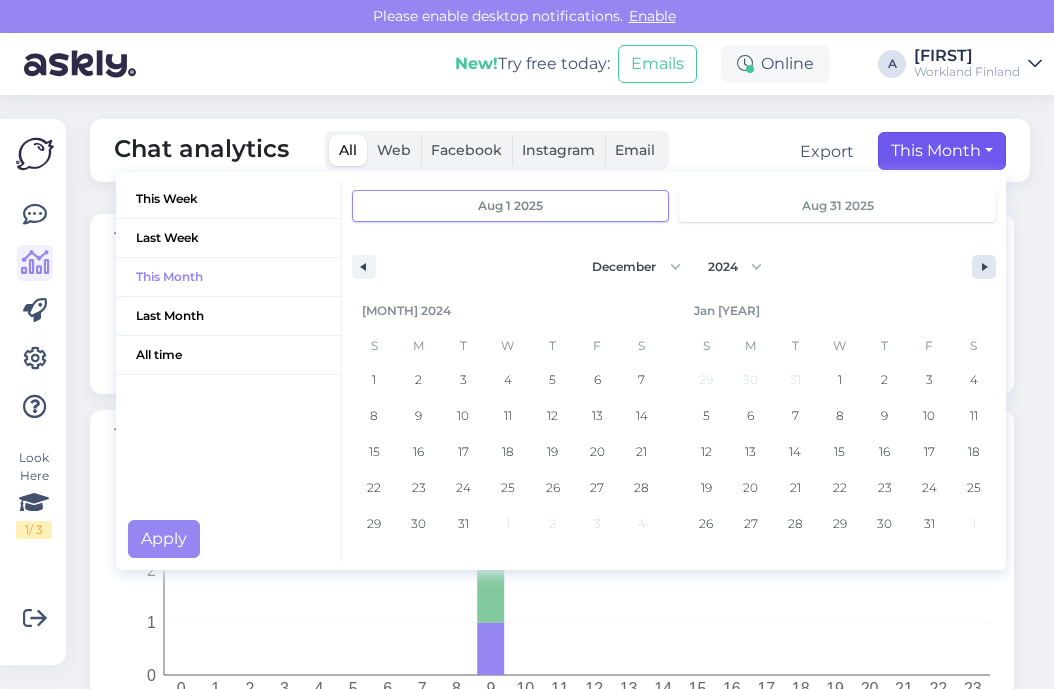 click at bounding box center [987, 267] 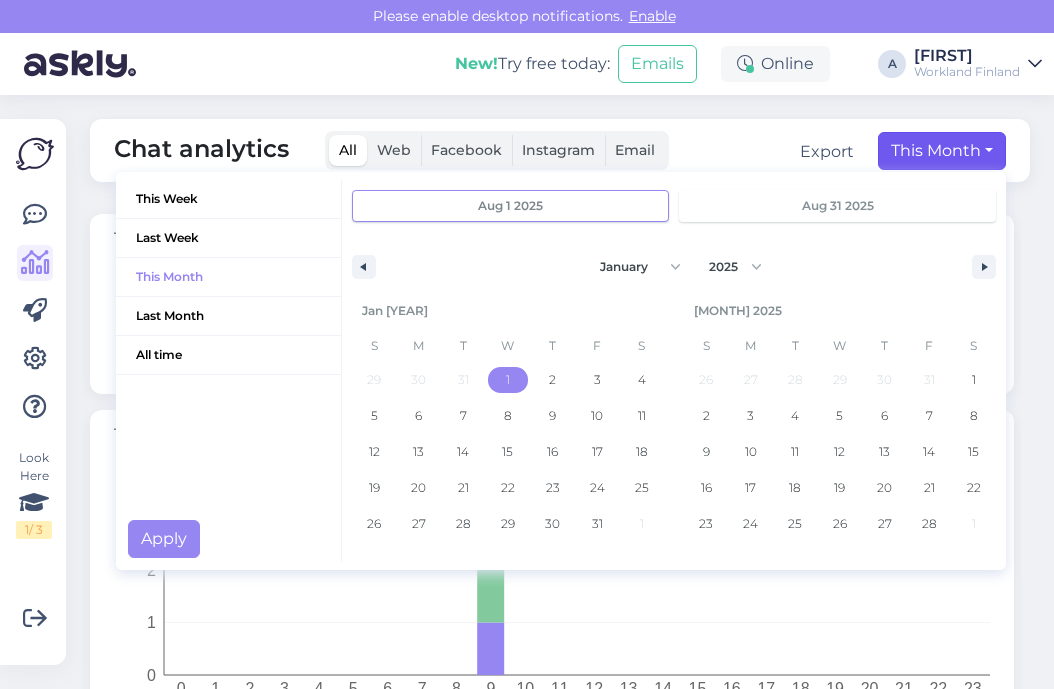 click on "1" at bounding box center [508, 380] 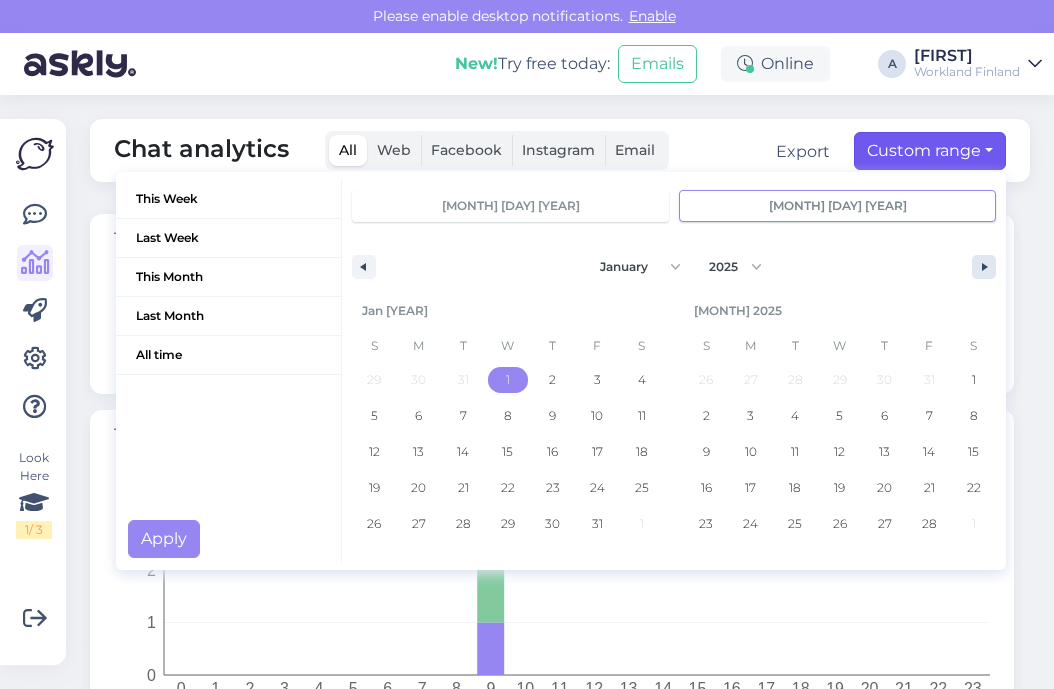 click at bounding box center (984, 267) 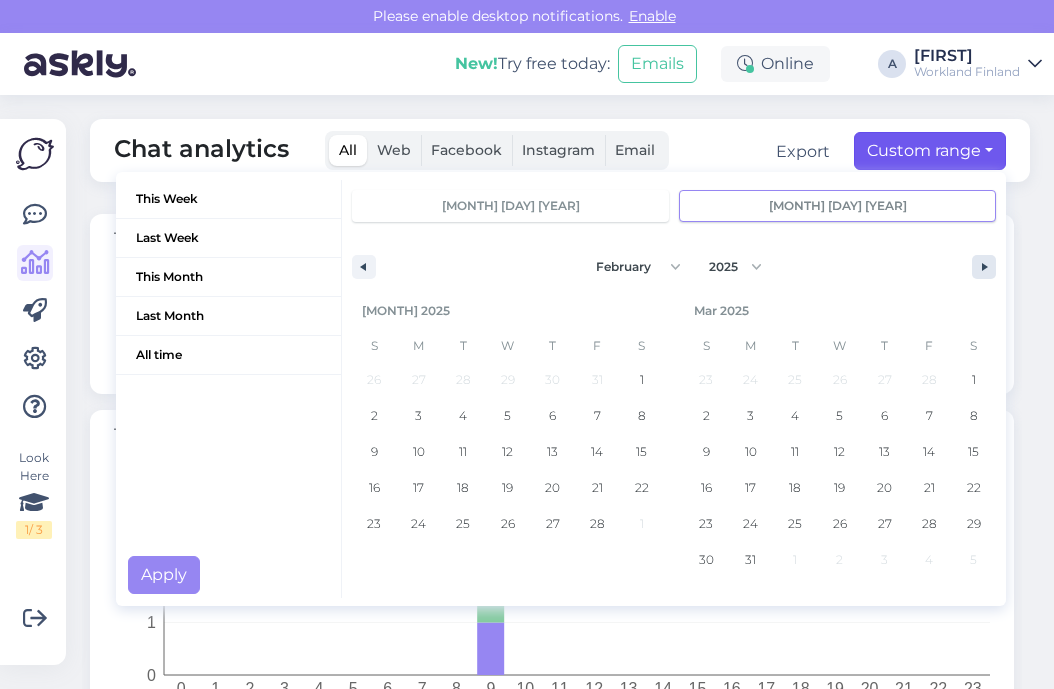 click at bounding box center [984, 267] 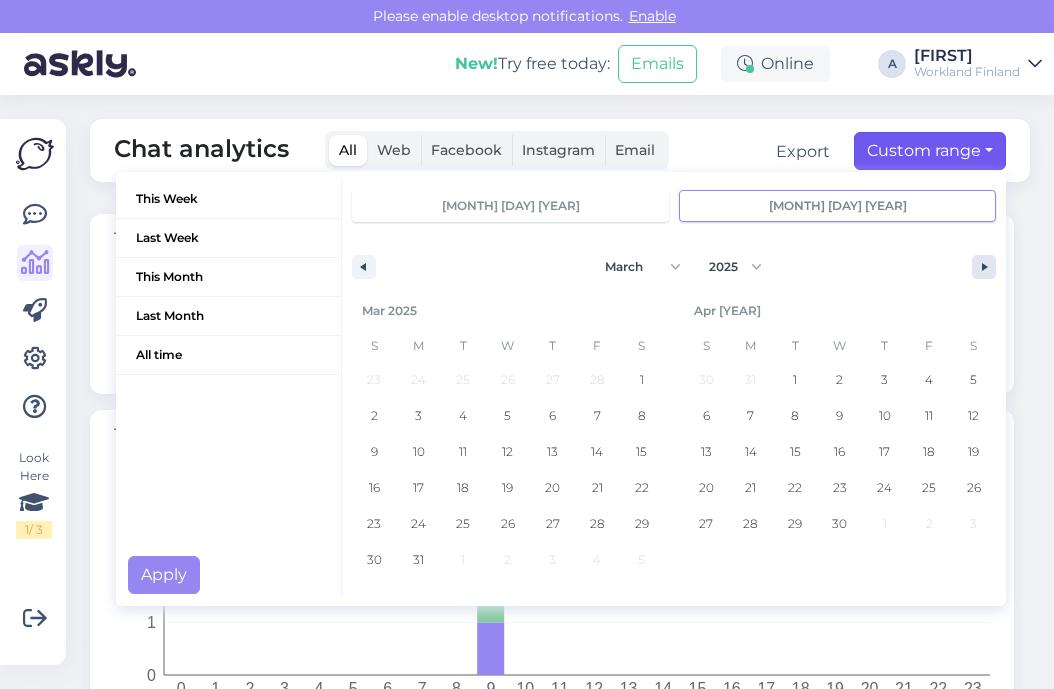 click at bounding box center (984, 267) 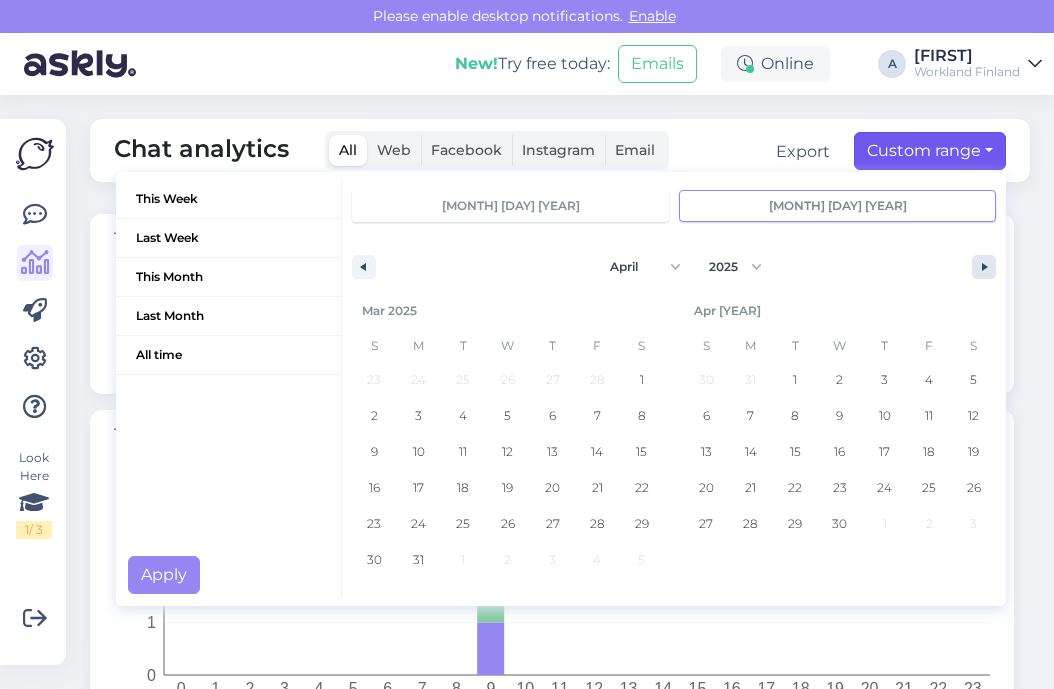 click at bounding box center (984, 267) 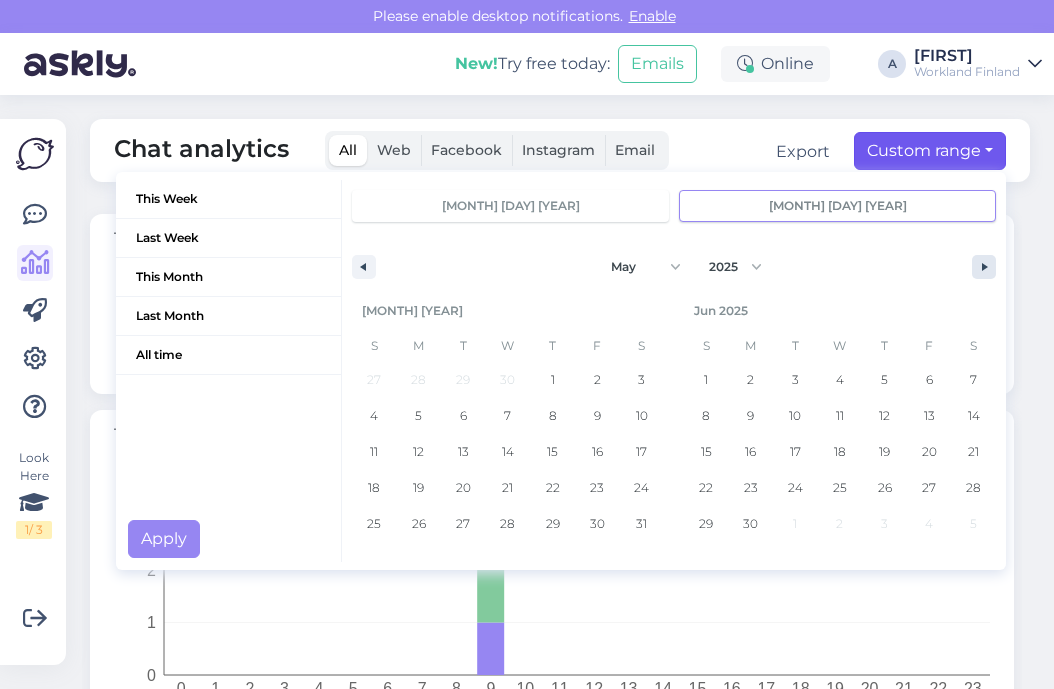 click at bounding box center [984, 267] 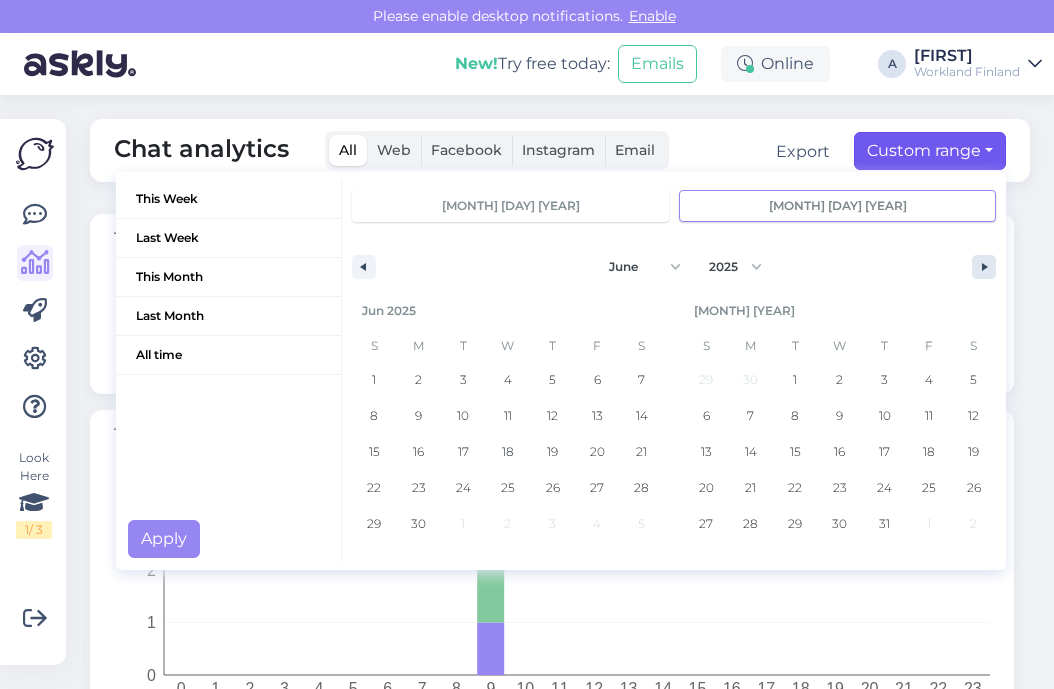 click at bounding box center (984, 267) 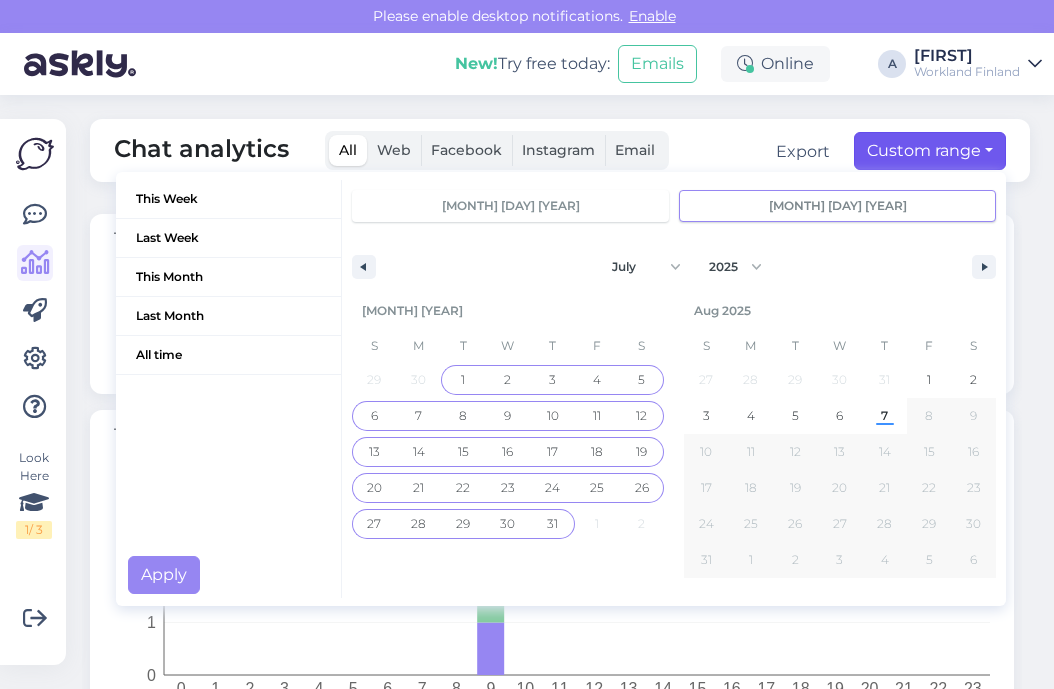 click on "31" at bounding box center (552, 524) 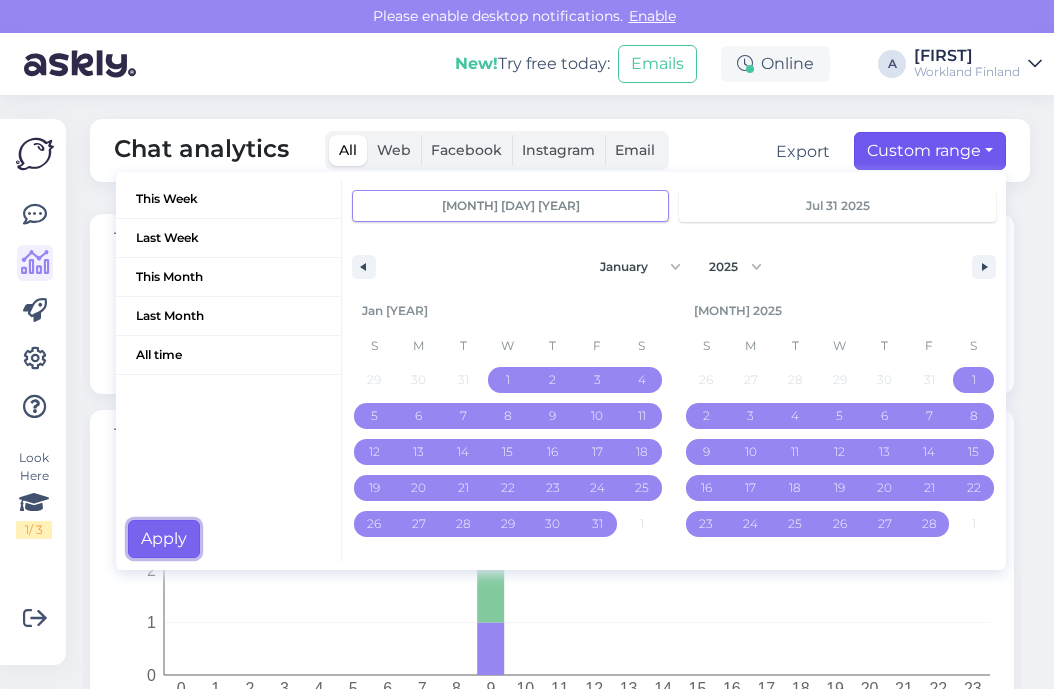 click on "Apply" at bounding box center [164, 539] 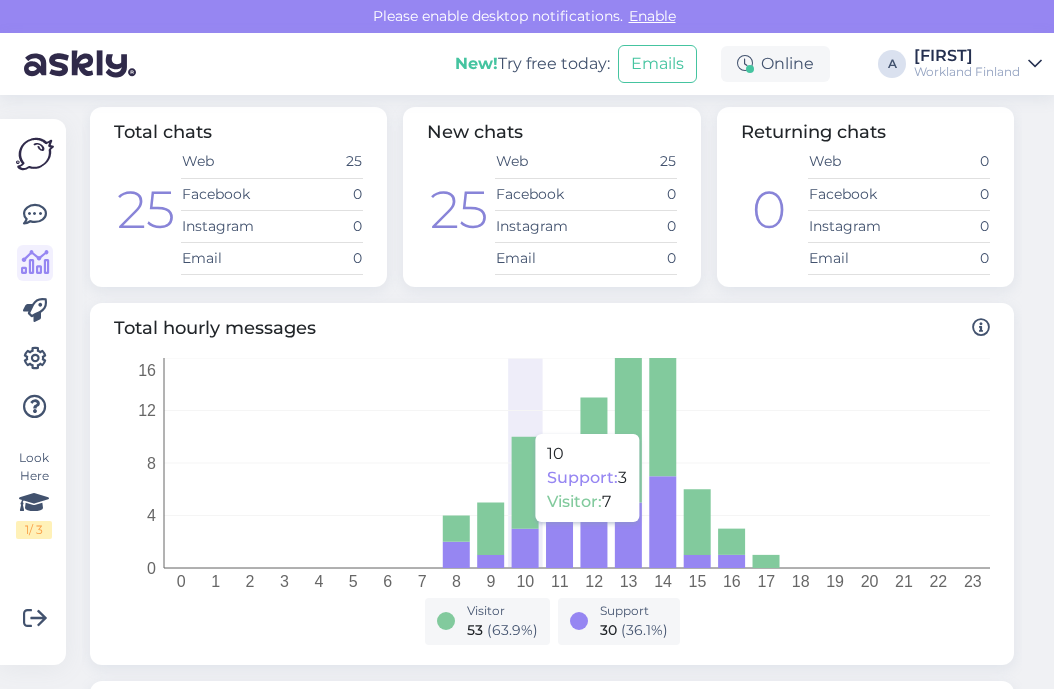 scroll, scrollTop: 0, scrollLeft: 0, axis: both 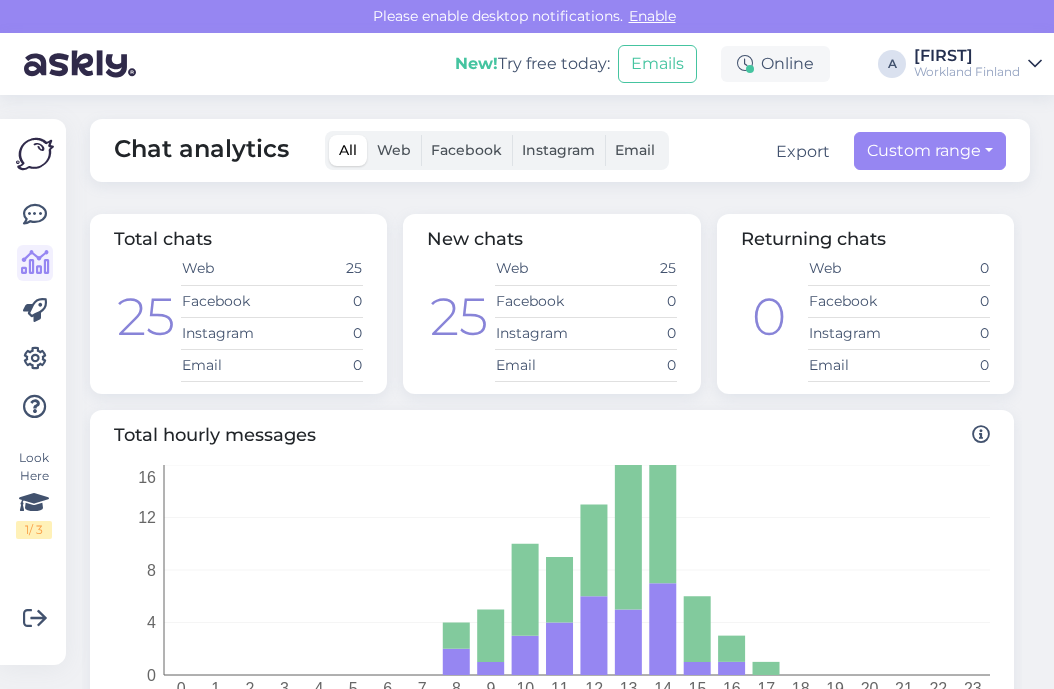 click on "Workland Finland" at bounding box center (967, 72) 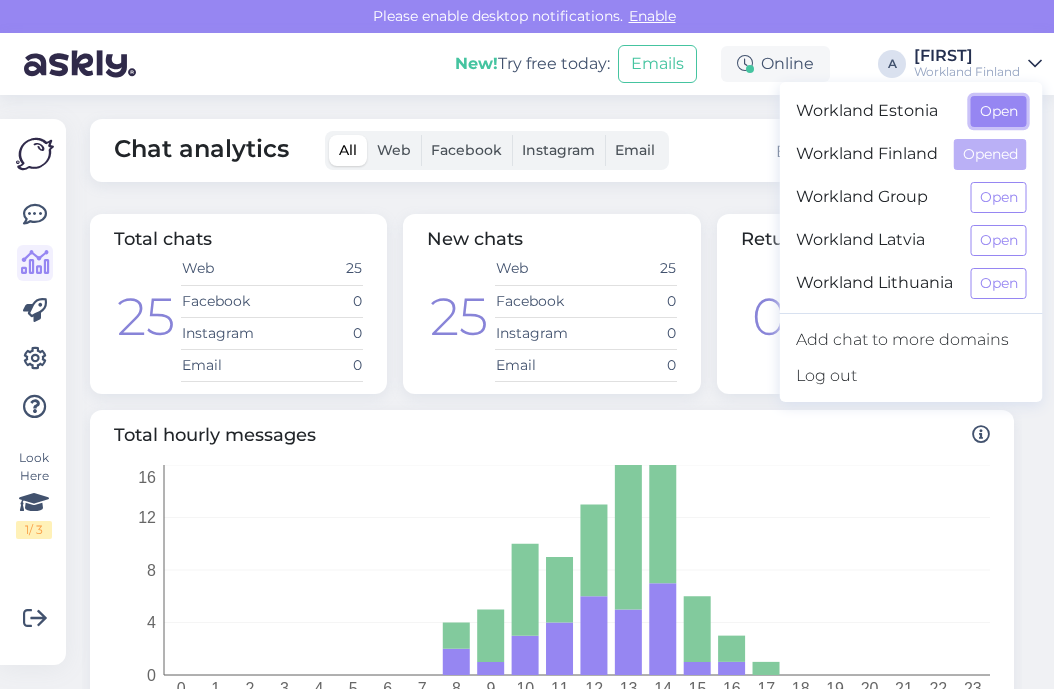click on "Open" at bounding box center [999, 111] 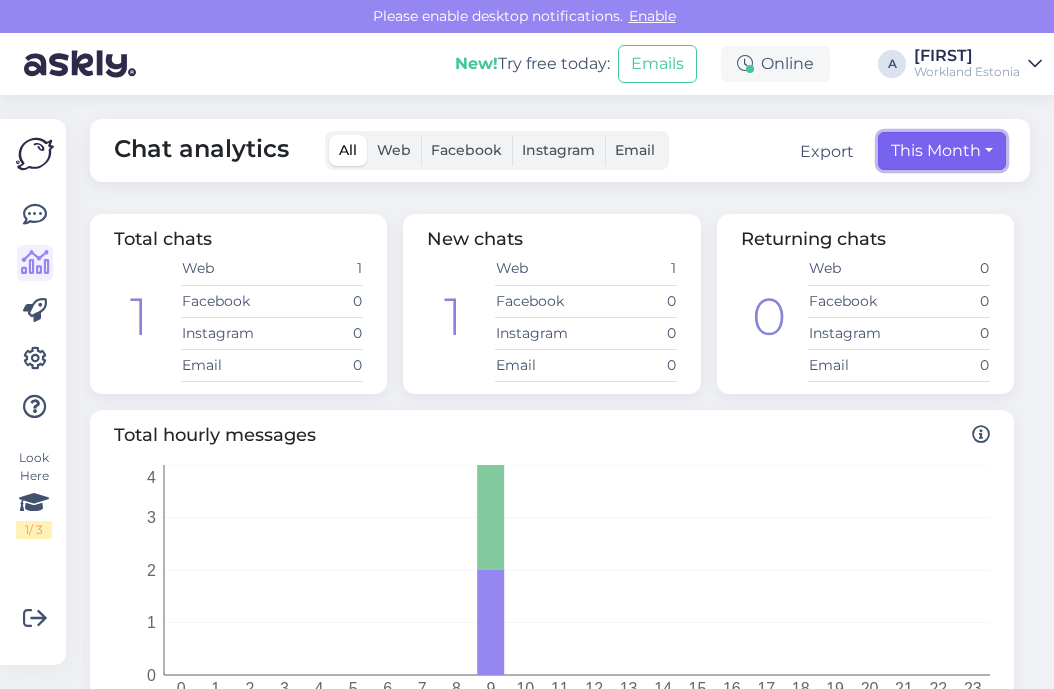 click on "This Month" at bounding box center (942, 151) 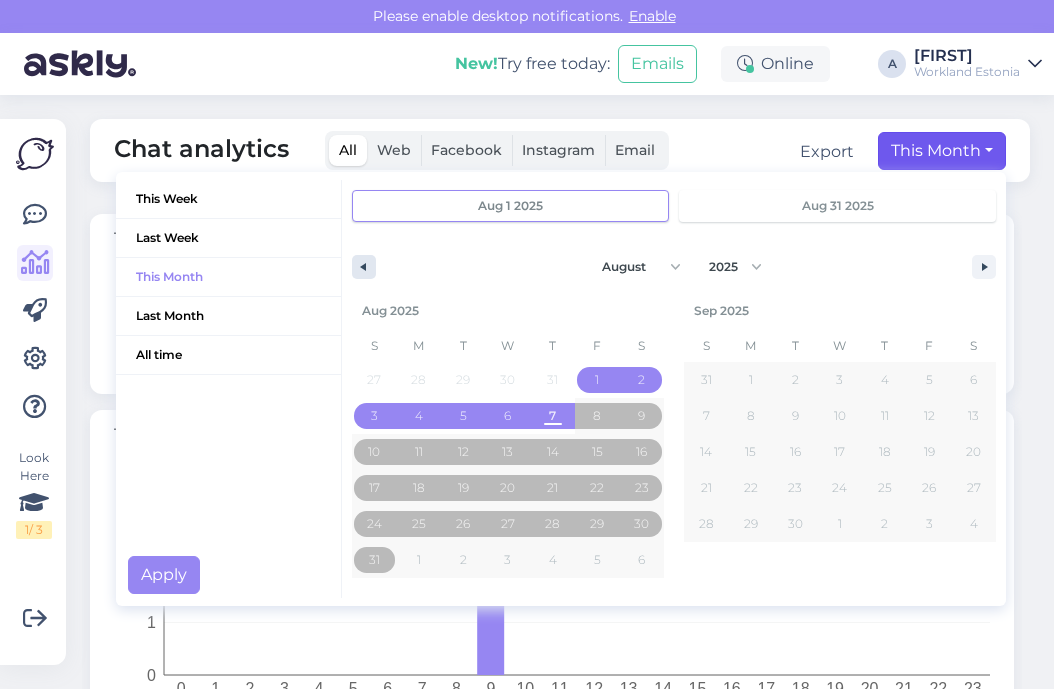 click at bounding box center (364, 267) 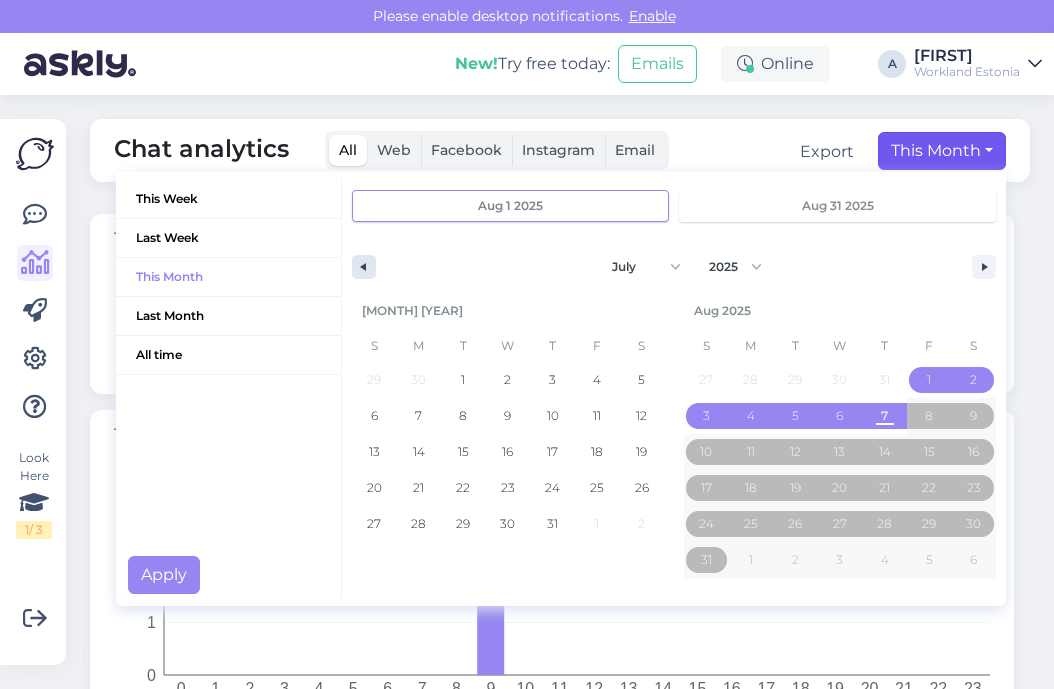 click at bounding box center (364, 267) 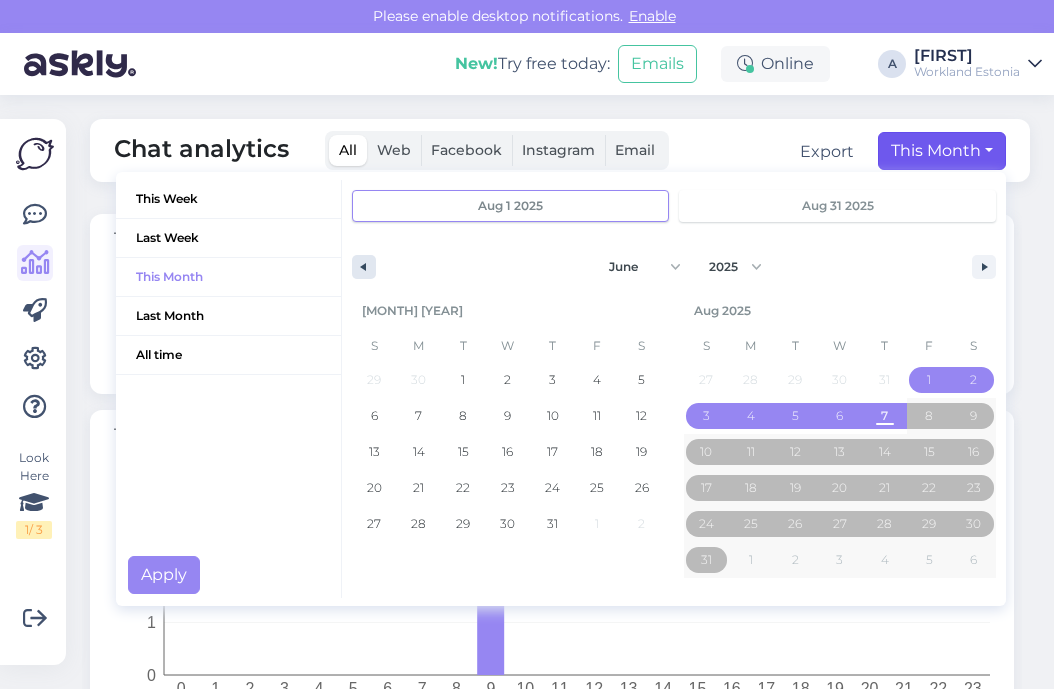 click at bounding box center (364, 267) 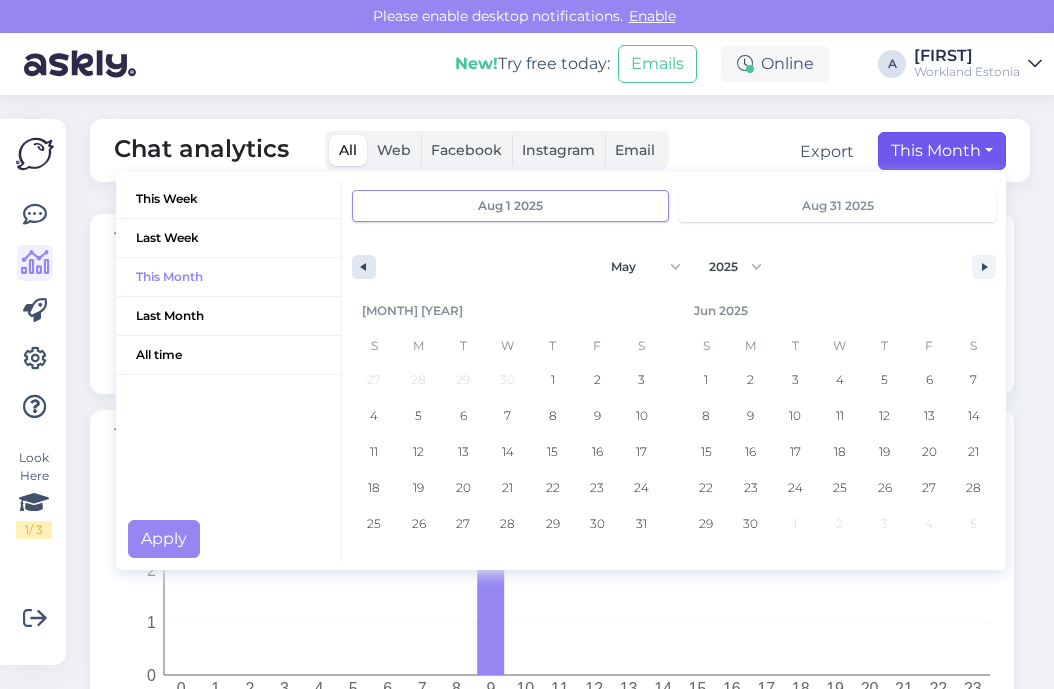 click at bounding box center (364, 267) 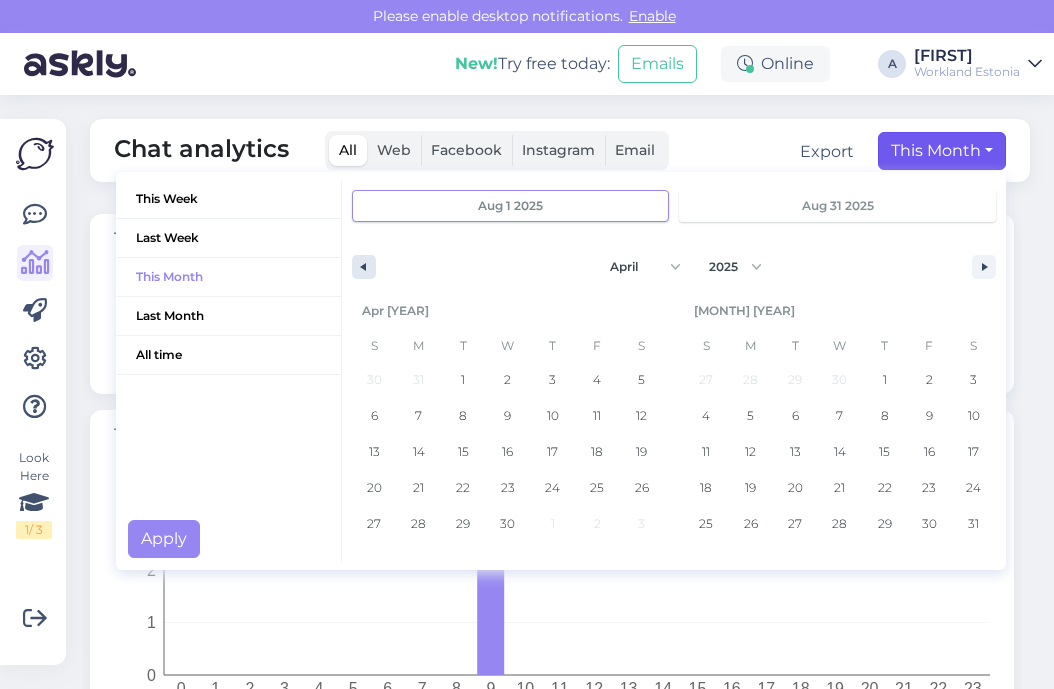 click at bounding box center [364, 267] 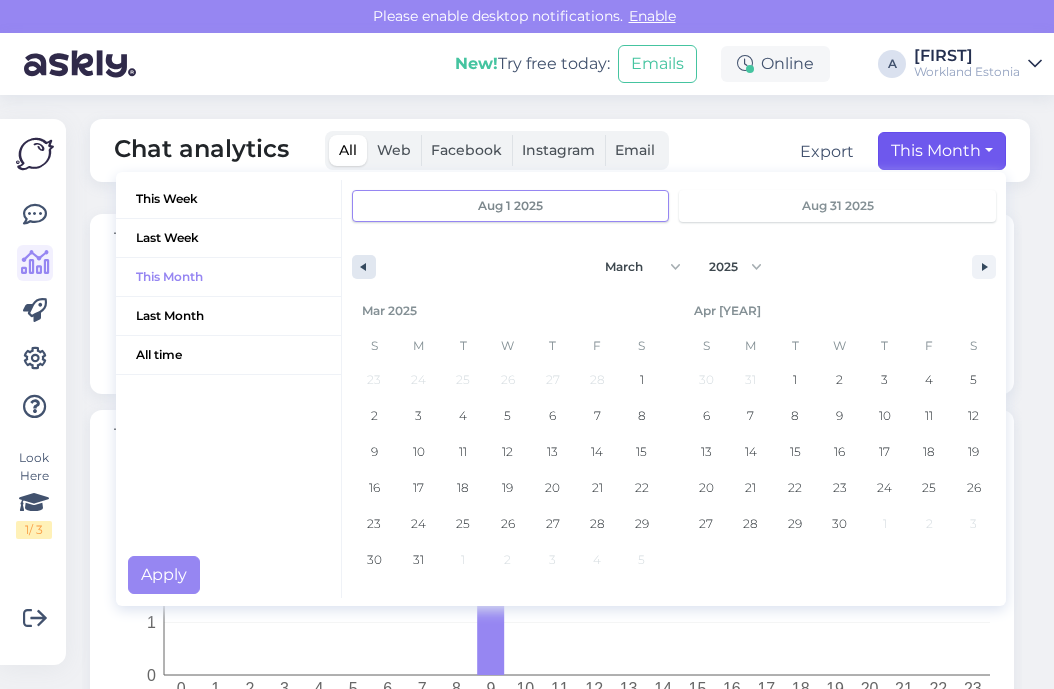 click at bounding box center (364, 267) 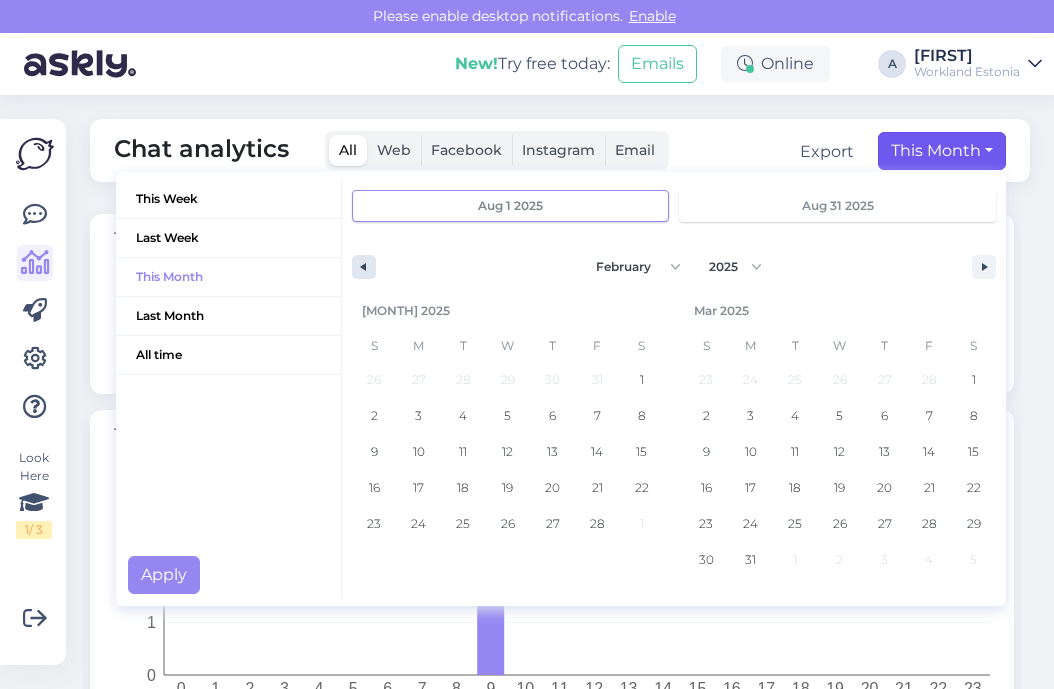 click at bounding box center (364, 267) 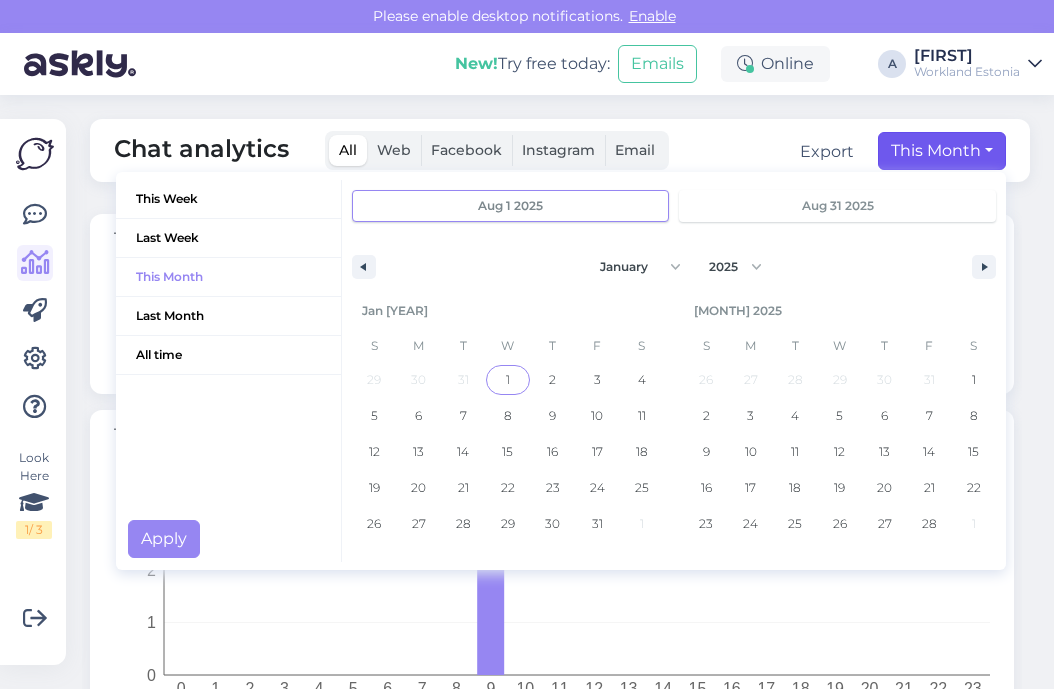 click on "1" at bounding box center [508, 380] 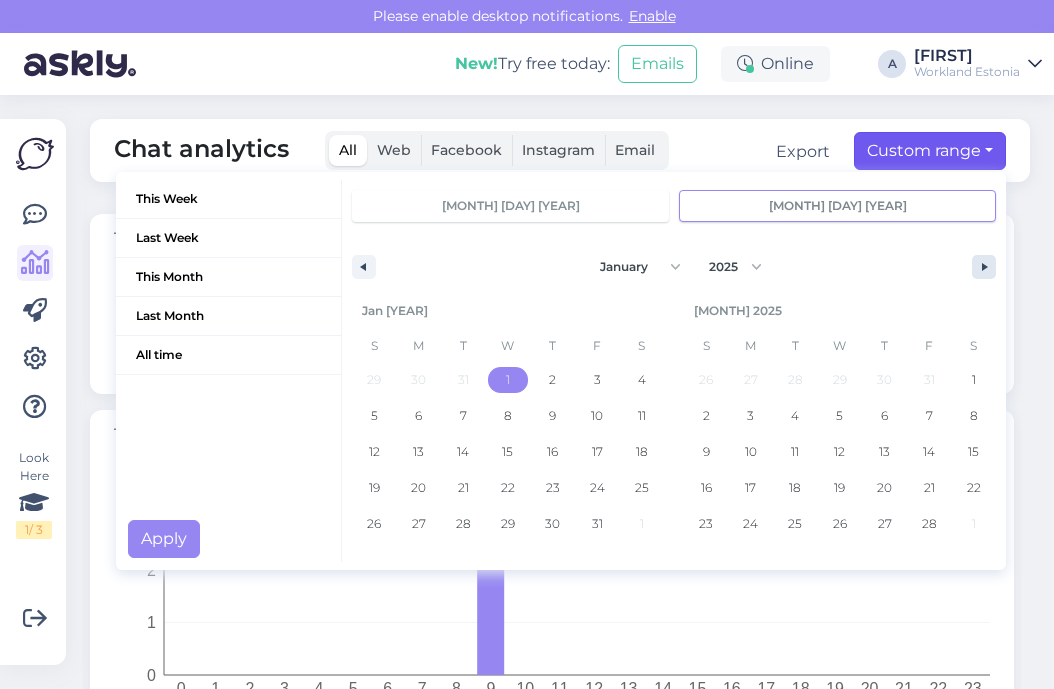 click at bounding box center (984, 267) 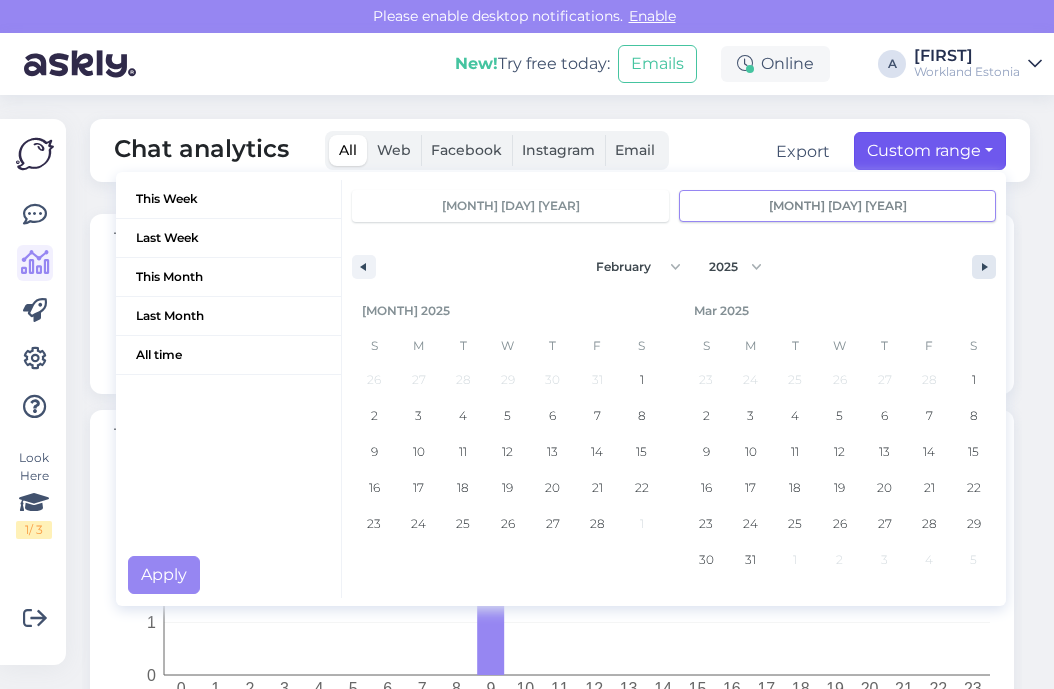 click at bounding box center [984, 267] 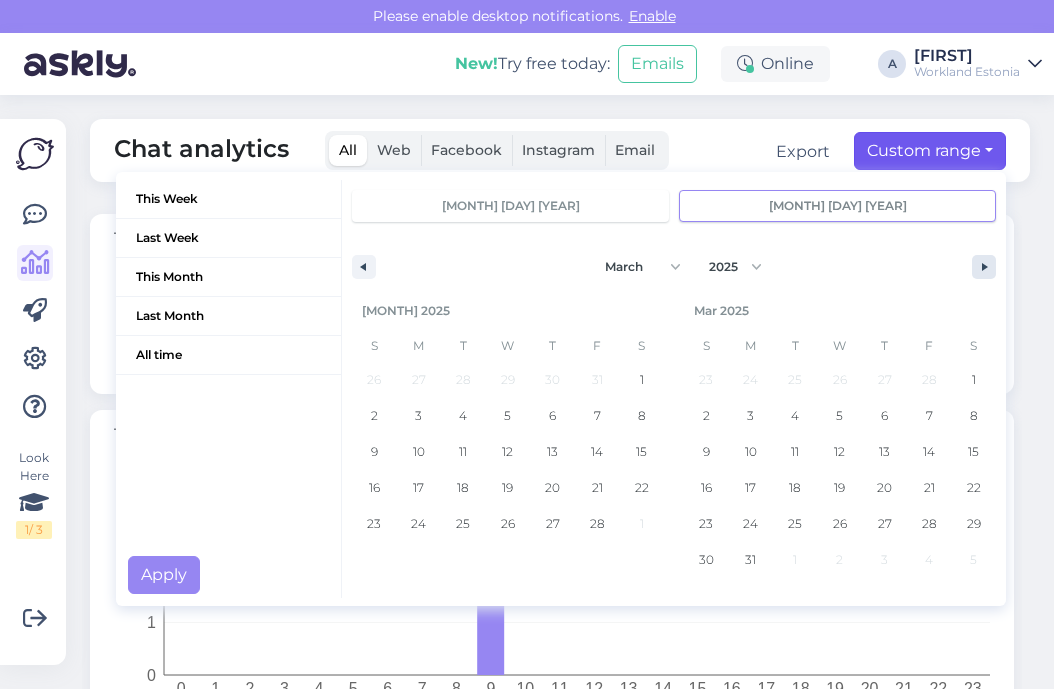 click at bounding box center [984, 267] 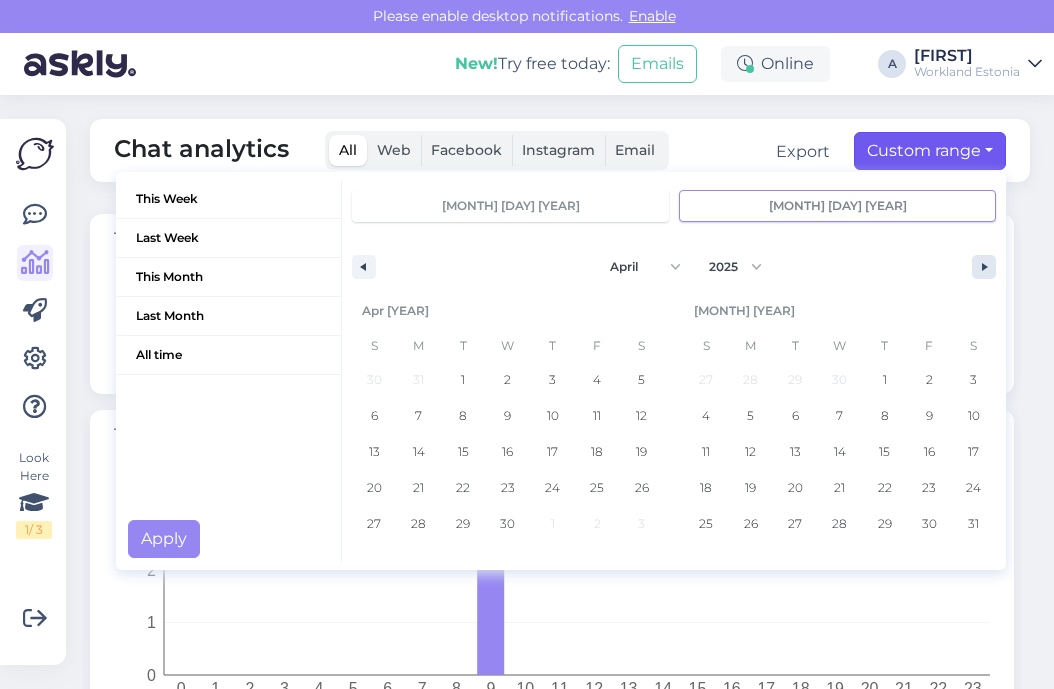click at bounding box center [984, 267] 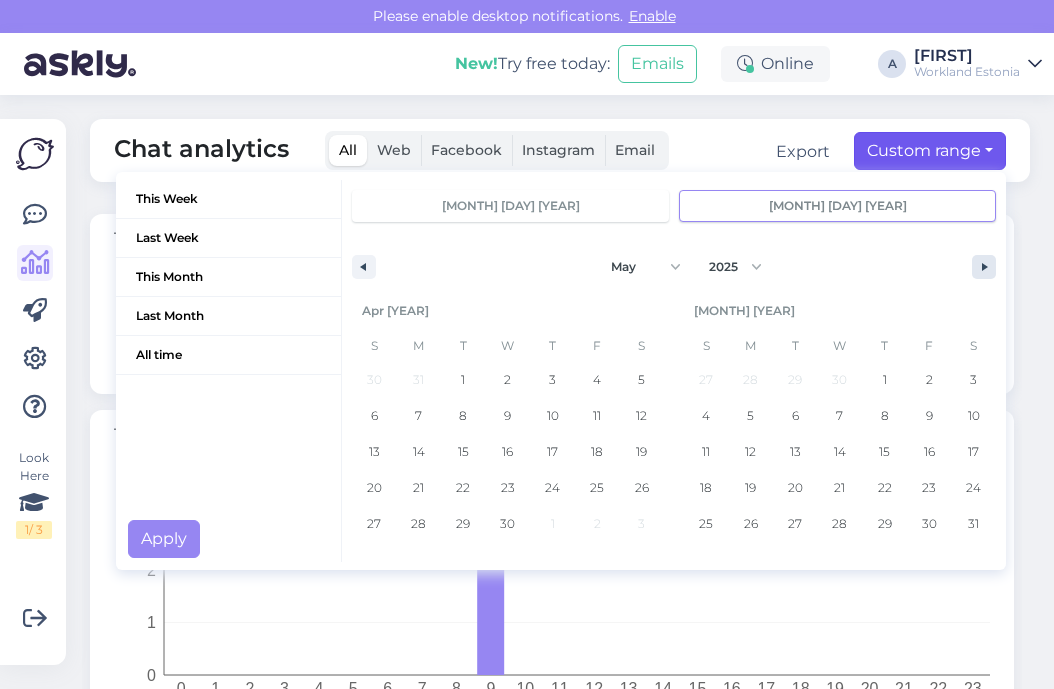 click at bounding box center [984, 267] 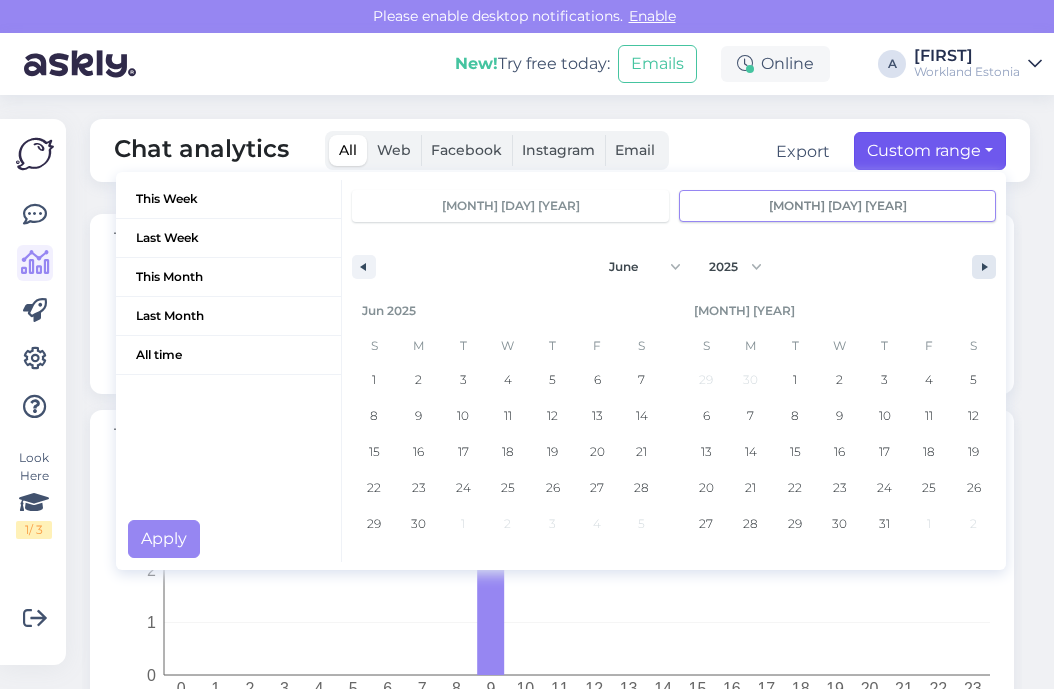 click at bounding box center (984, 267) 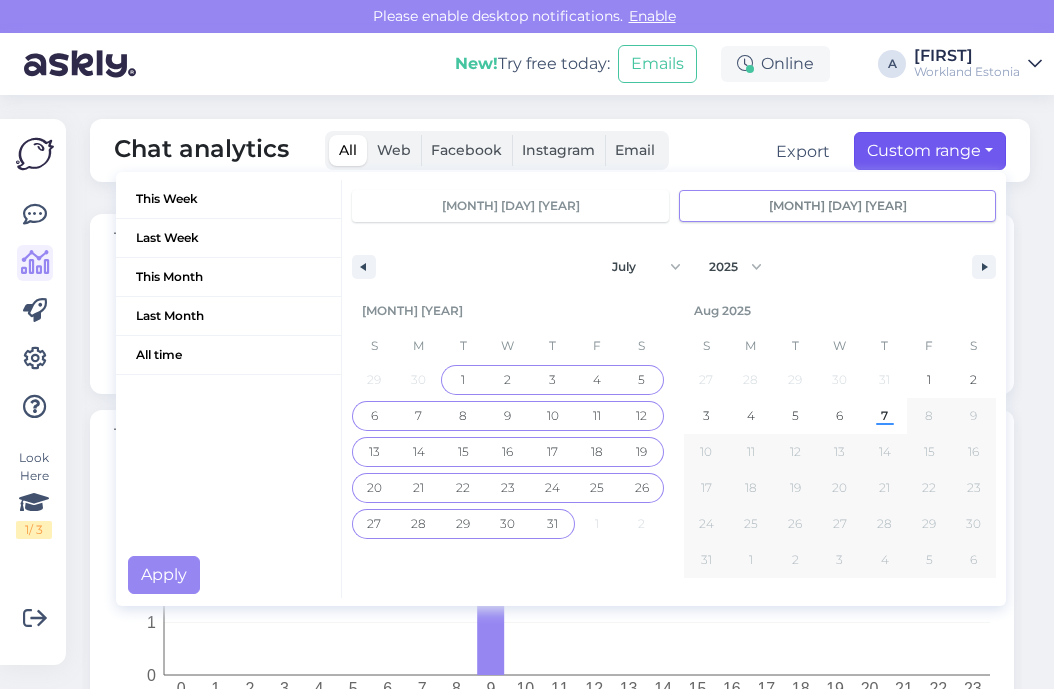 click on "31" at bounding box center [552, 524] 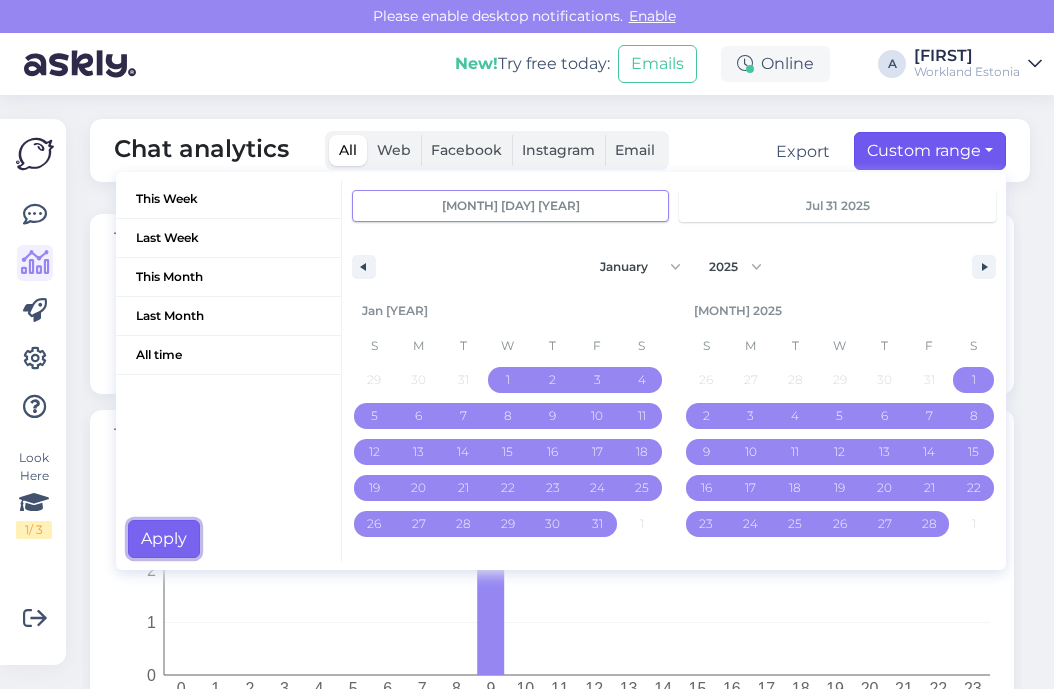 click on "Apply" at bounding box center [164, 539] 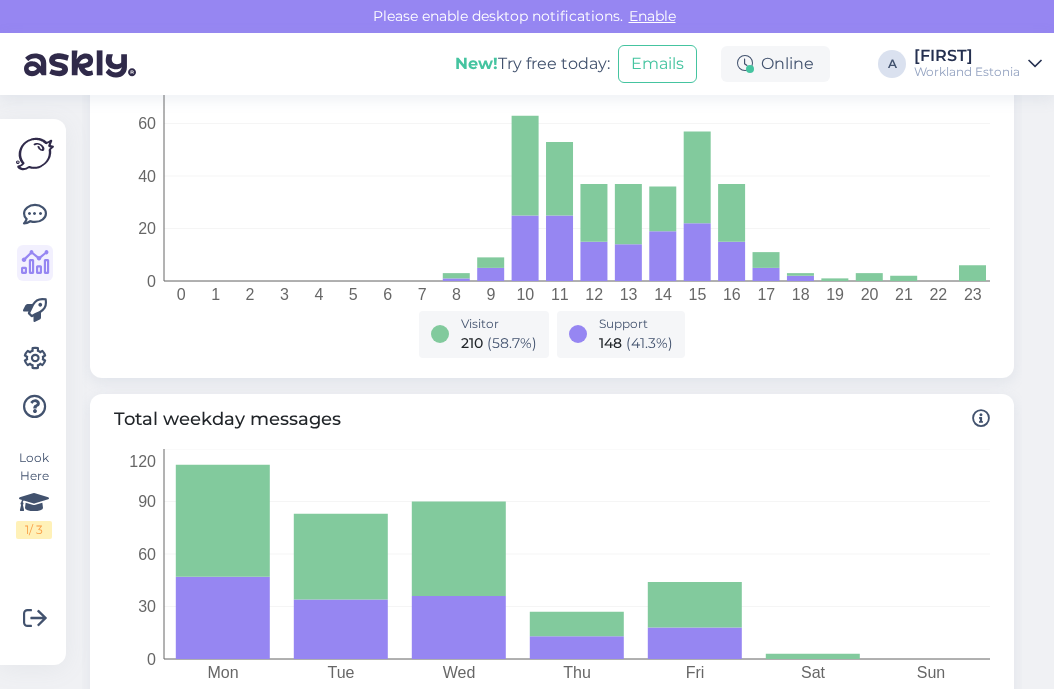 scroll, scrollTop: 0, scrollLeft: 0, axis: both 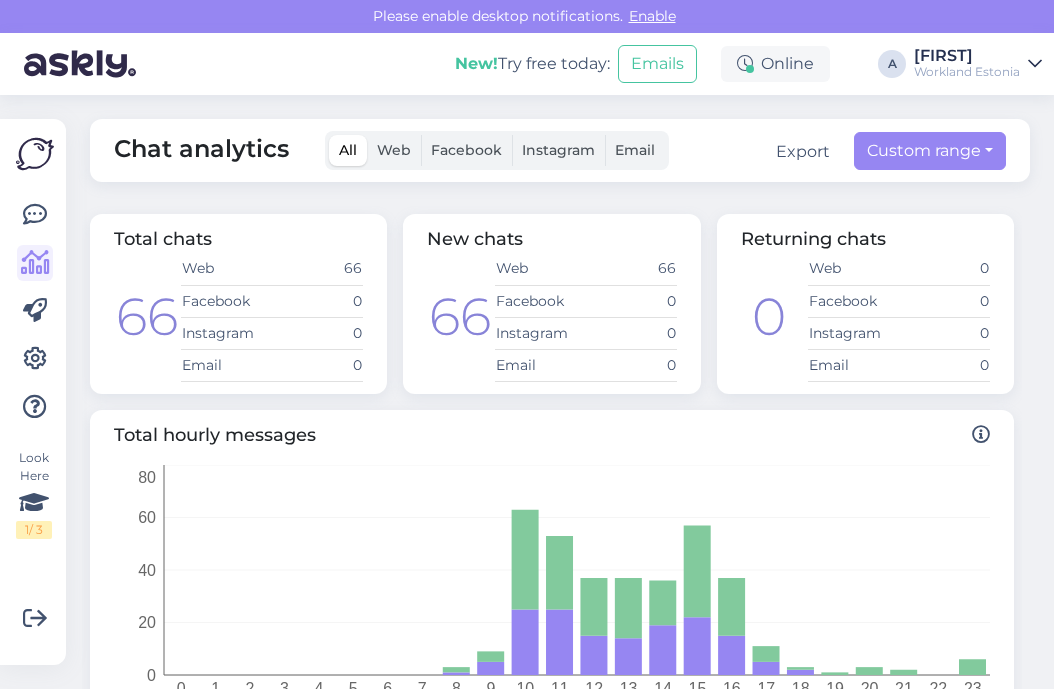 click on "[FIRST]" at bounding box center (967, 56) 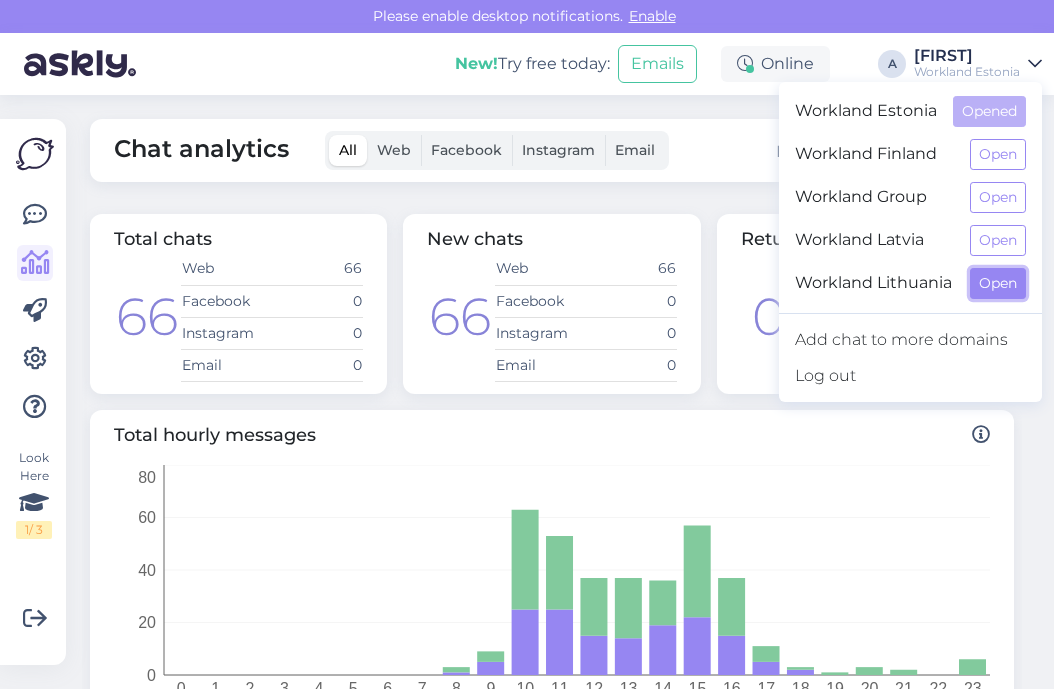 click on "Open" at bounding box center (998, 283) 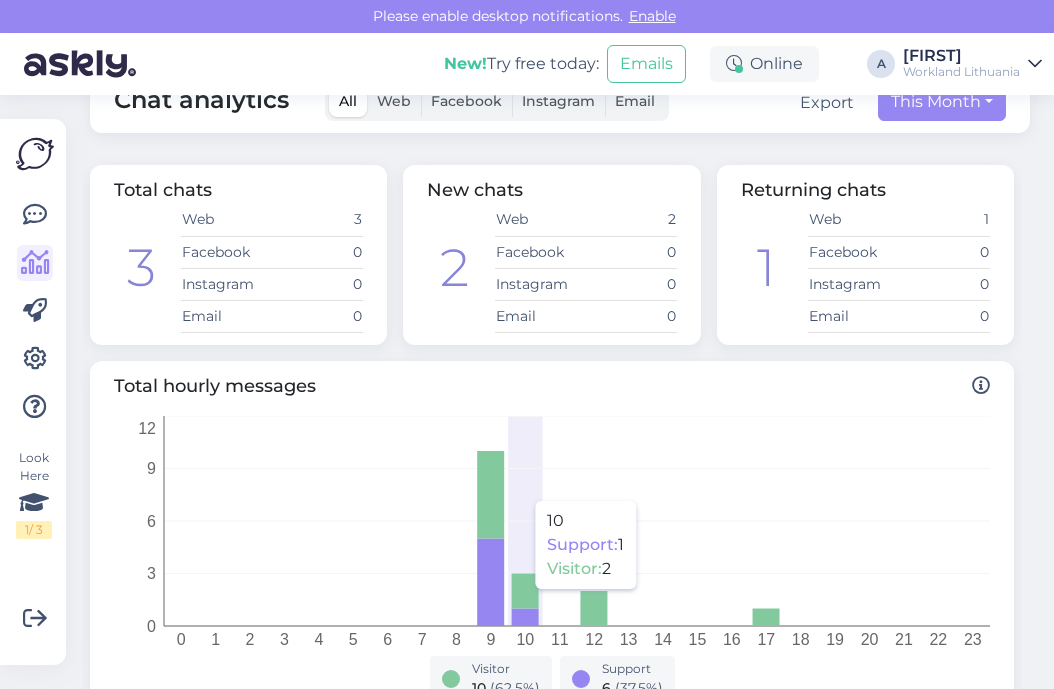 scroll, scrollTop: 0, scrollLeft: 0, axis: both 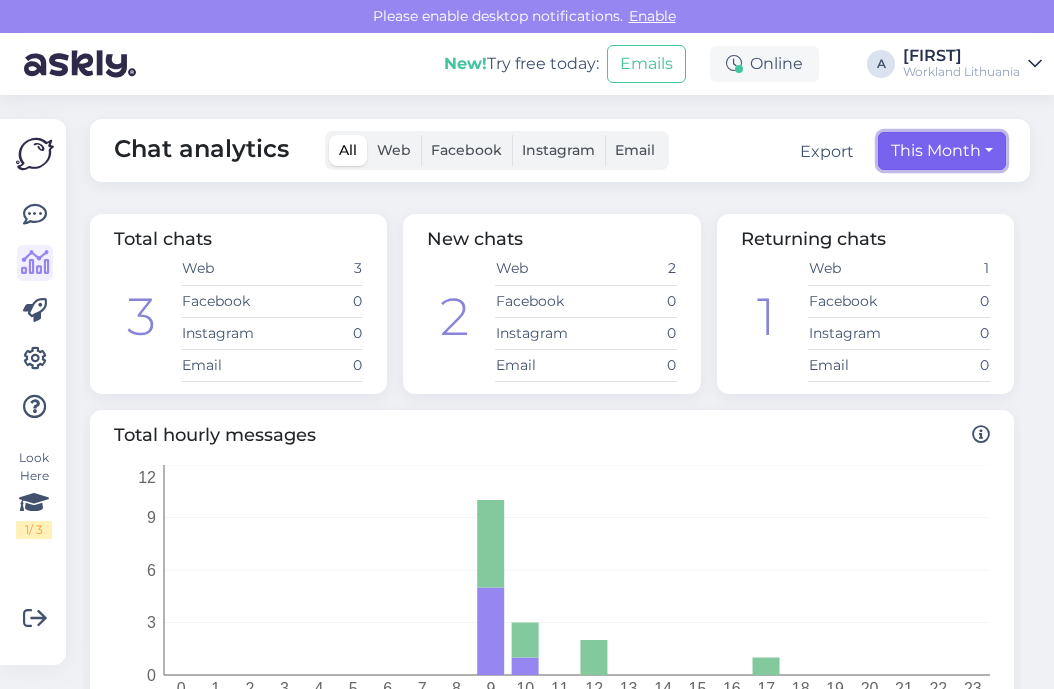 click on "This Month" at bounding box center (942, 151) 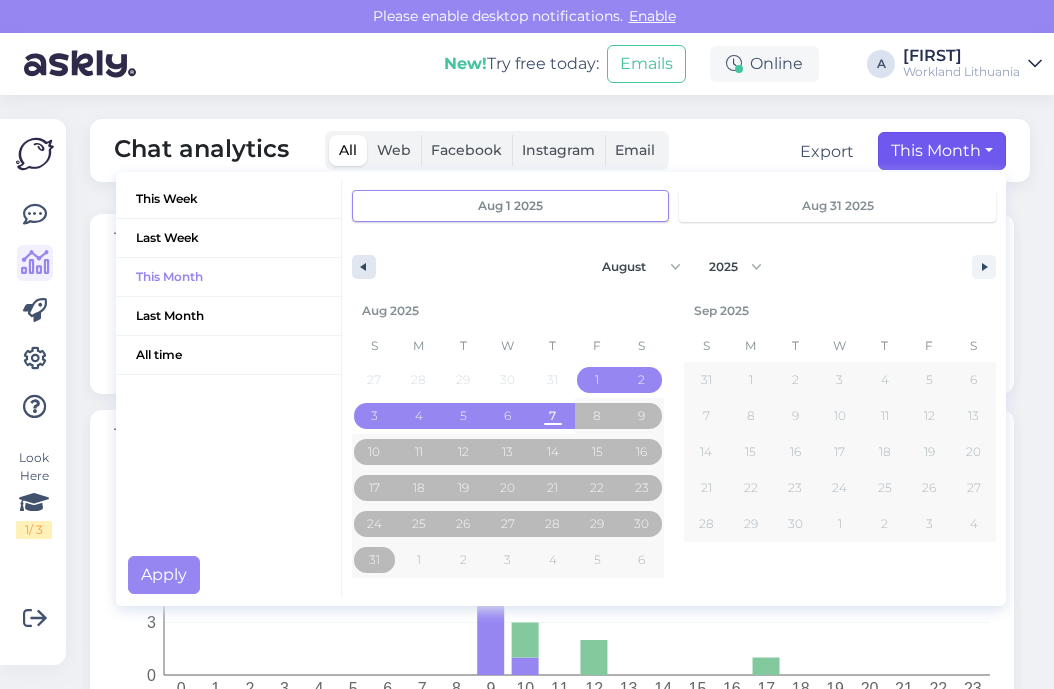 click at bounding box center (361, 267) 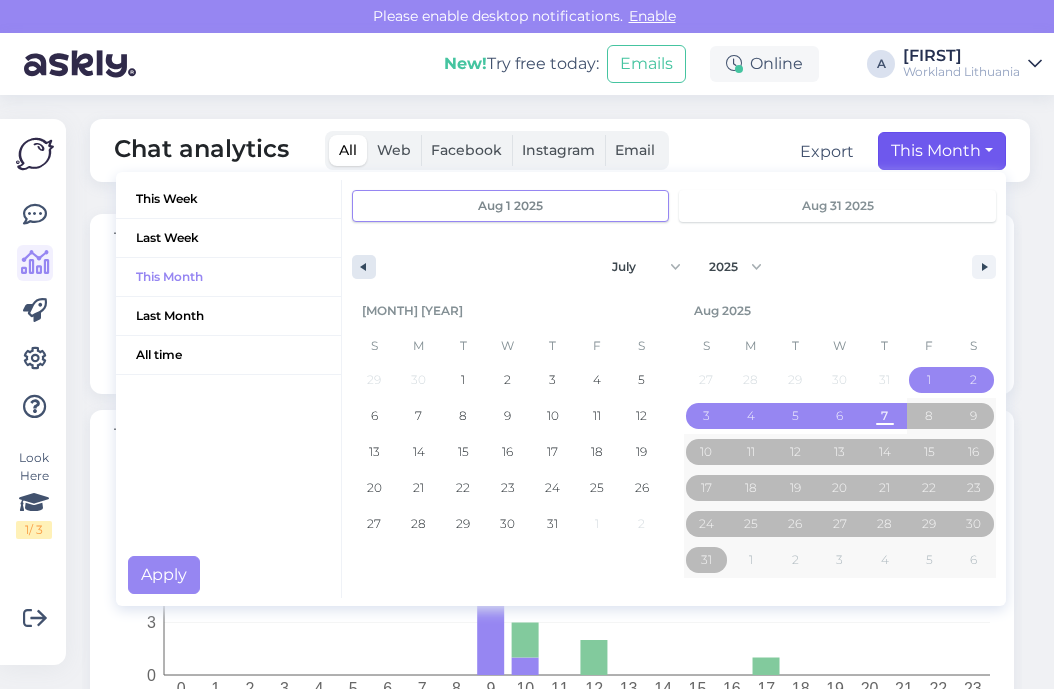 click at bounding box center [361, 267] 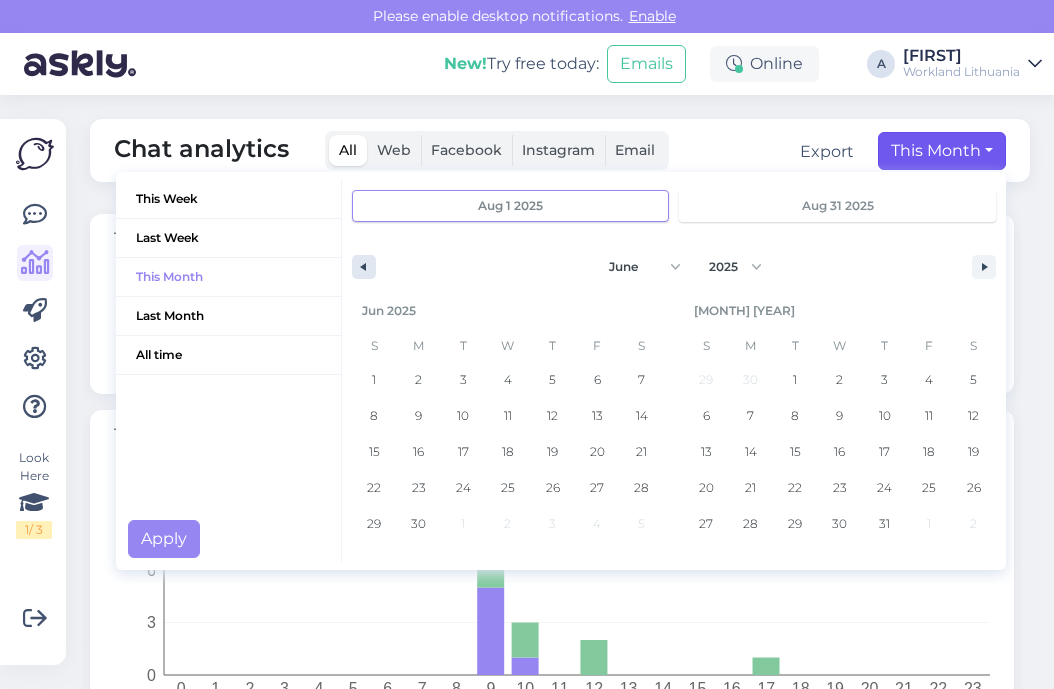 click at bounding box center [361, 267] 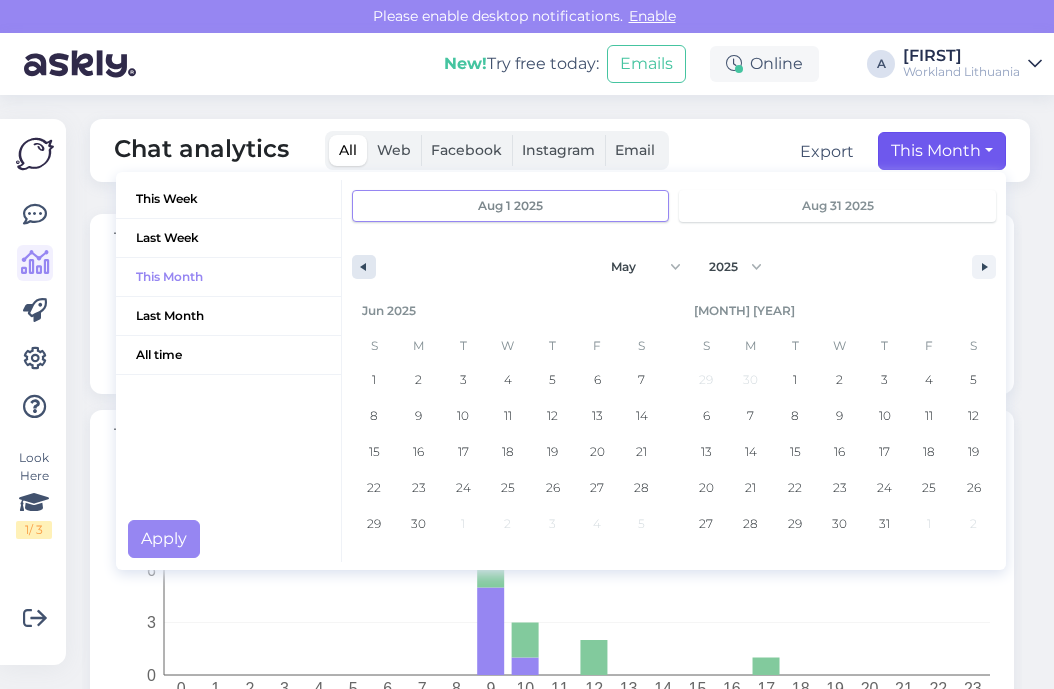 click at bounding box center (361, 267) 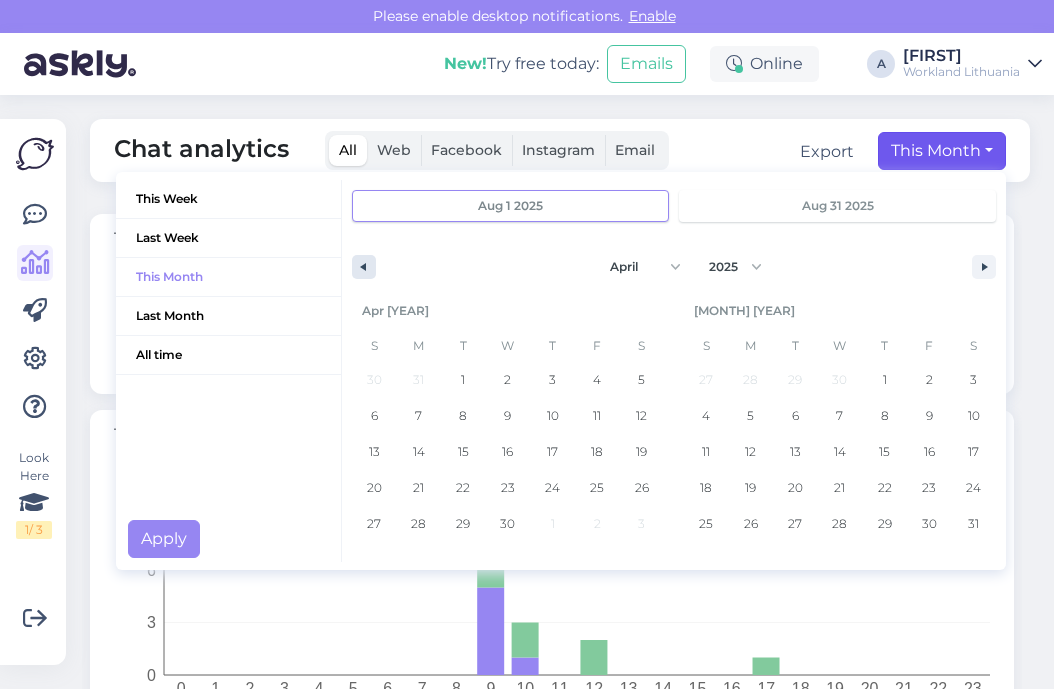 click at bounding box center [361, 267] 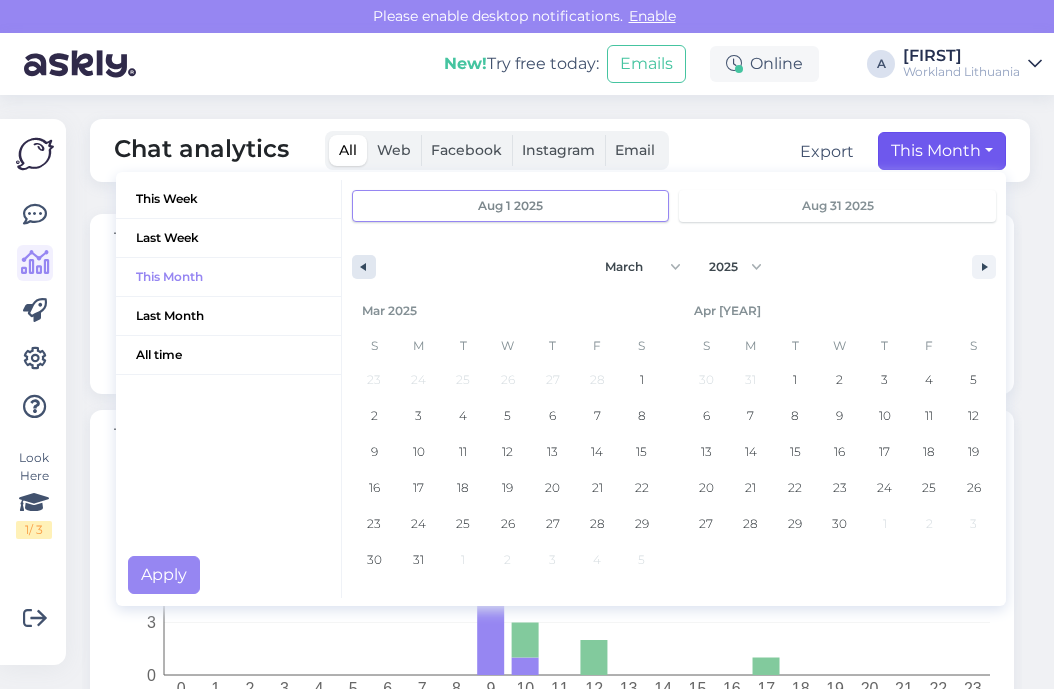 click at bounding box center [361, 267] 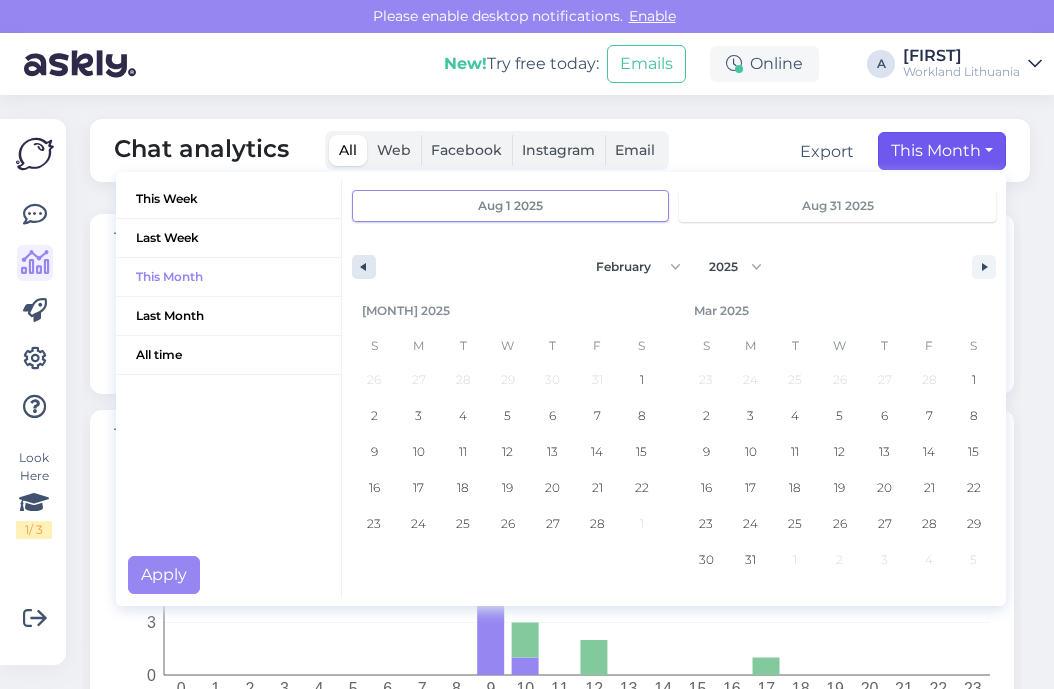 click at bounding box center (361, 267) 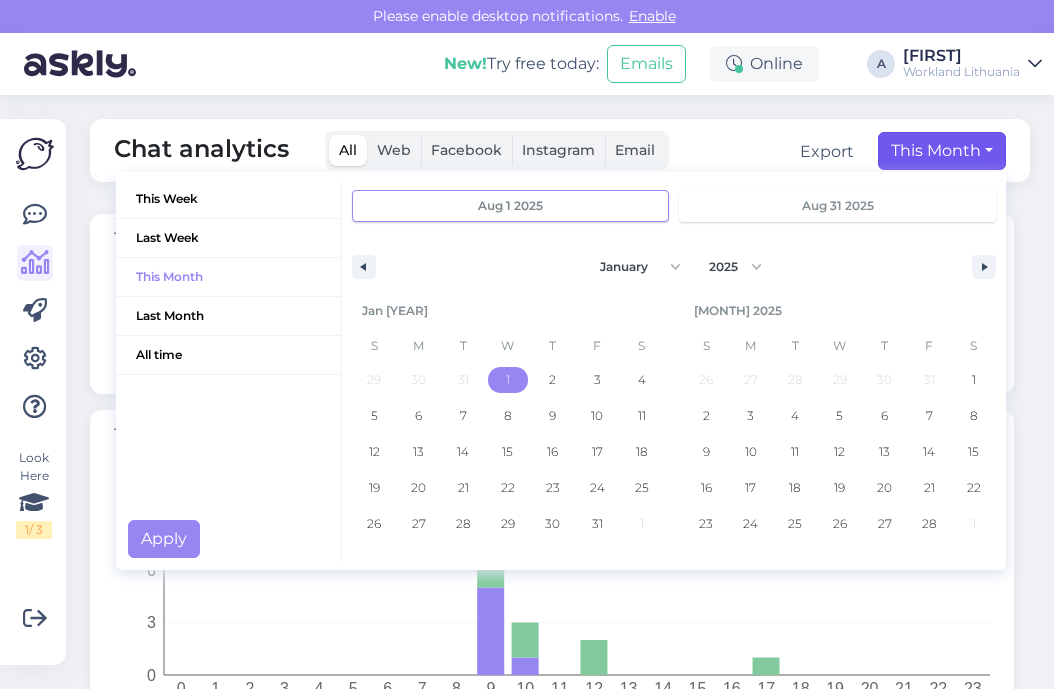 click on "1" at bounding box center (508, 380) 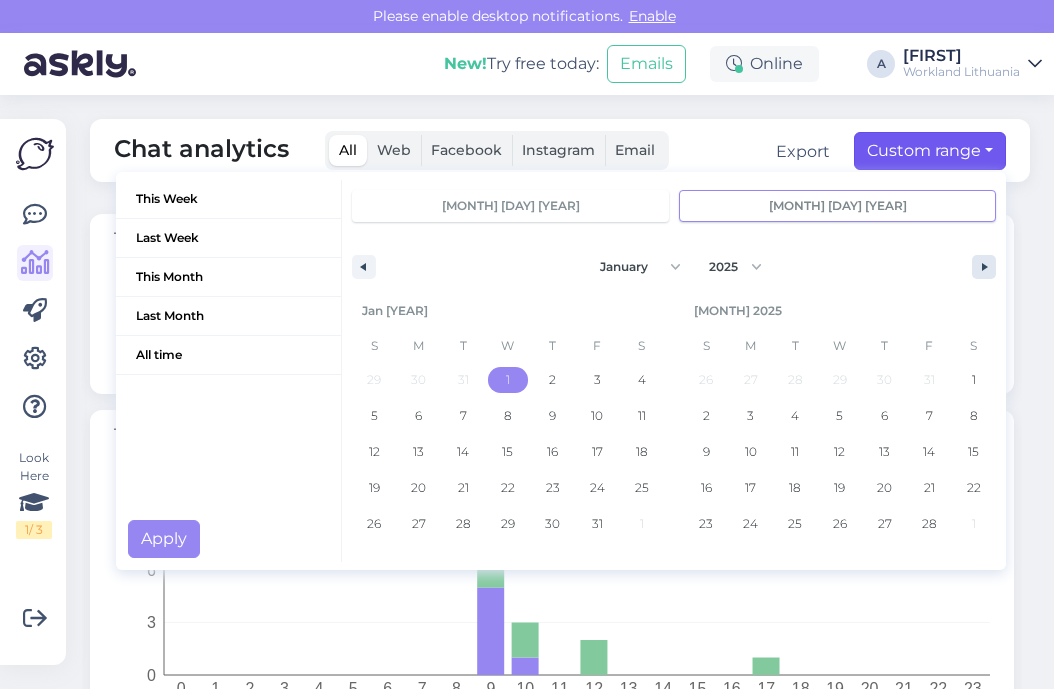 click at bounding box center [984, 267] 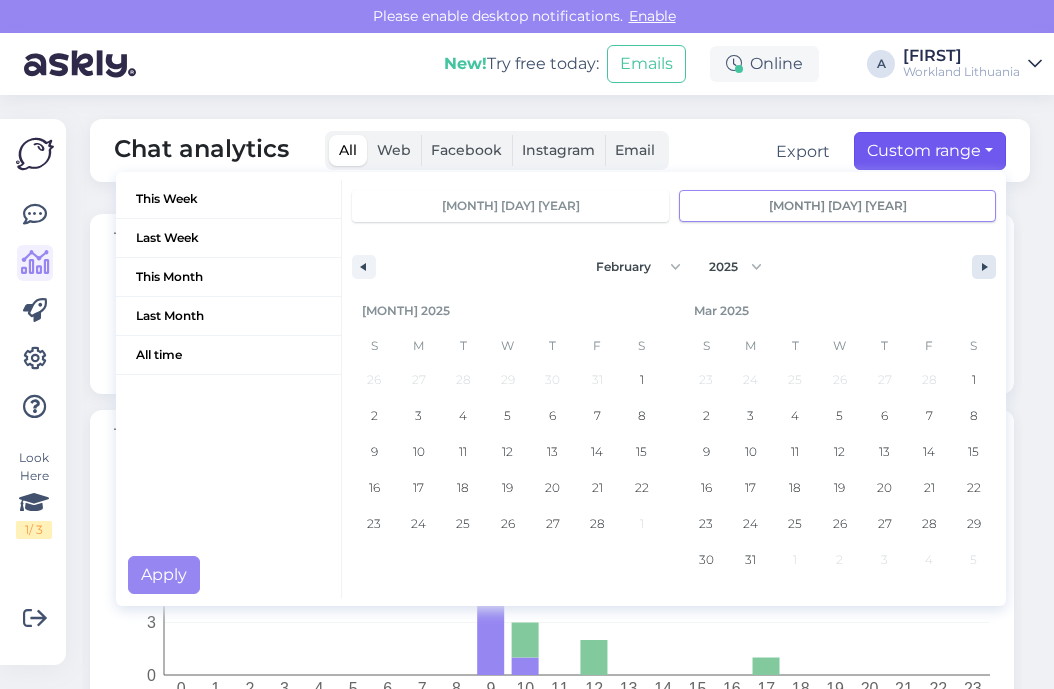 click at bounding box center [984, 267] 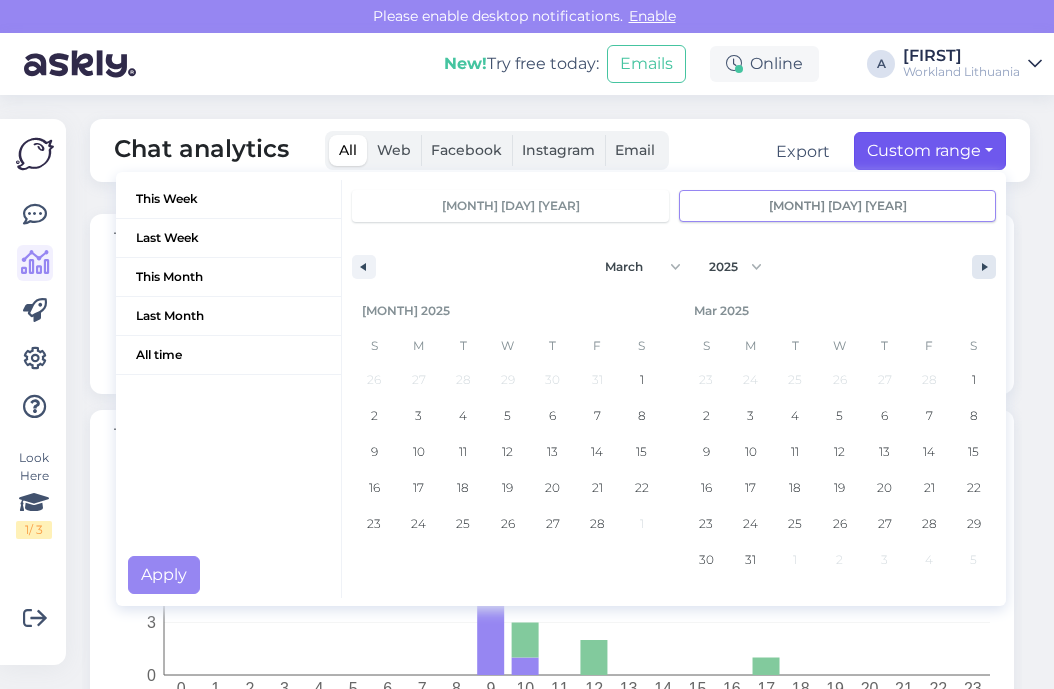 click at bounding box center [984, 267] 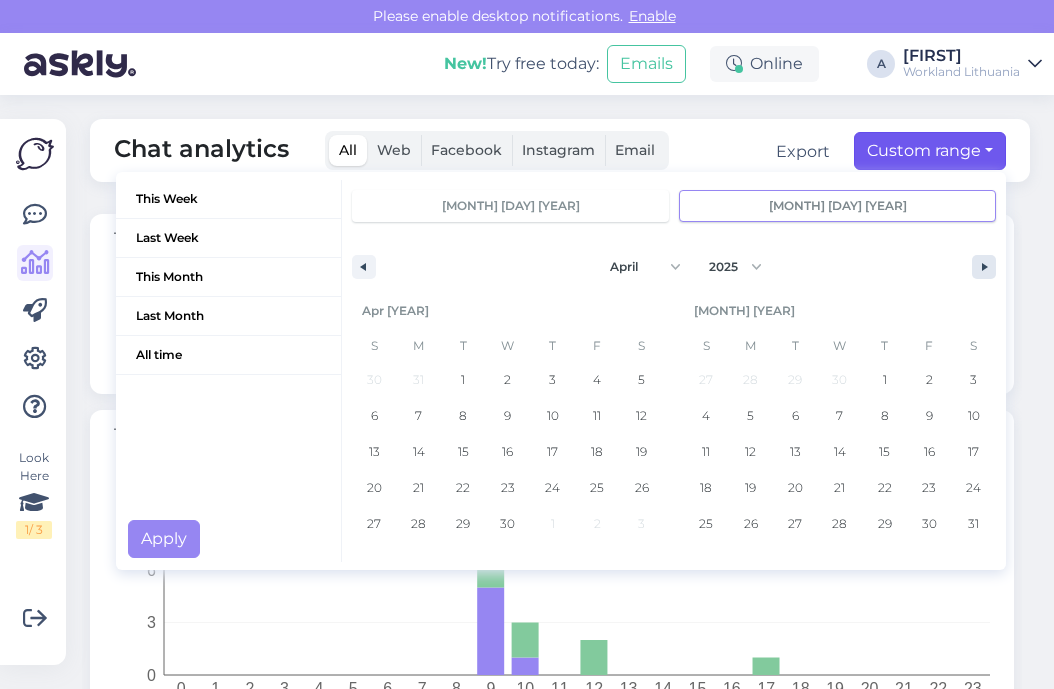 click at bounding box center [984, 267] 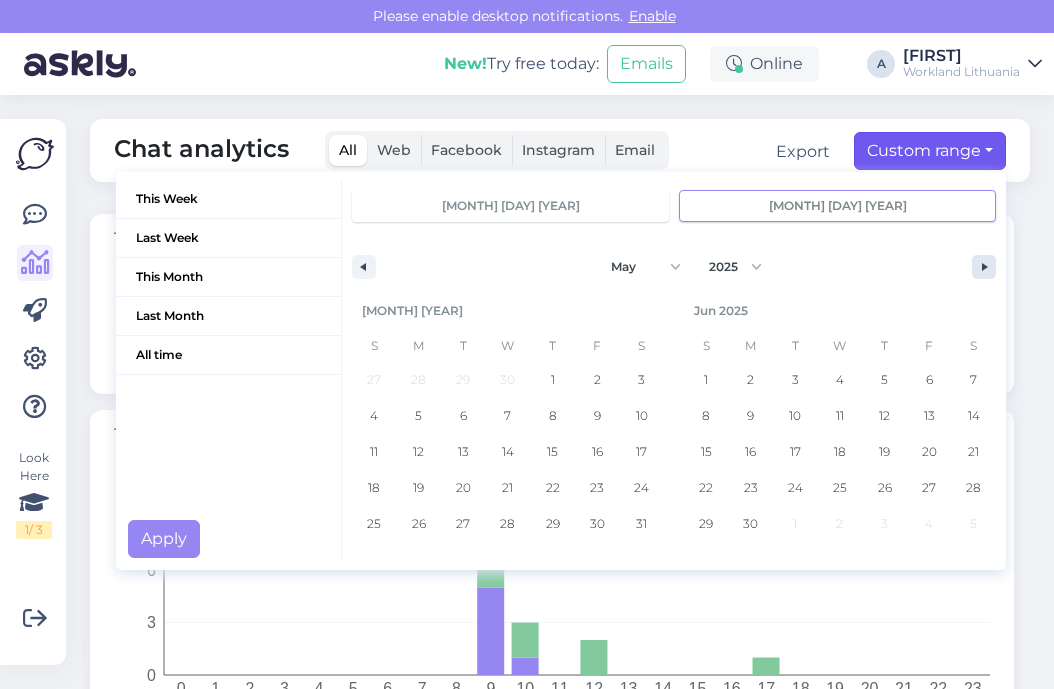 click at bounding box center (984, 267) 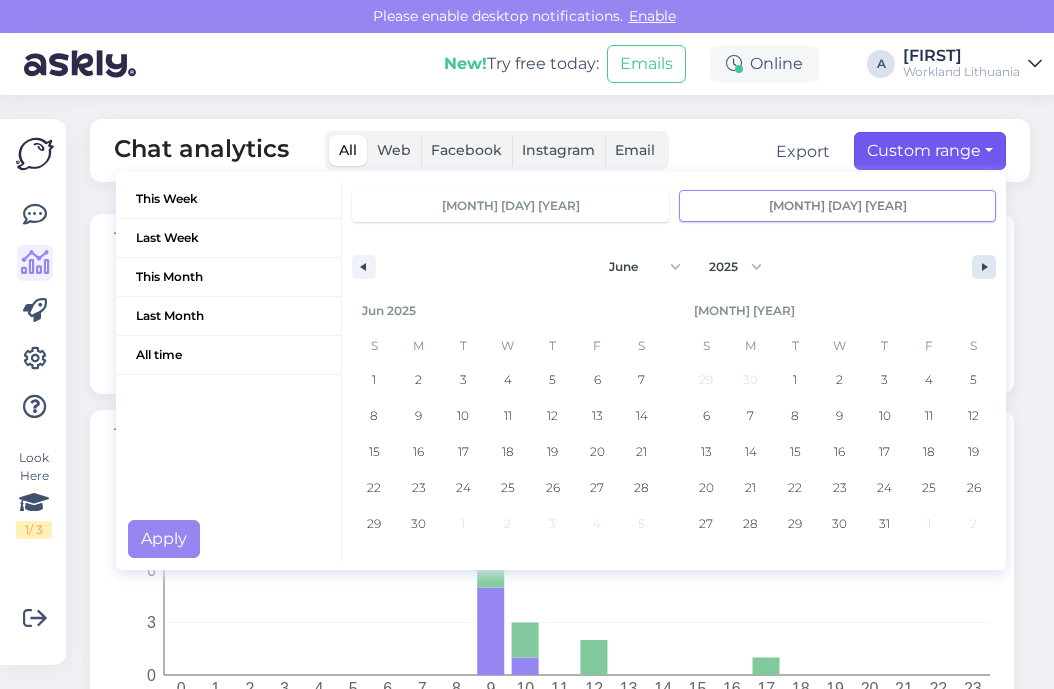 click at bounding box center (984, 267) 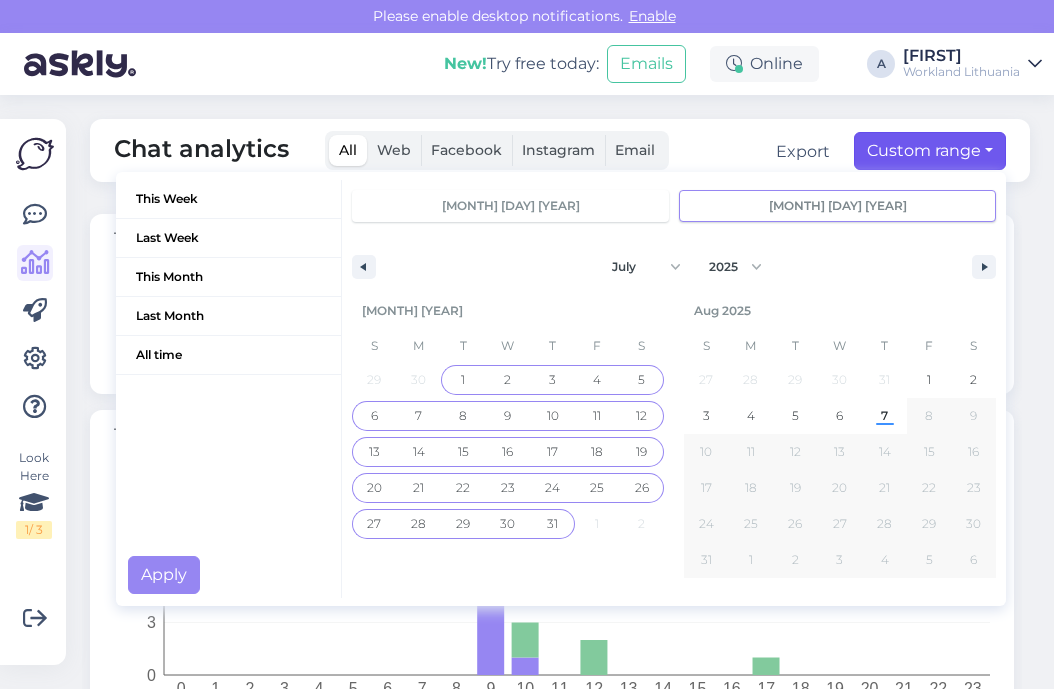 click on "31" at bounding box center (552, 524) 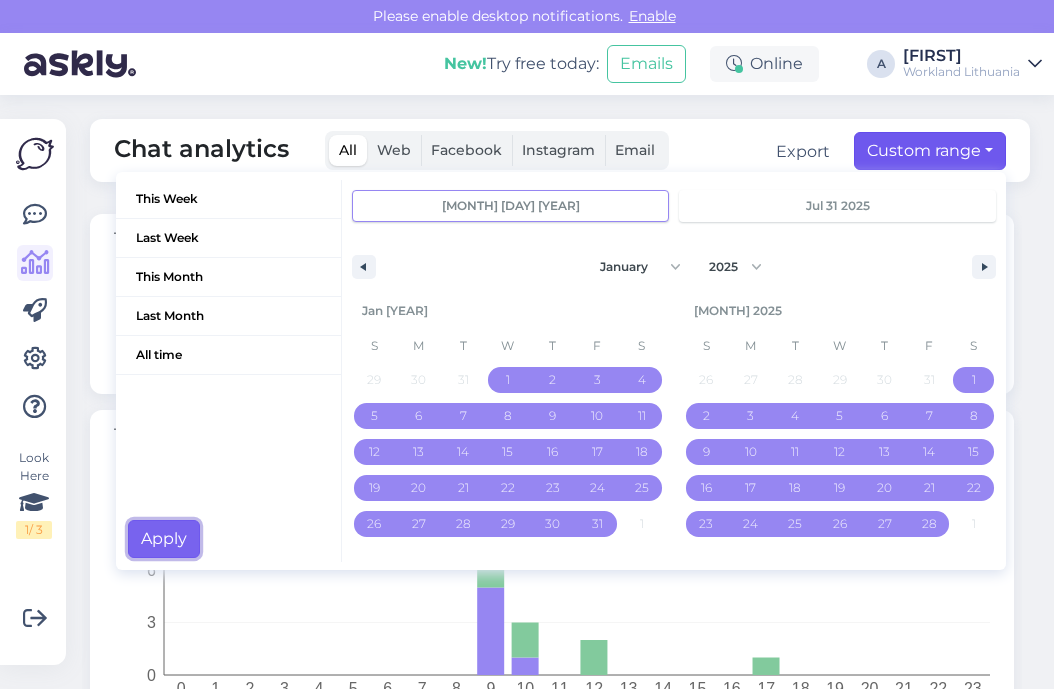 click on "Apply" at bounding box center (164, 539) 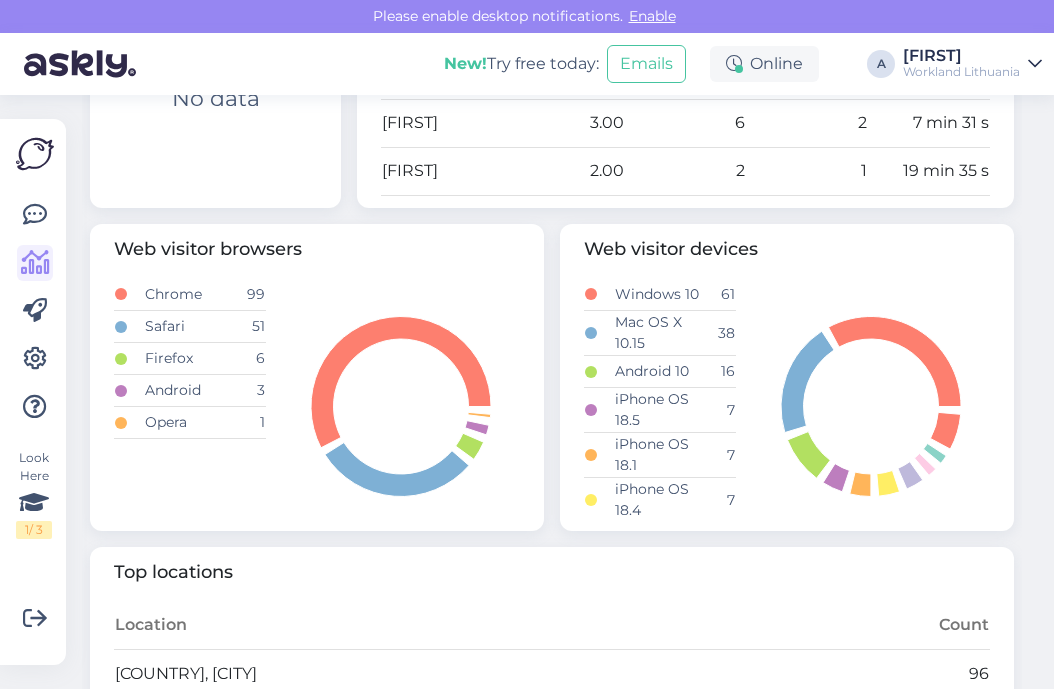 scroll, scrollTop: 1321, scrollLeft: 0, axis: vertical 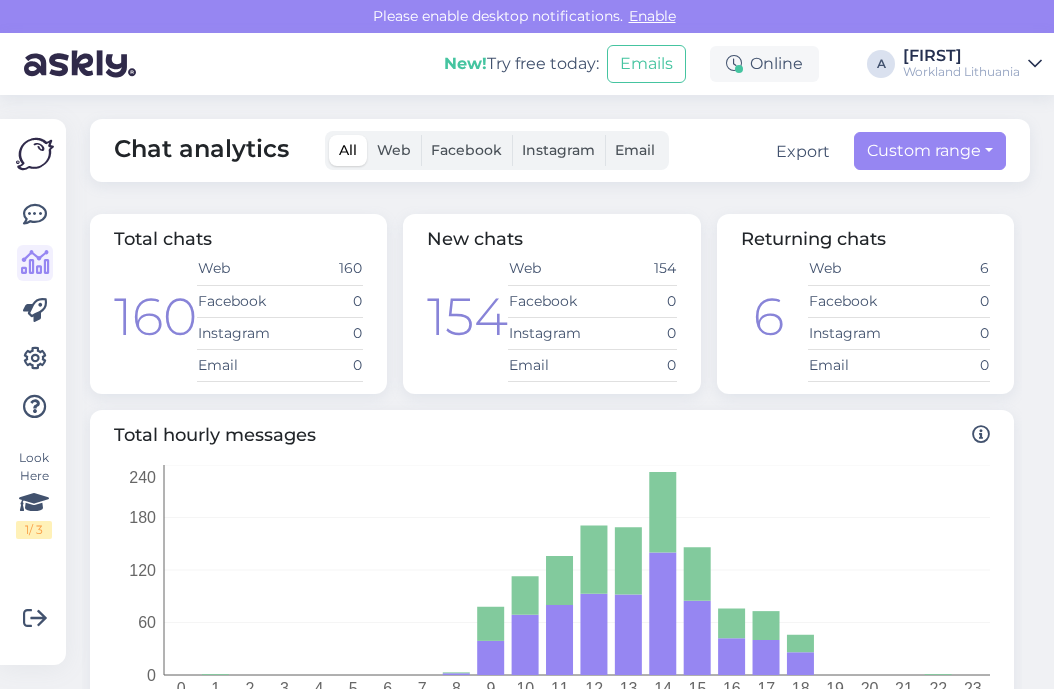 click on "Workland Lithuania" at bounding box center [961, 72] 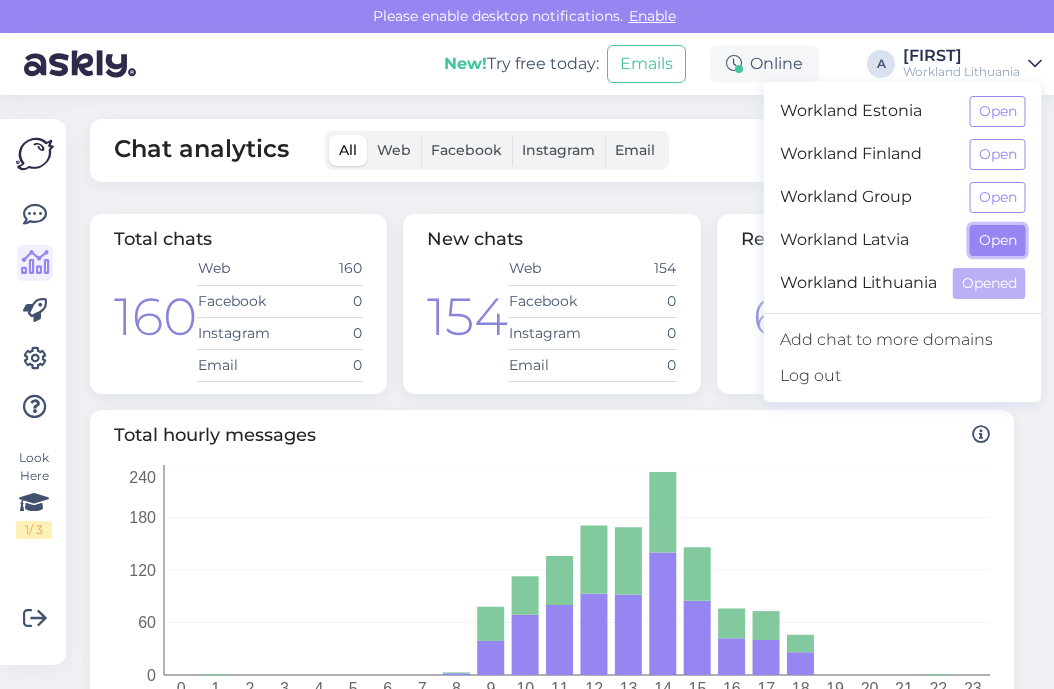 click on "Open" at bounding box center (998, 240) 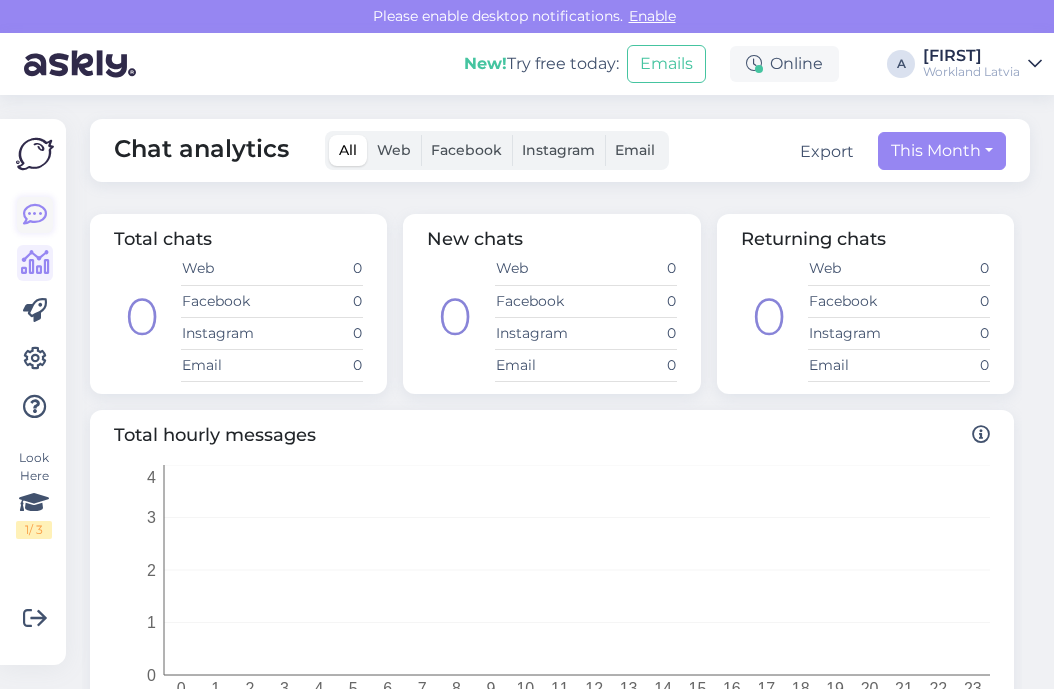 click at bounding box center (35, 215) 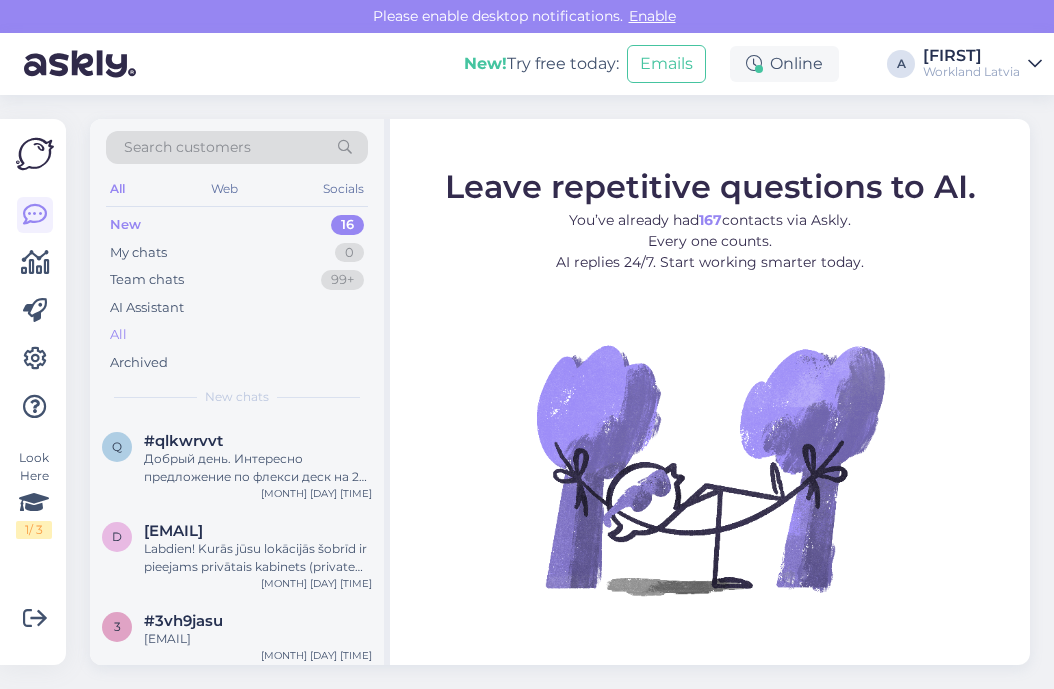 click on "All" at bounding box center [237, 335] 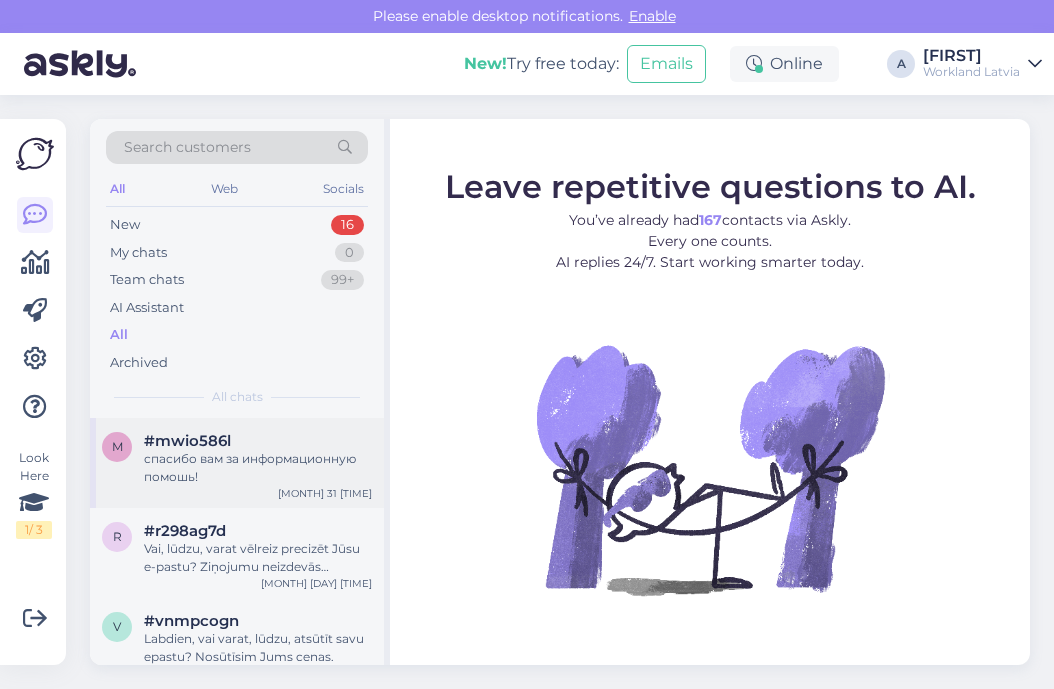 click on "спасибо вам за информационную помошь!" at bounding box center (258, 468) 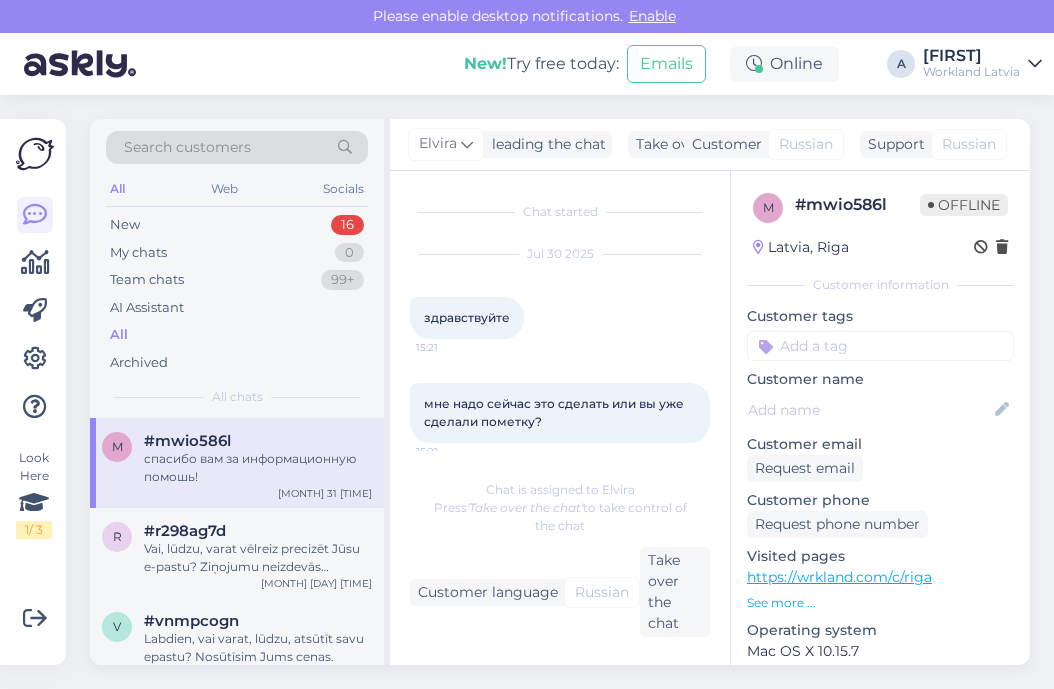 scroll, scrollTop: 5272, scrollLeft: 0, axis: vertical 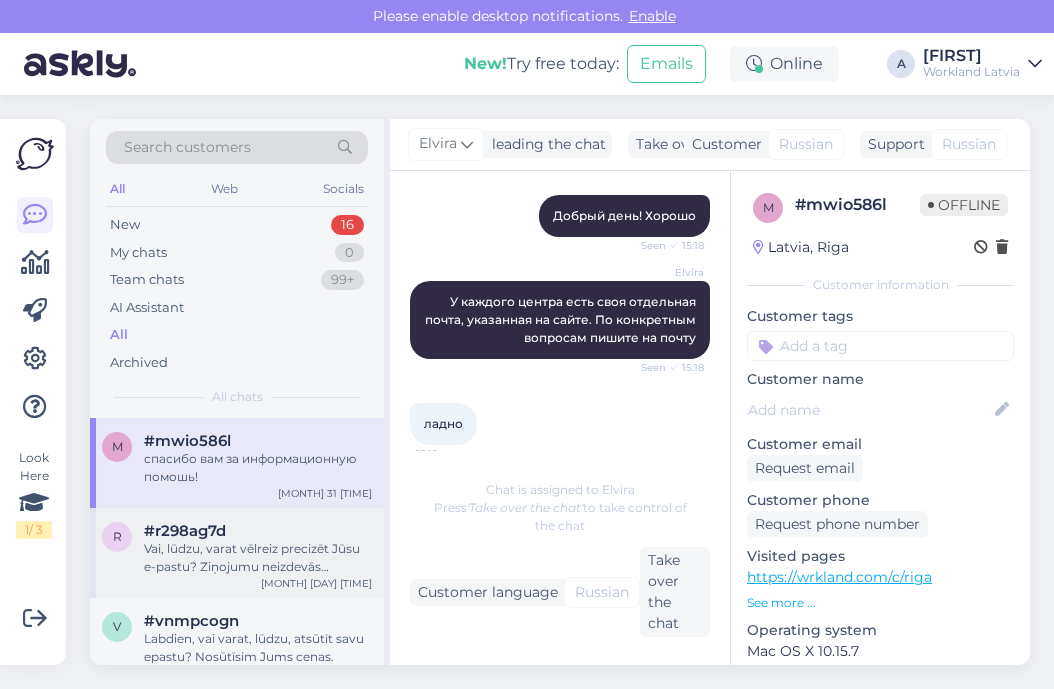 click on "Vai, lūdzu, varat vēlreiz precizēt Jūsu e-pastu? Ziņojumu neizdevās piegādāt uz Jūsu augstāk minēto." at bounding box center [258, 558] 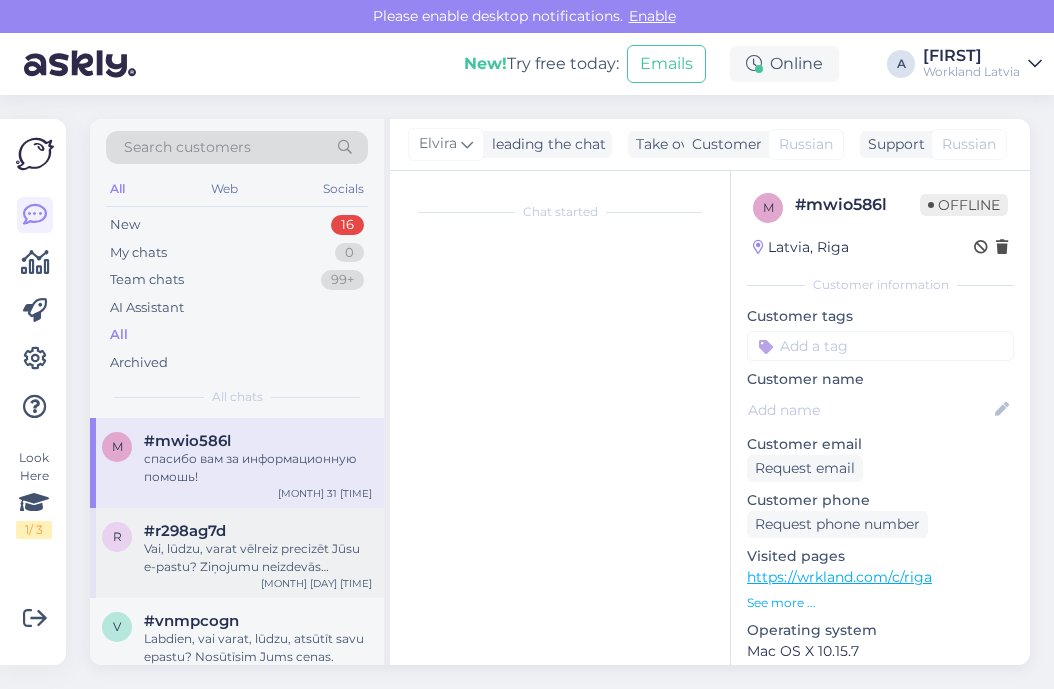scroll, scrollTop: 1171, scrollLeft: 0, axis: vertical 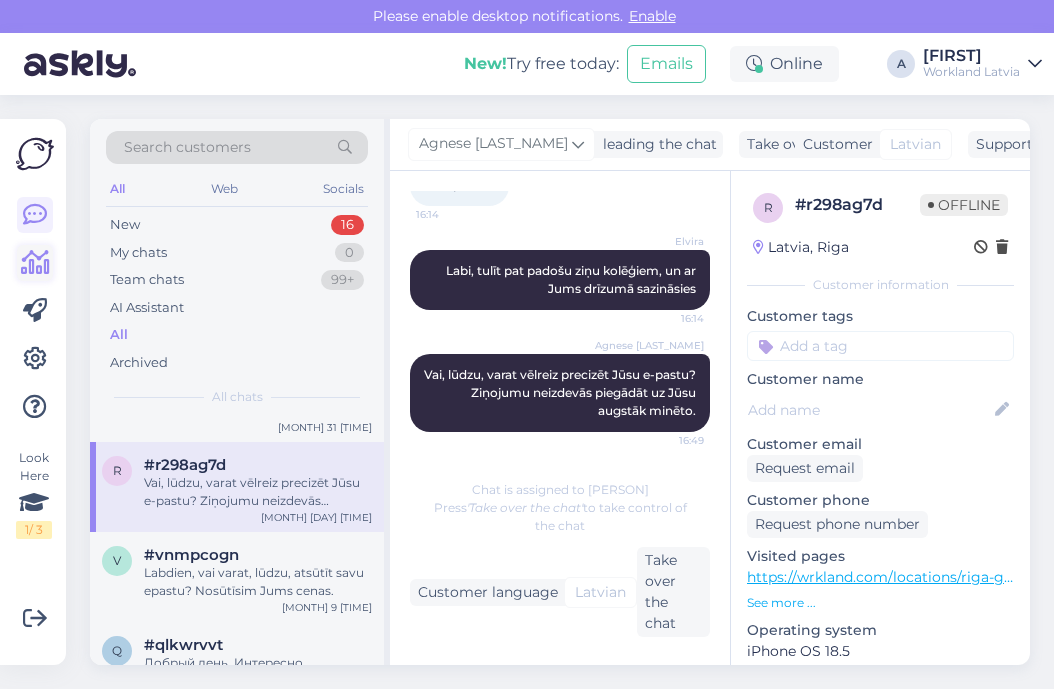 click at bounding box center [35, 263] 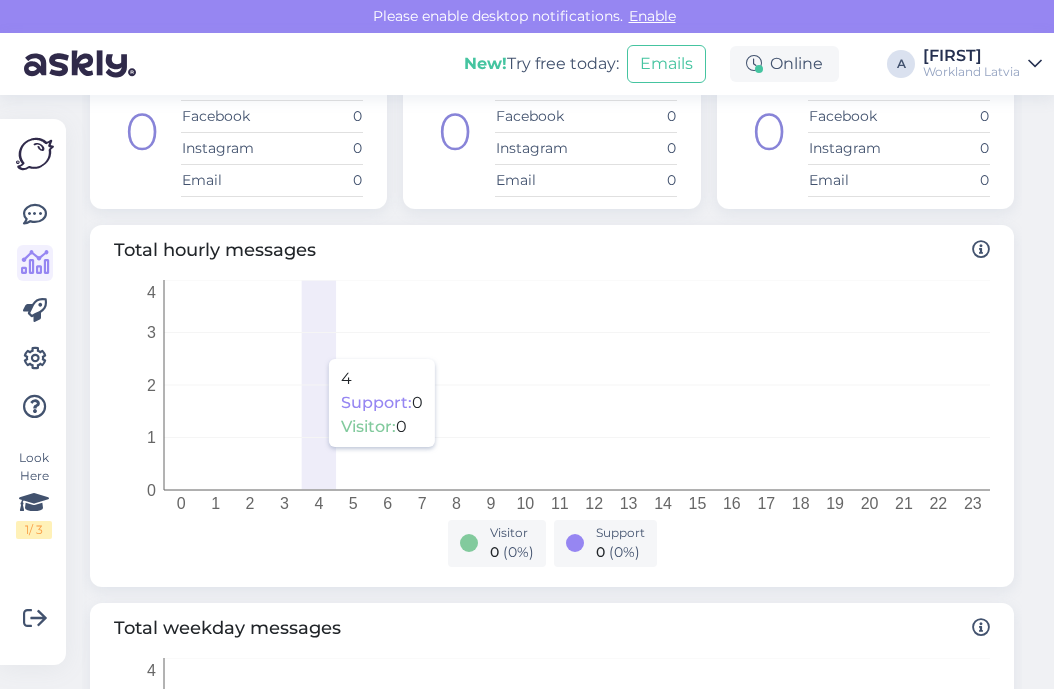 scroll, scrollTop: 0, scrollLeft: 0, axis: both 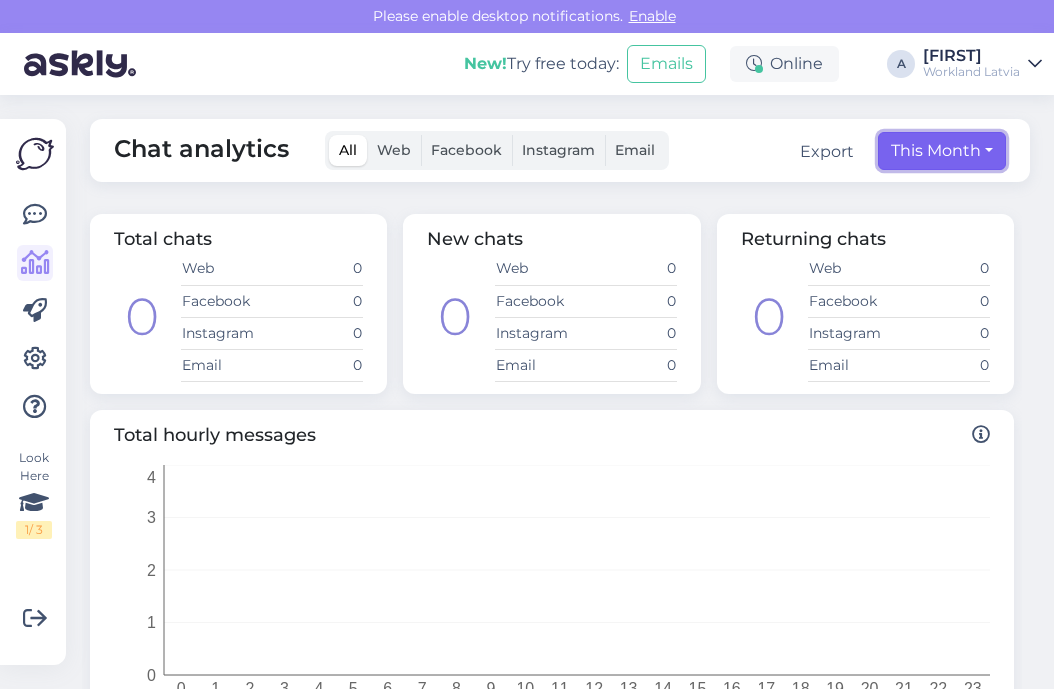 click on "This Month" at bounding box center [942, 151] 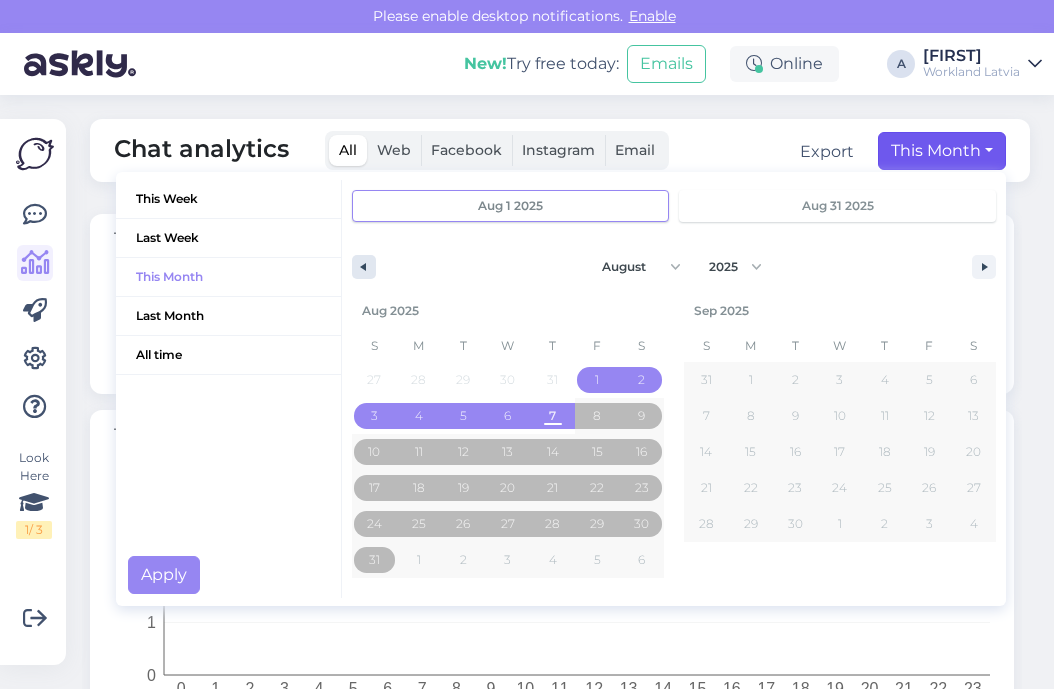 click at bounding box center (364, 267) 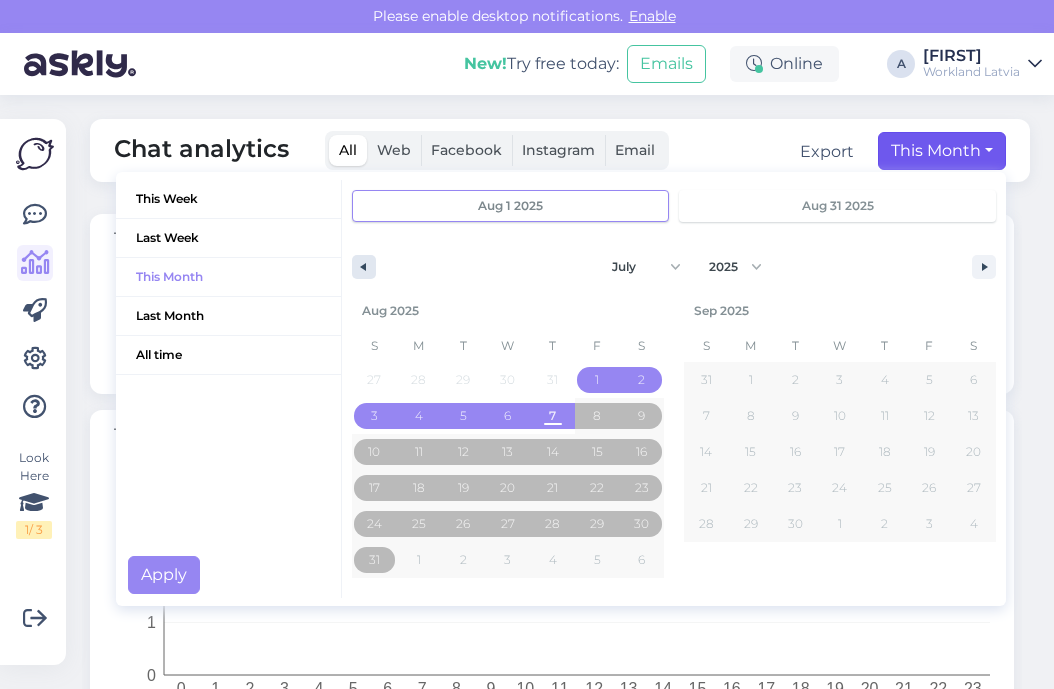 click at bounding box center (364, 267) 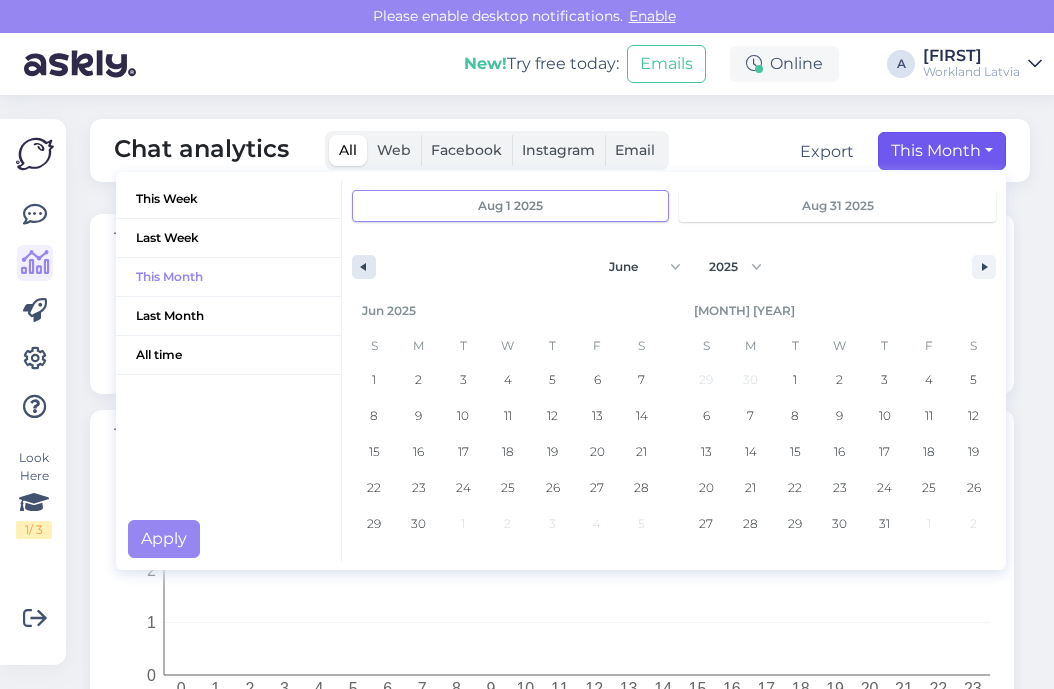 click at bounding box center (364, 267) 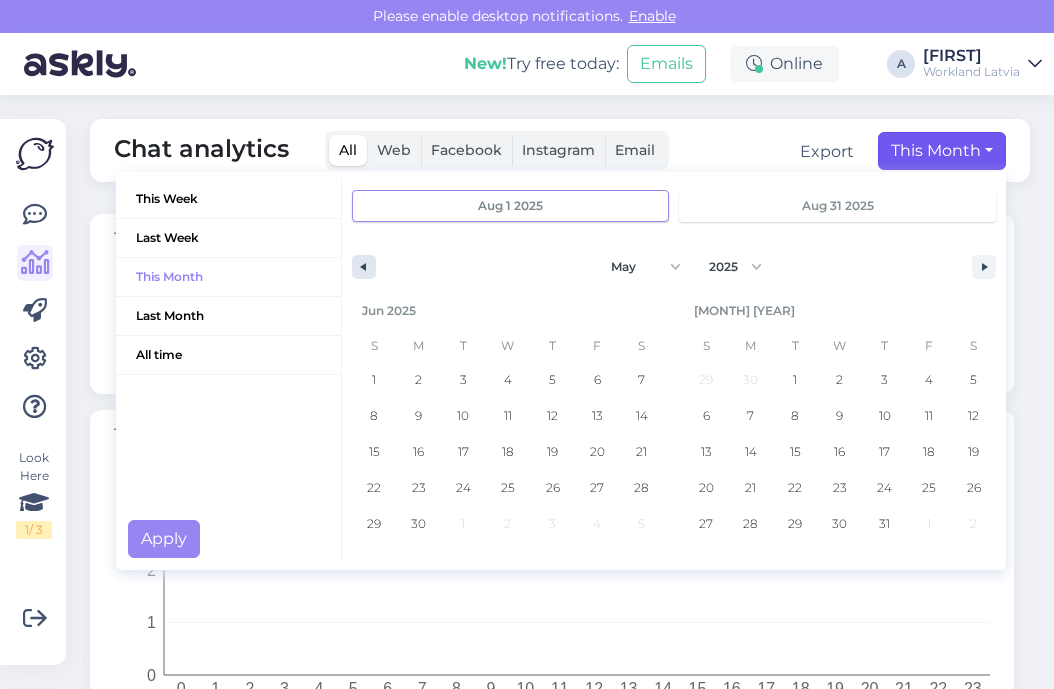click at bounding box center (364, 267) 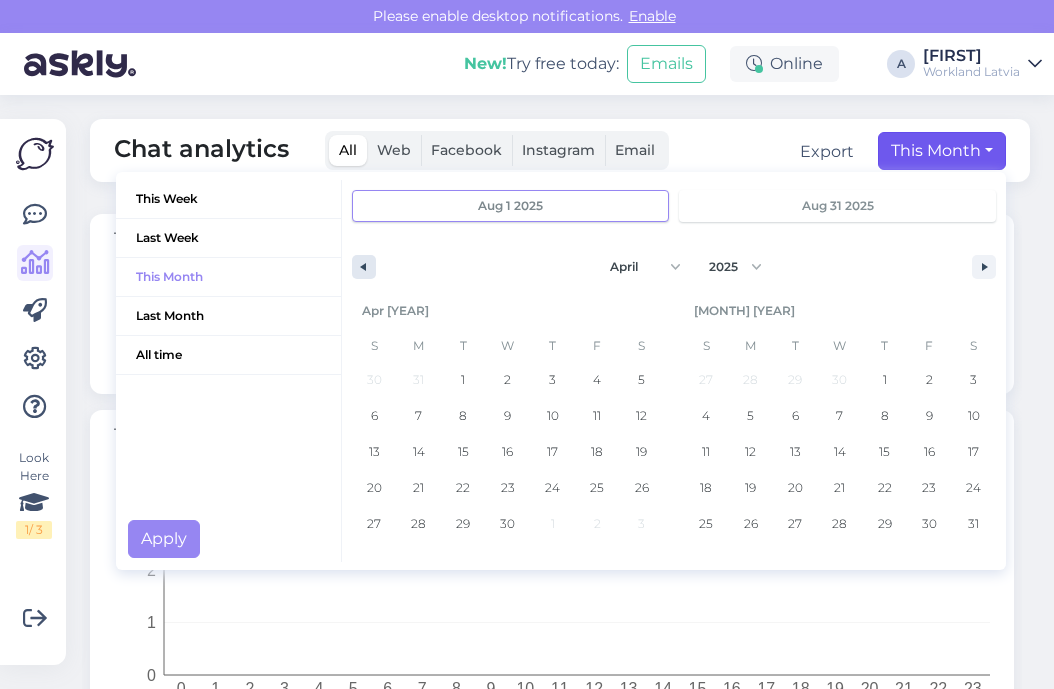 click at bounding box center [364, 267] 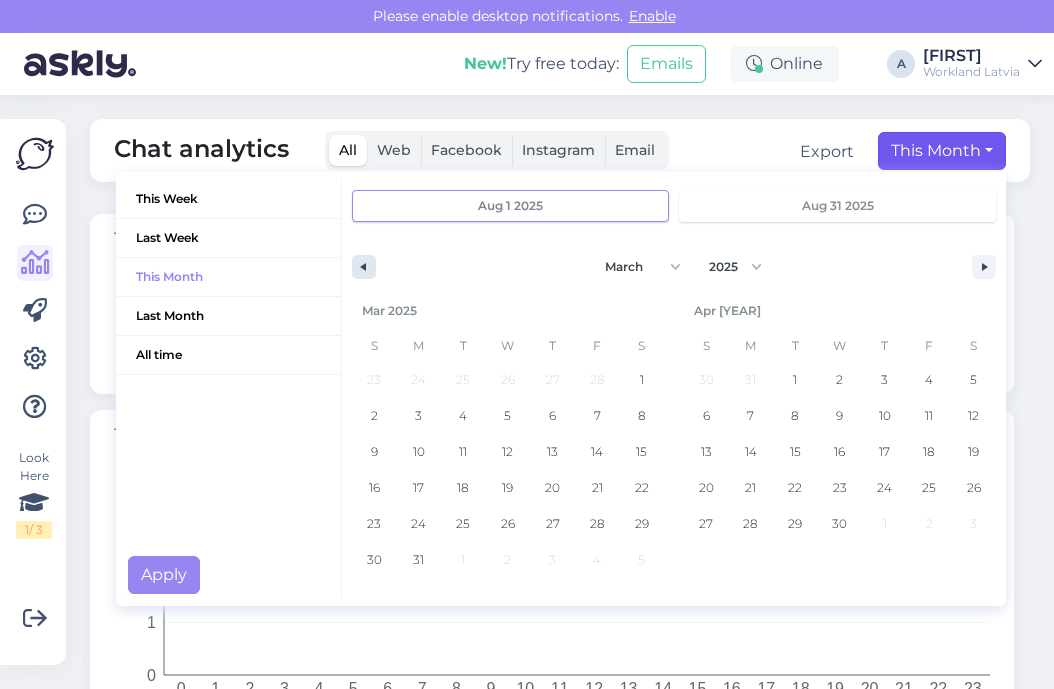 click at bounding box center (364, 267) 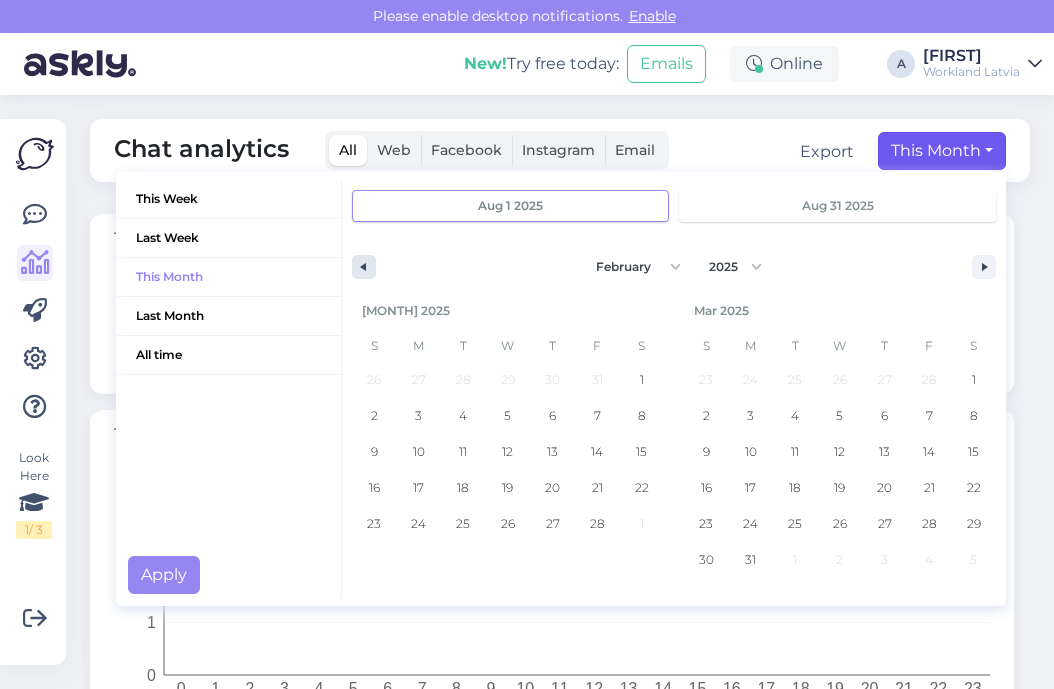 click at bounding box center [364, 267] 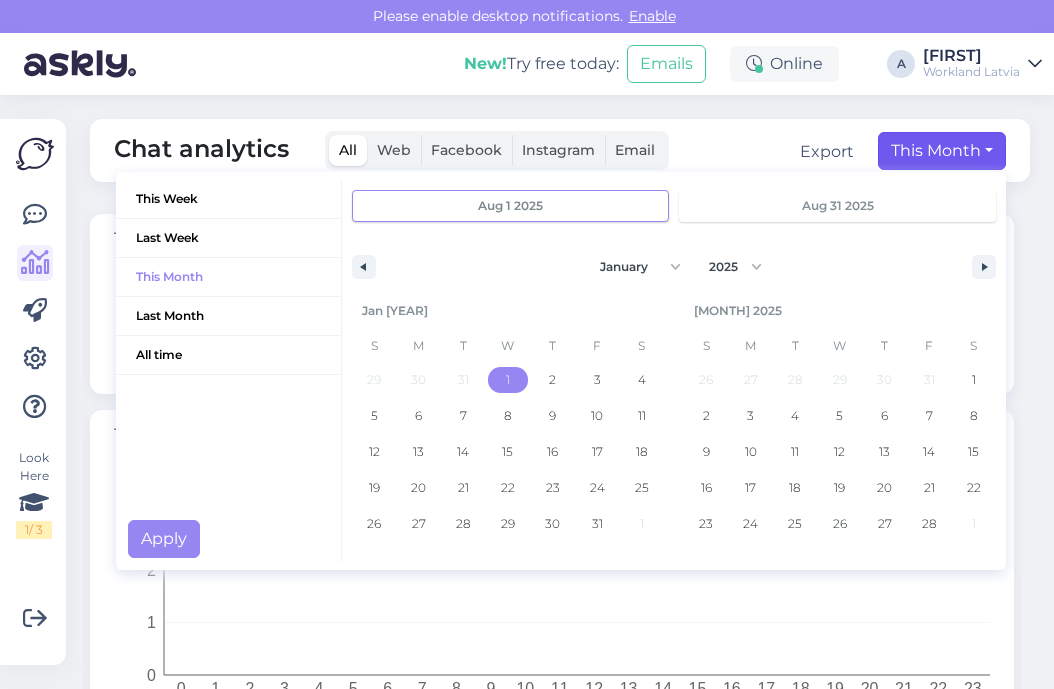 click on "1" at bounding box center [508, 380] 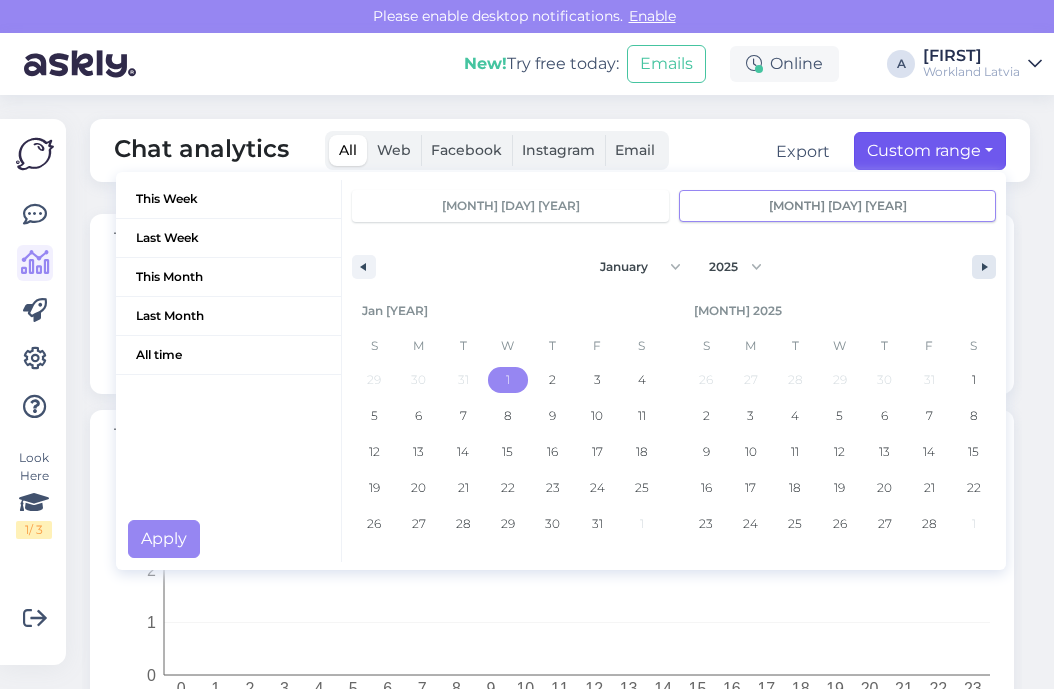 click at bounding box center (987, 267) 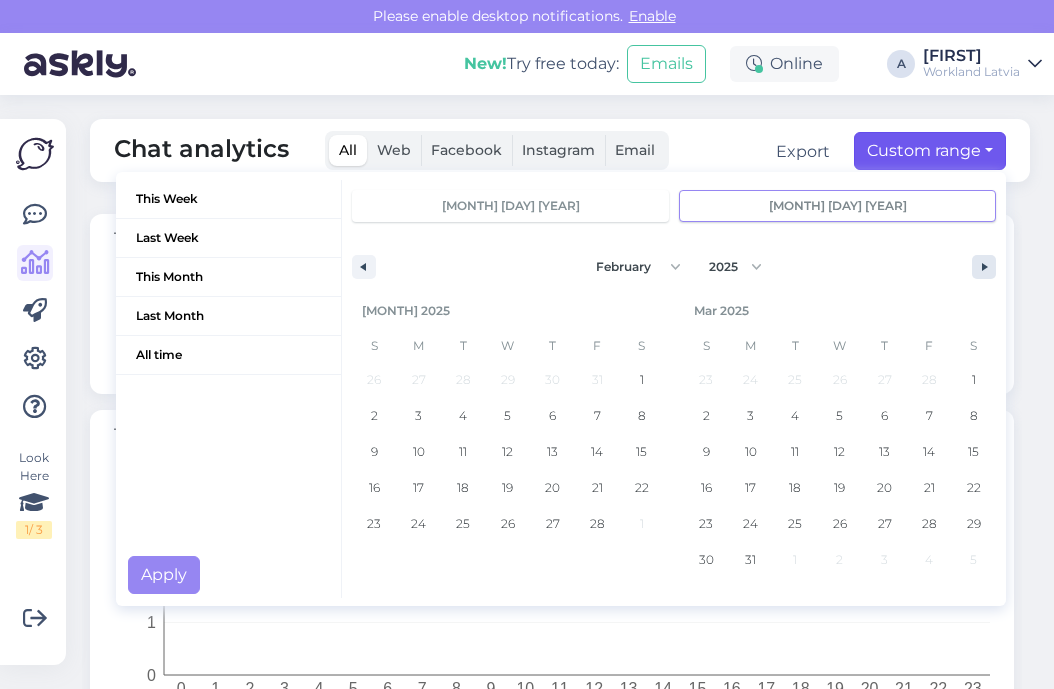 click at bounding box center (987, 267) 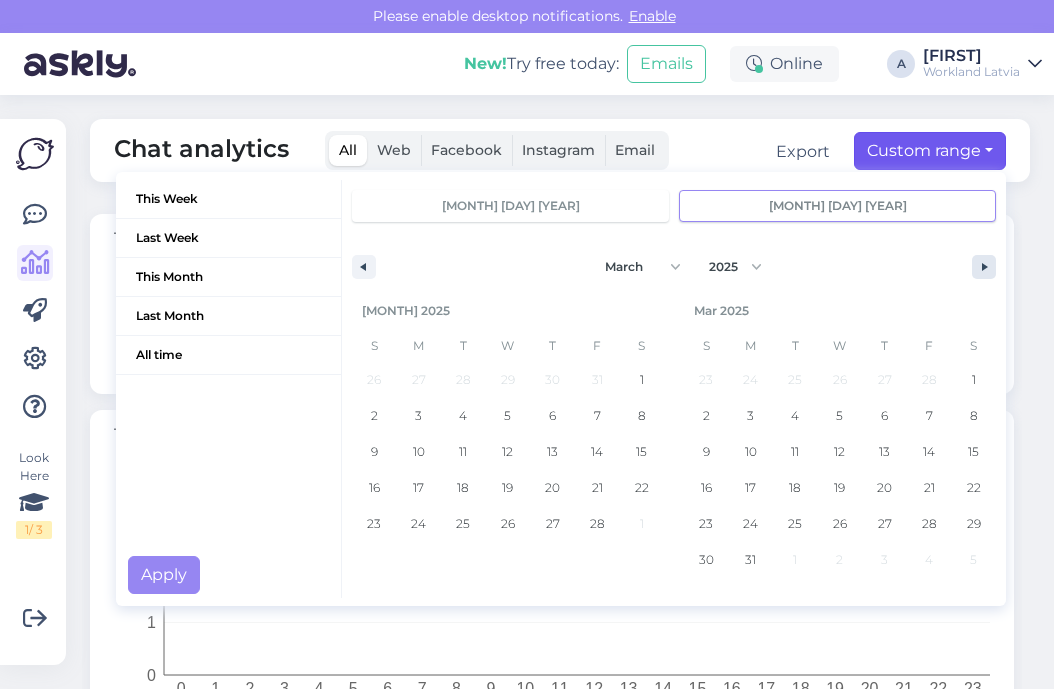 click at bounding box center [987, 267] 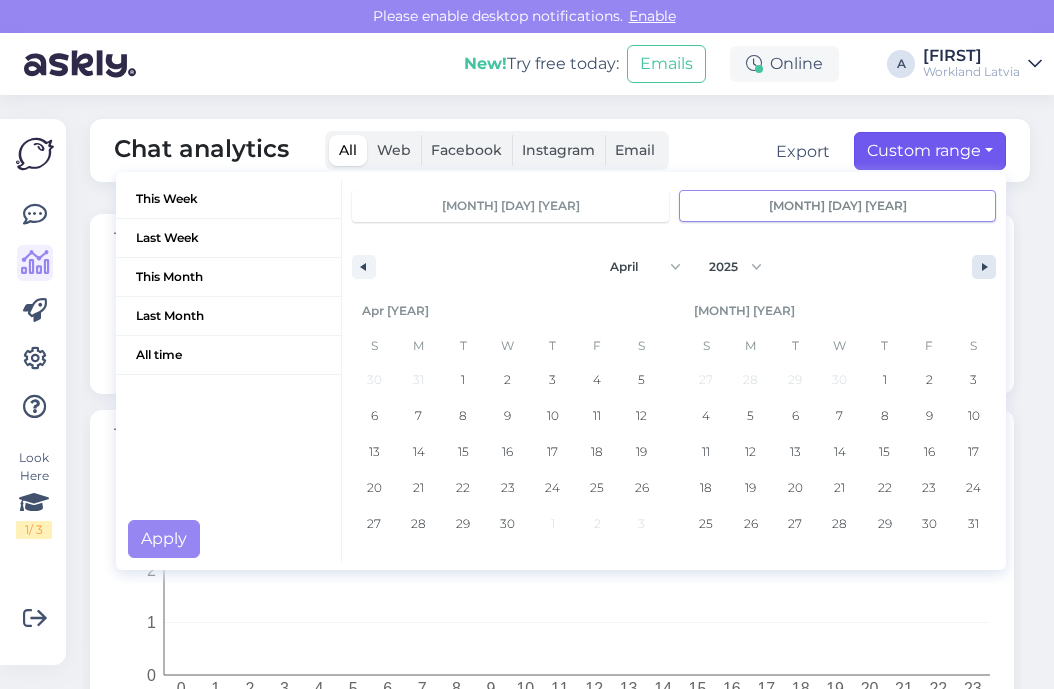 click at bounding box center (987, 267) 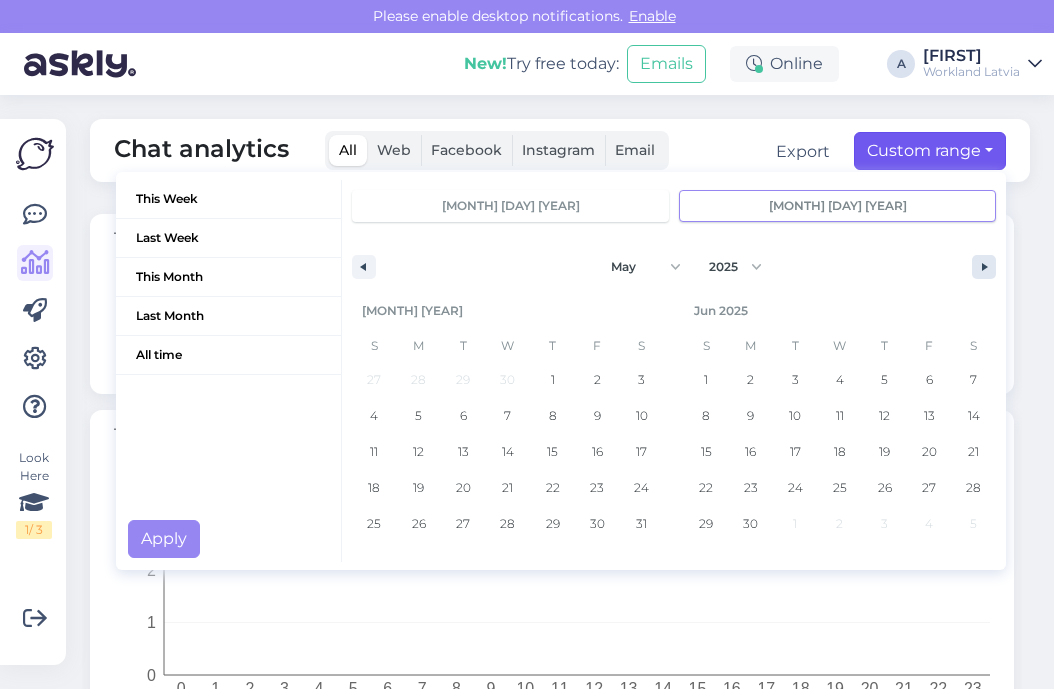 click at bounding box center [987, 267] 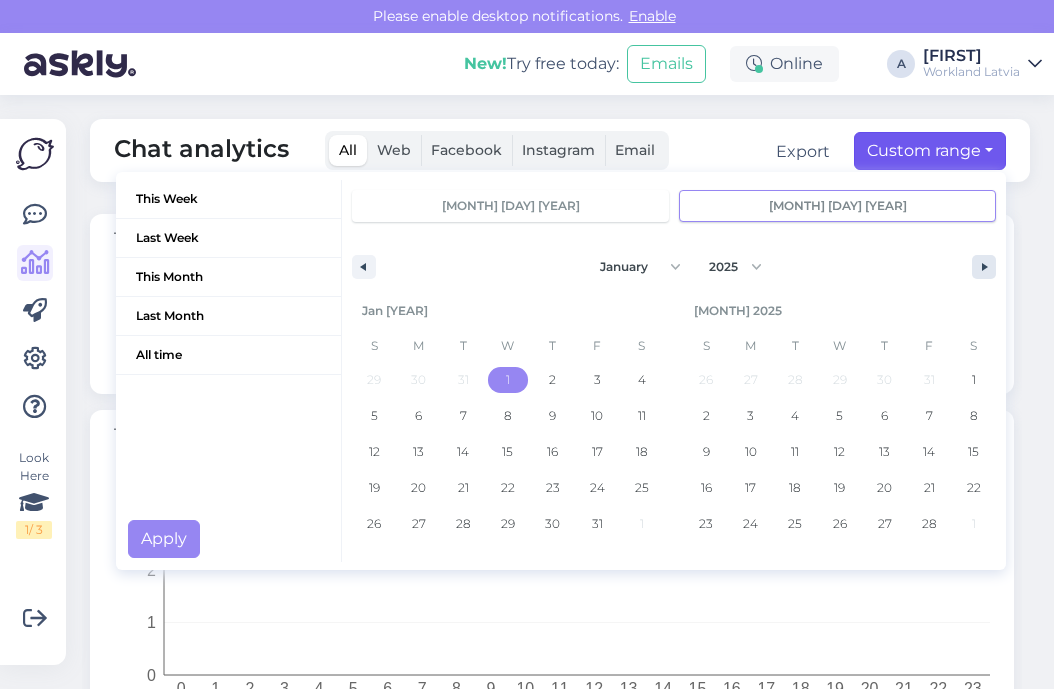 click at bounding box center (984, 267) 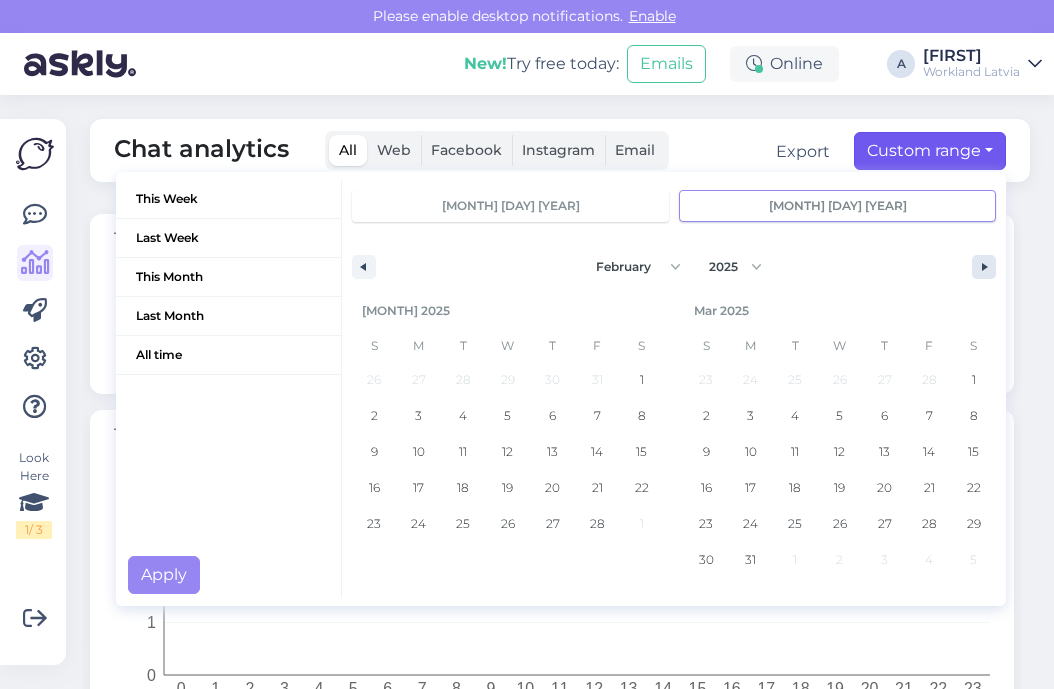 click at bounding box center [984, 267] 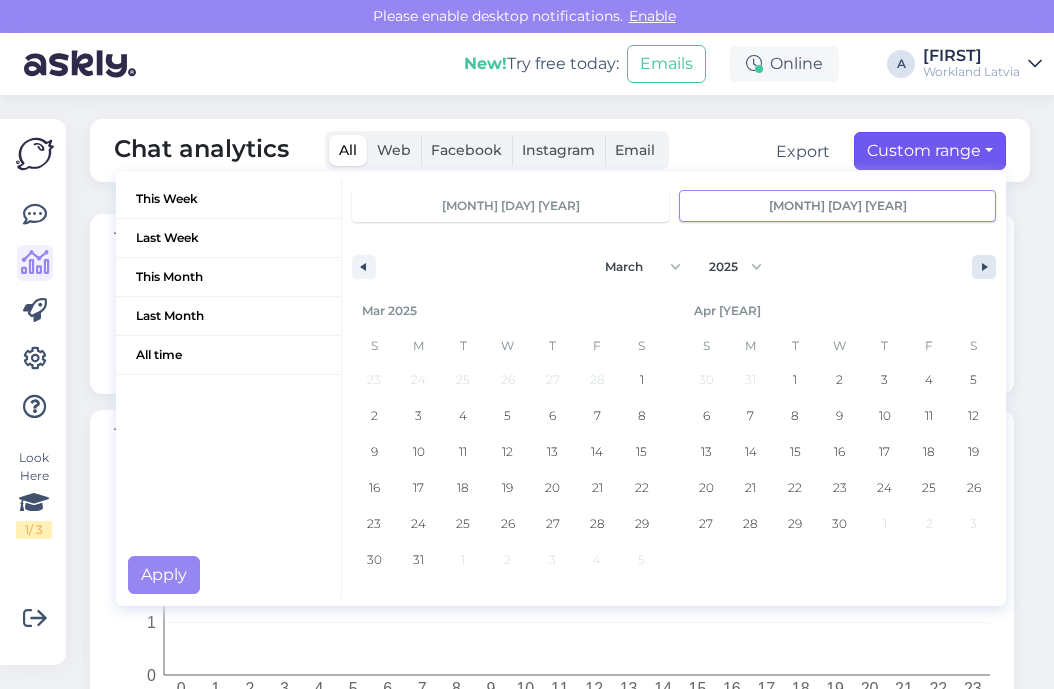click at bounding box center (984, 267) 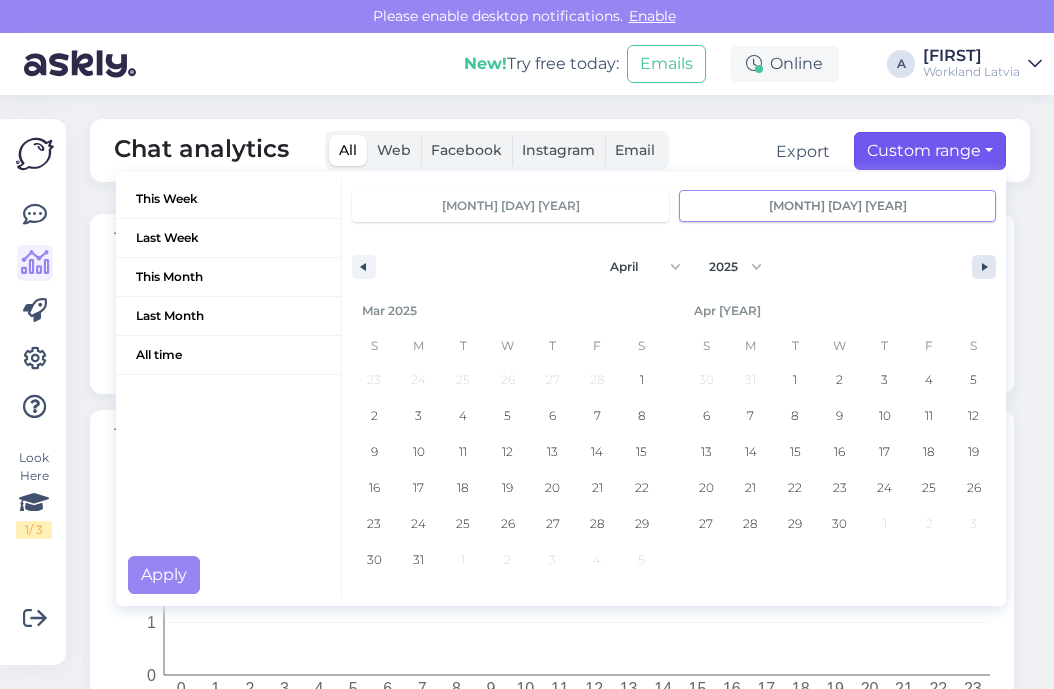 click at bounding box center [984, 267] 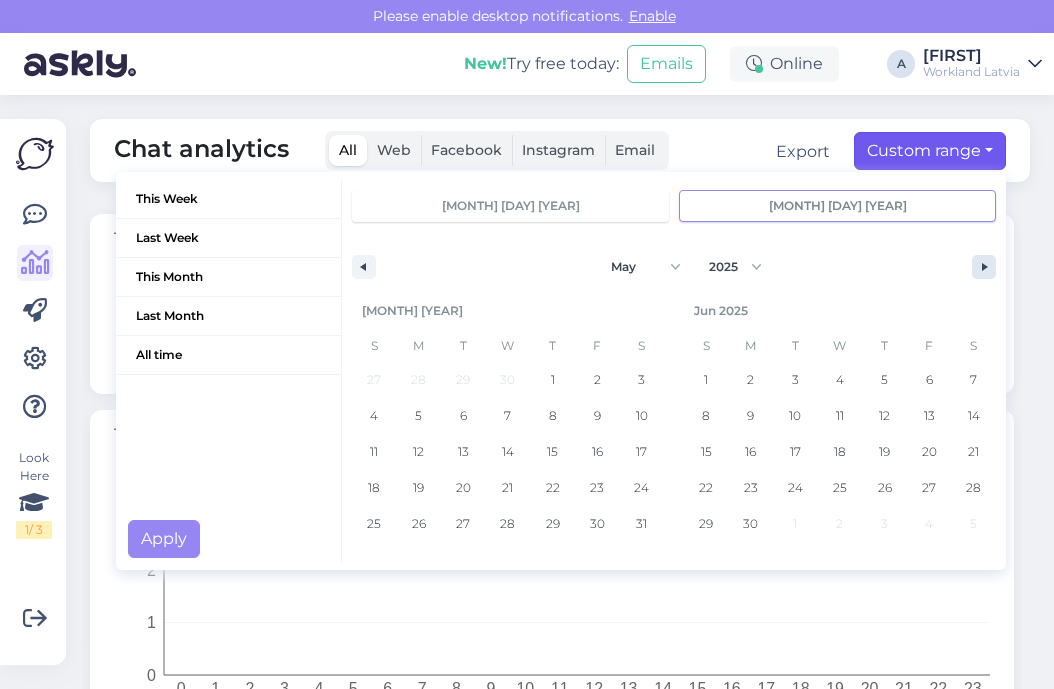 click at bounding box center (984, 267) 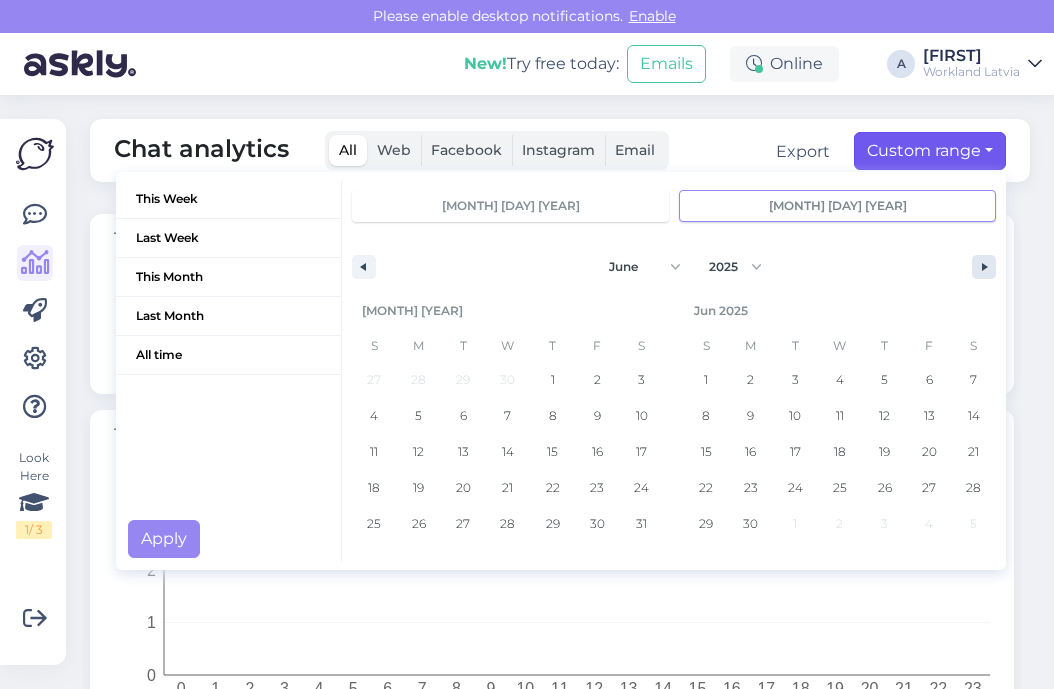 click at bounding box center [984, 267] 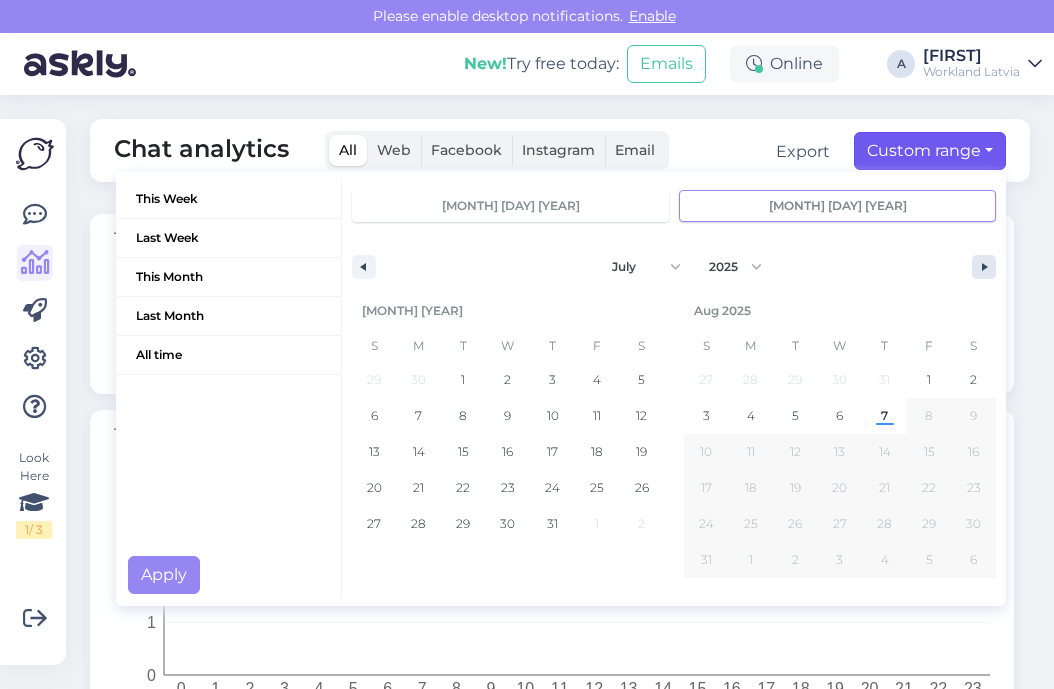 click at bounding box center (984, 267) 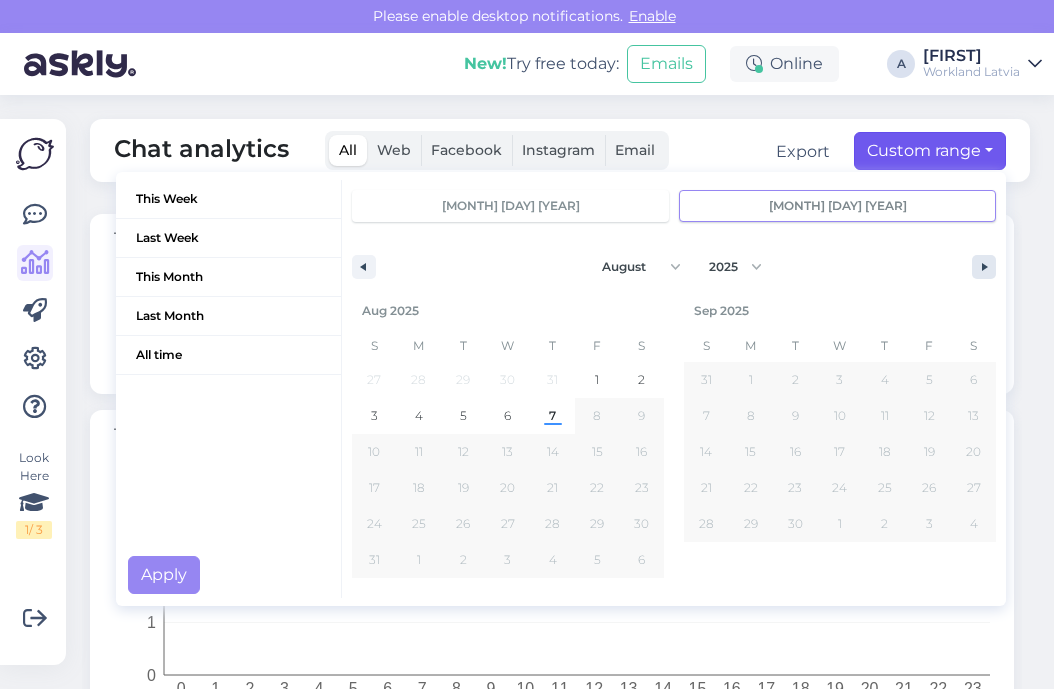 click at bounding box center [984, 267] 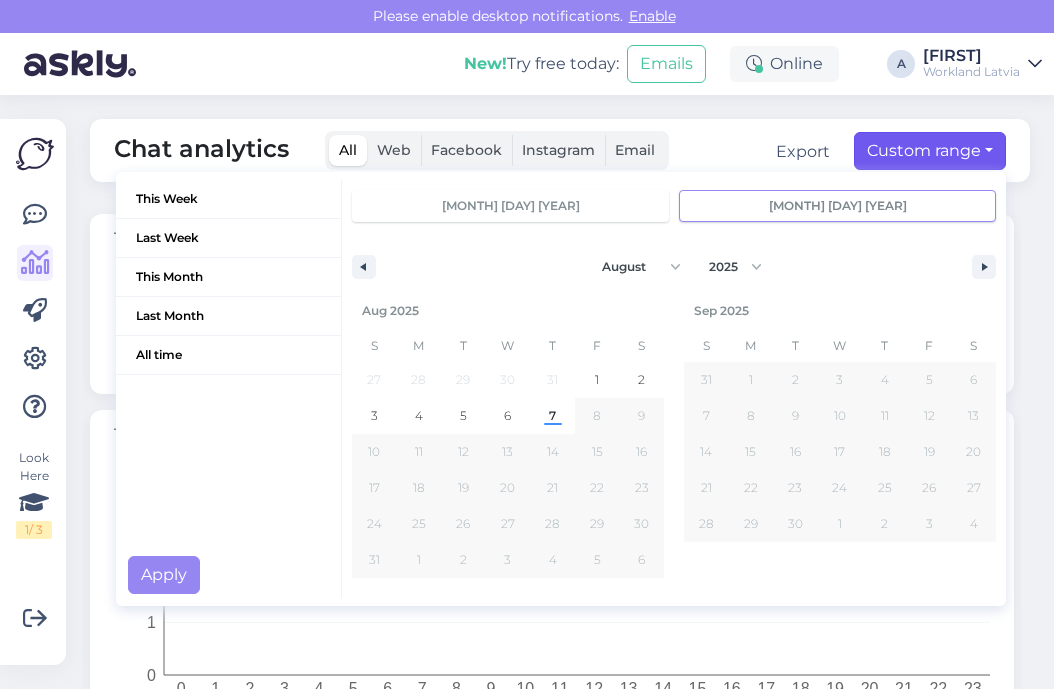 click on "January February March April May June July August September October November December 2025 2024 2023 2022 2021 2020 2019 2018 2017 2016 2015 2014 2013 2012 2011 2010 2009 2008 2007 2006 2005 2004 2003 2002 2001 2000 1999 1998 1997 1996 1995 1994 1993 1992 1991 1990 1989 1988 1987 1986 1985 1984 1983 1982 1981 1980 1979 1978 1977 1976 1975 1974 1973 1972 1971 1970 1969 1968 1967 1966 1965 1964 1963 1962 1961 1960 1959 1958 1957 1956 1955 1954 1953 1952 1951 1950 1949 1948 1947 1946 1945 1944 1943 1942 1941 1940 1939 1938 1937 1936 1935 1934 1933 1932 1931 1930 1929 1928 1927 1926 1925" at bounding box center (674, 262) 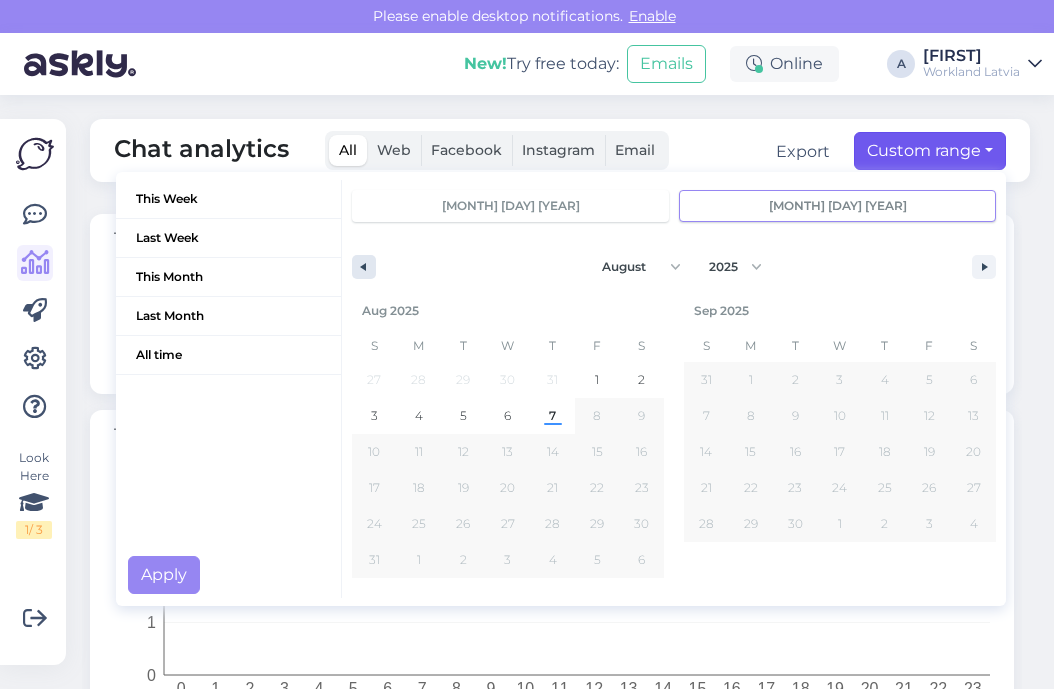click at bounding box center [364, 267] 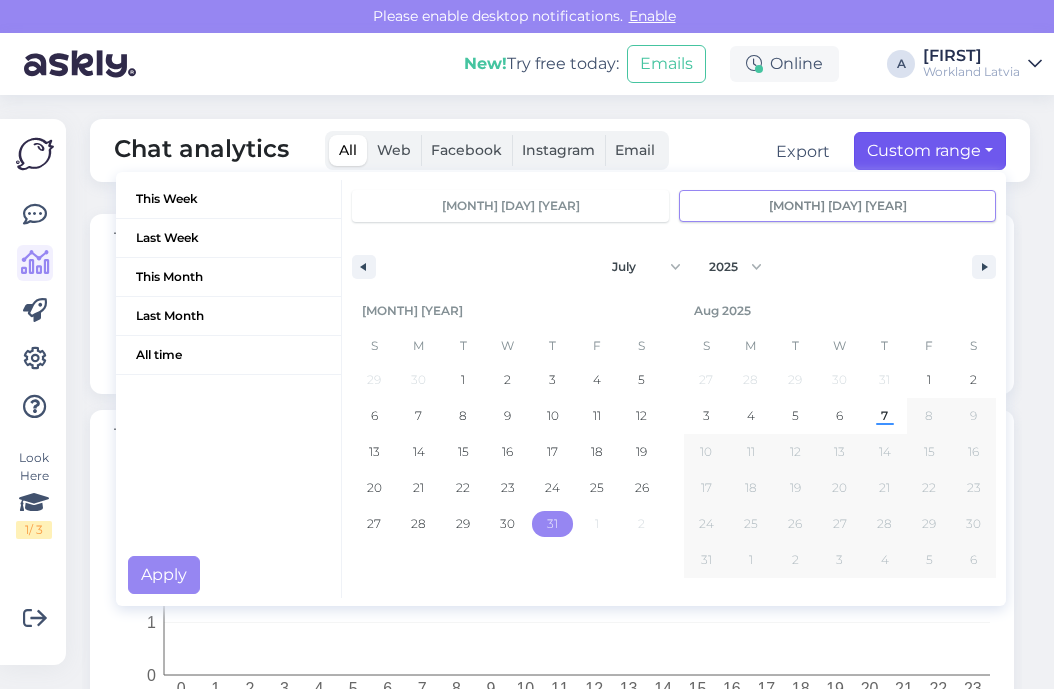 click on "31" at bounding box center (552, 524) 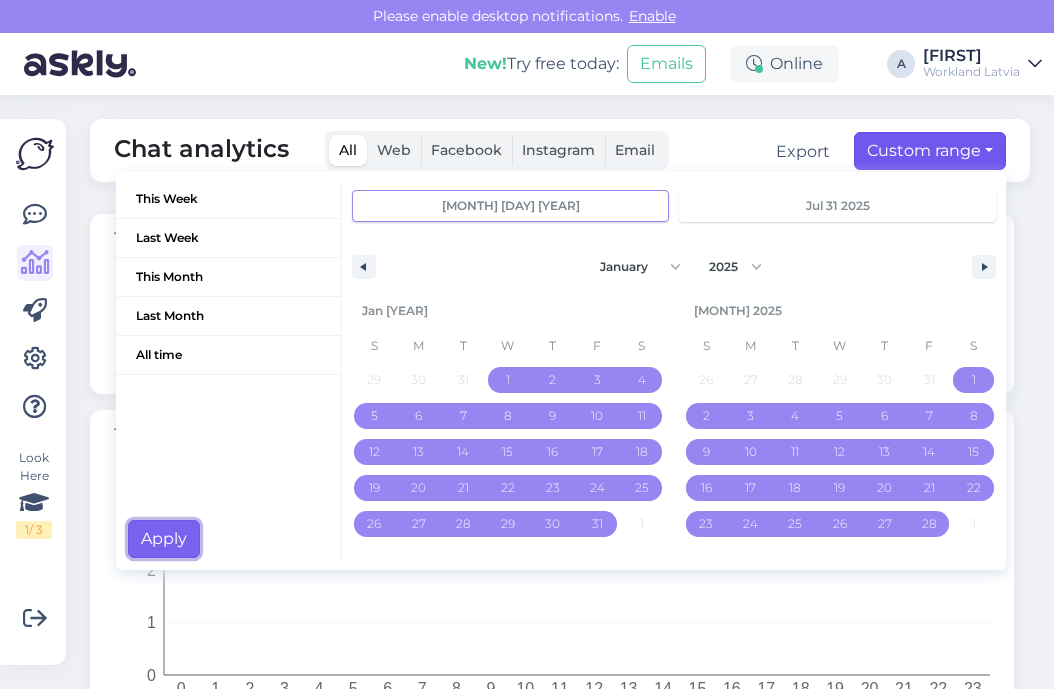 click on "Apply" at bounding box center [164, 539] 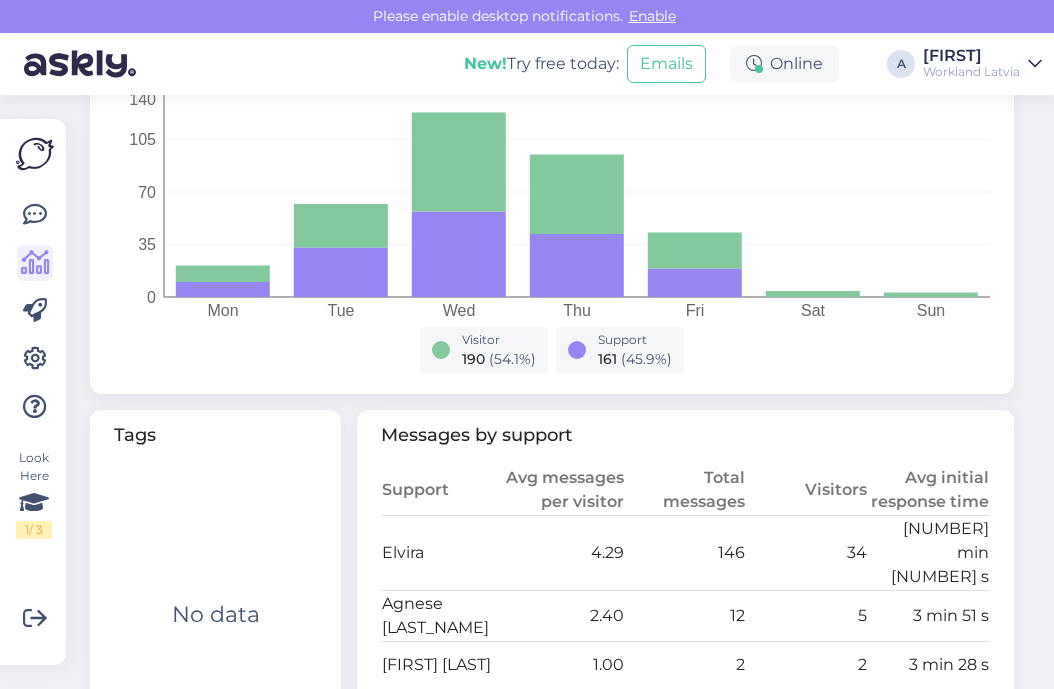 scroll, scrollTop: 572, scrollLeft: 0, axis: vertical 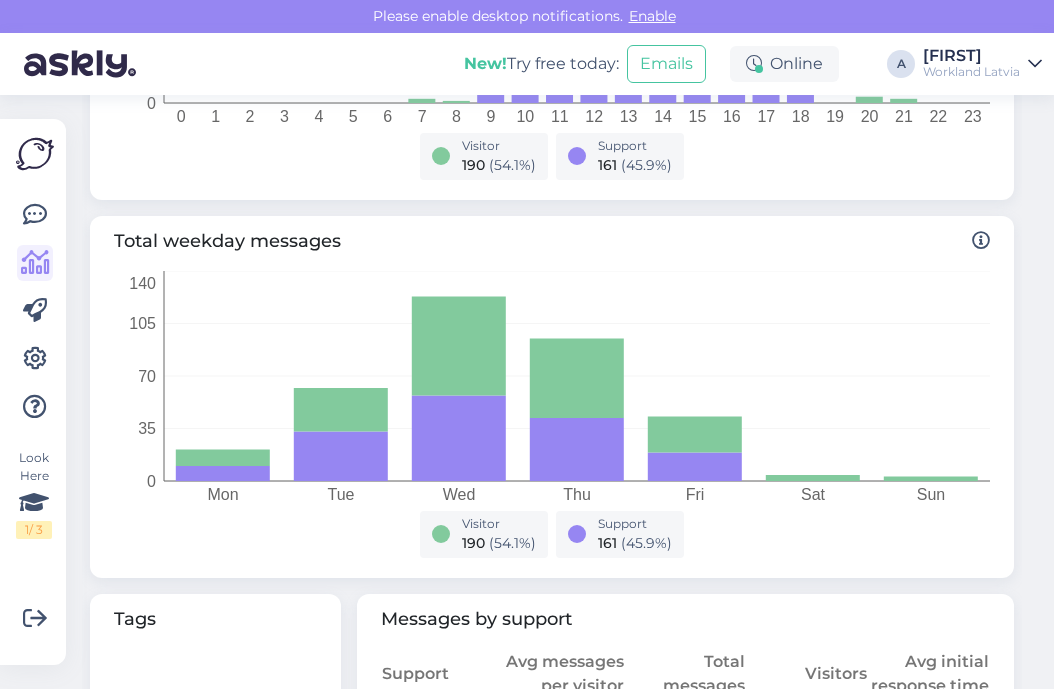 click on "[PERSON] Workland Latvia" at bounding box center [982, 64] 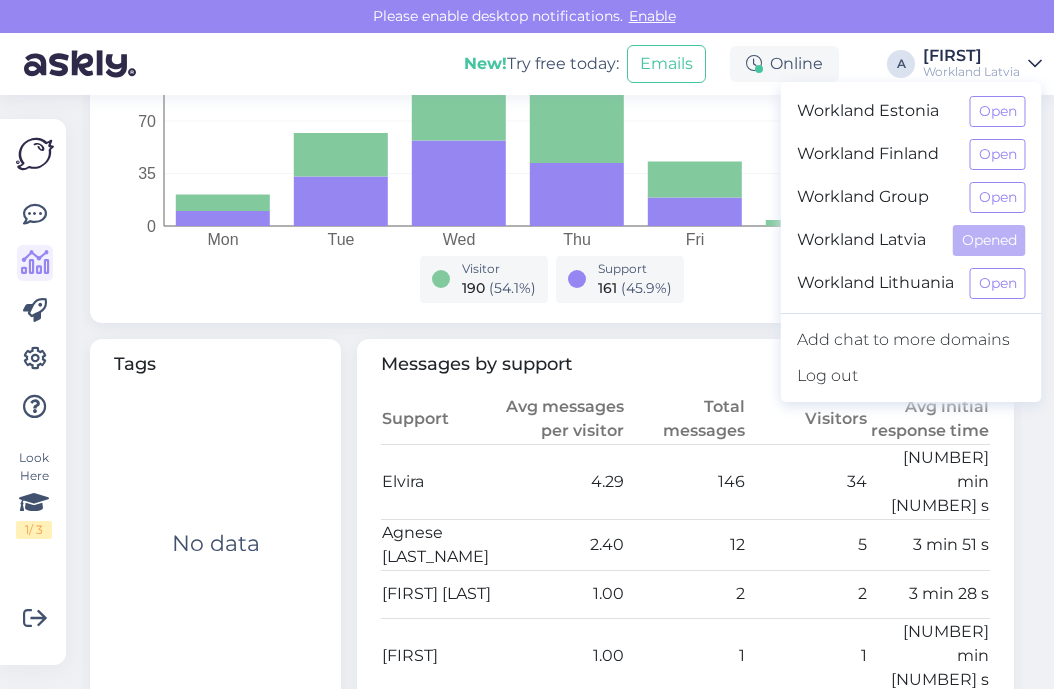 scroll, scrollTop: 834, scrollLeft: 0, axis: vertical 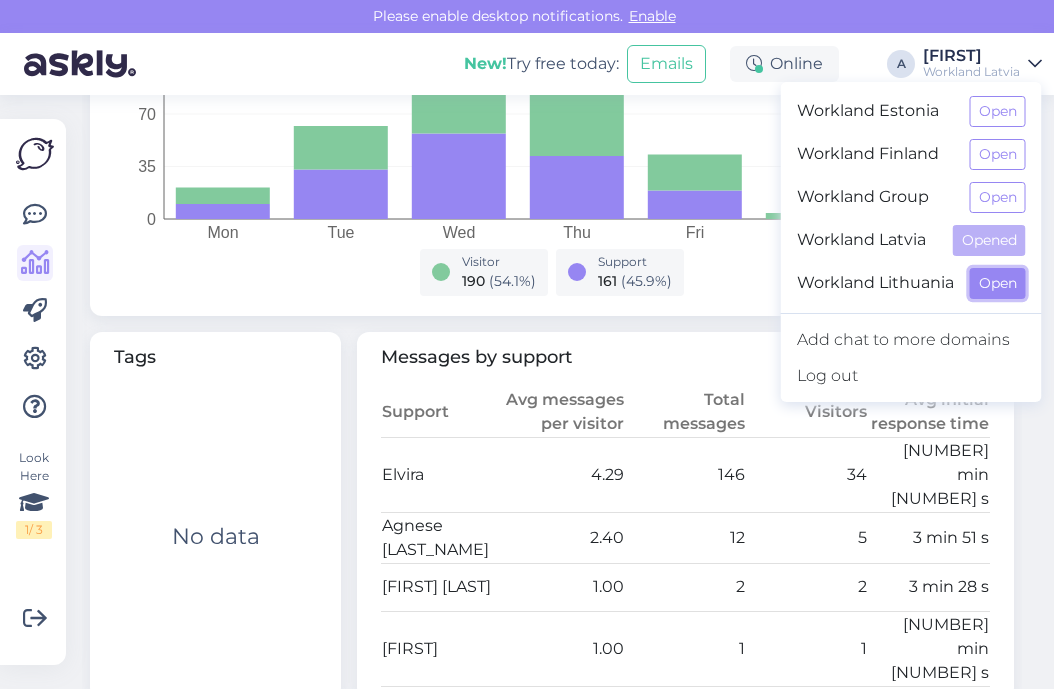click on "Open" at bounding box center (998, 283) 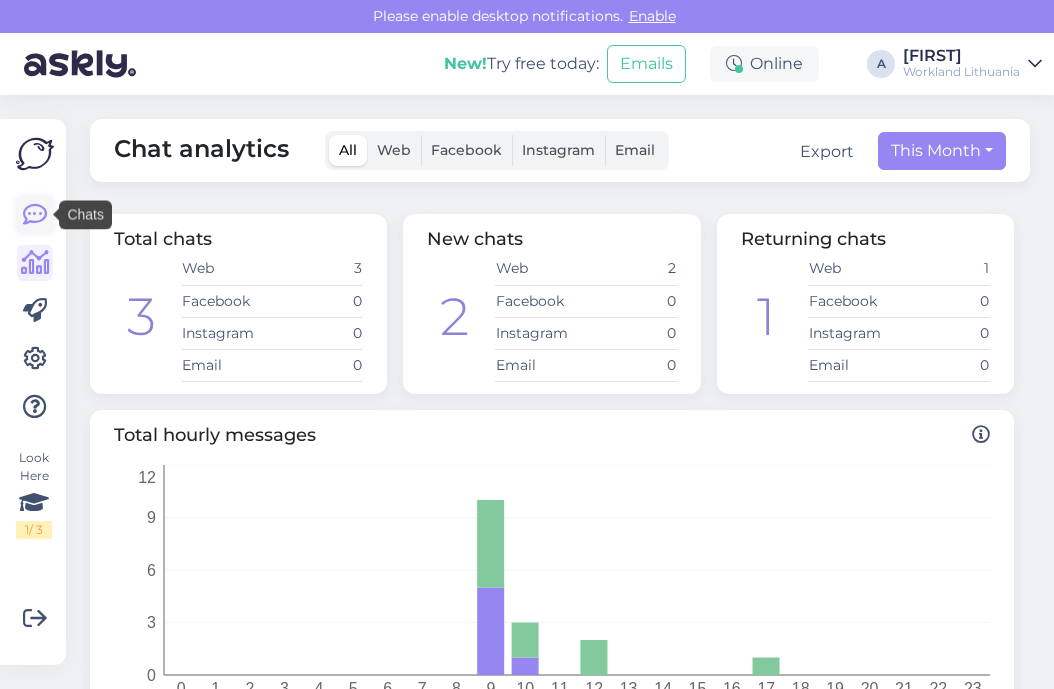 click at bounding box center [35, 215] 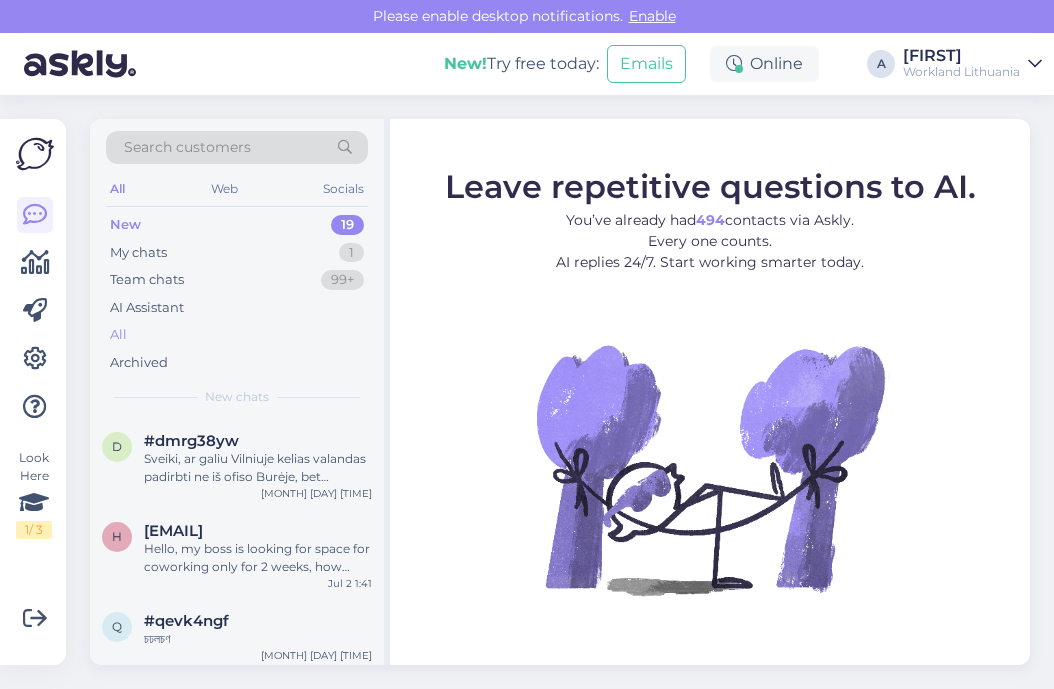 click on "All" at bounding box center (118, 335) 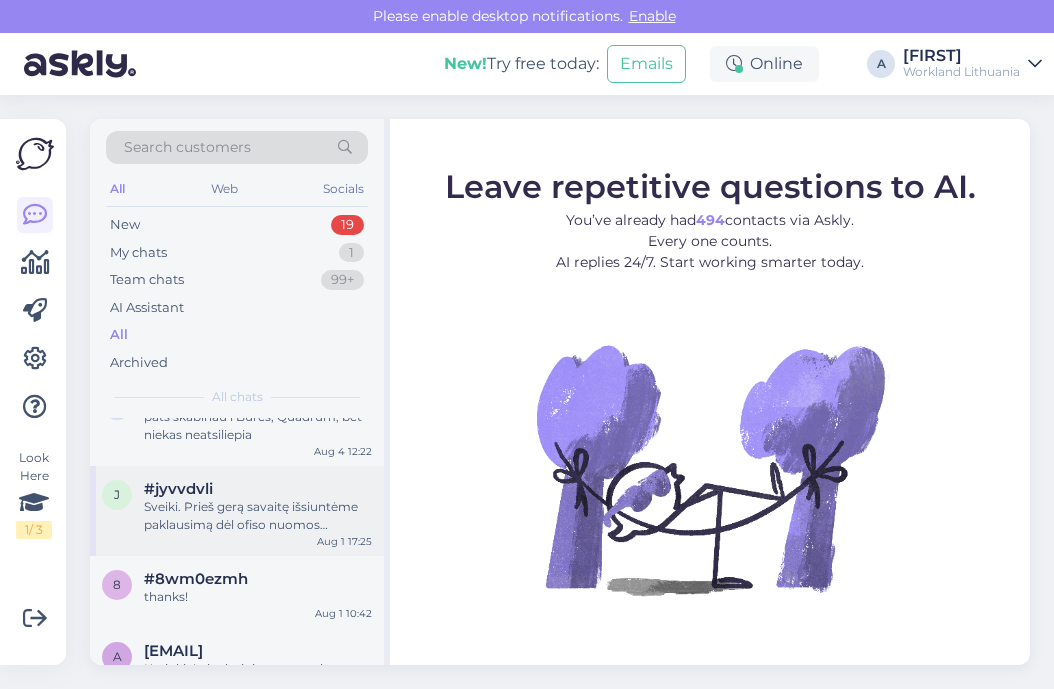 scroll, scrollTop: 35, scrollLeft: 0, axis: vertical 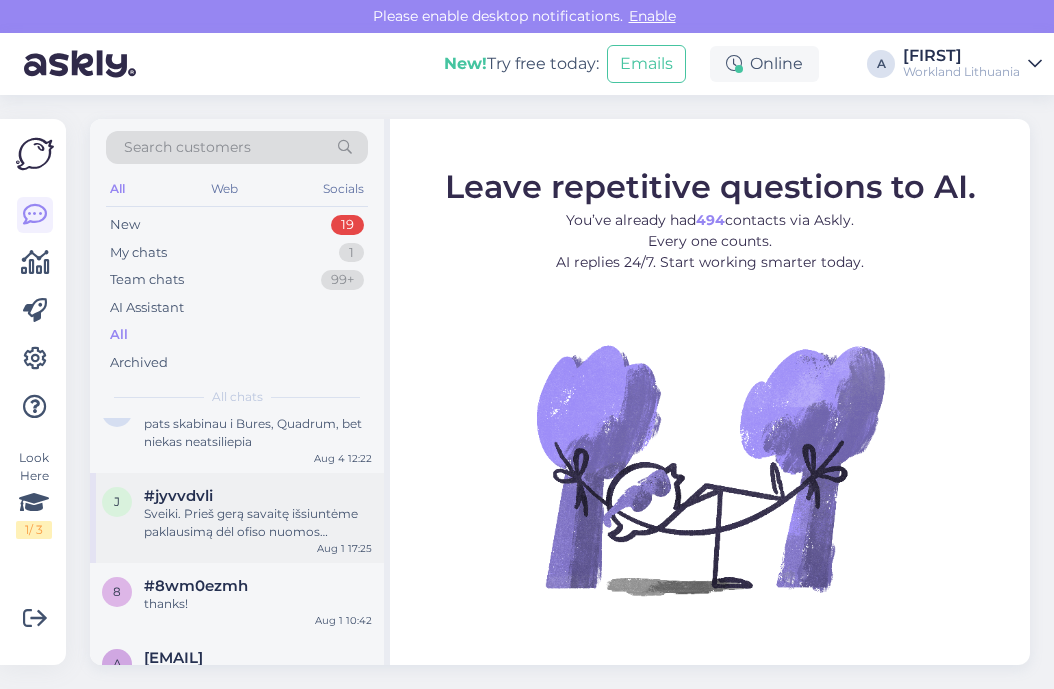 click on "Sveiki. Prieš gerą savaitę išsiuntėme paklausimą dėl ofiso nuomos mėnesiui ([PERSON] vardu), tačiau niekaip nesulaukiame atsakymo (buvo siųstas e-mail ir pildyta paklausimo forma jūsų tinklapyje). Norėjau pasiteirauti, kada galime tikėtis atsakymo. Ačiū." at bounding box center [258, 523] 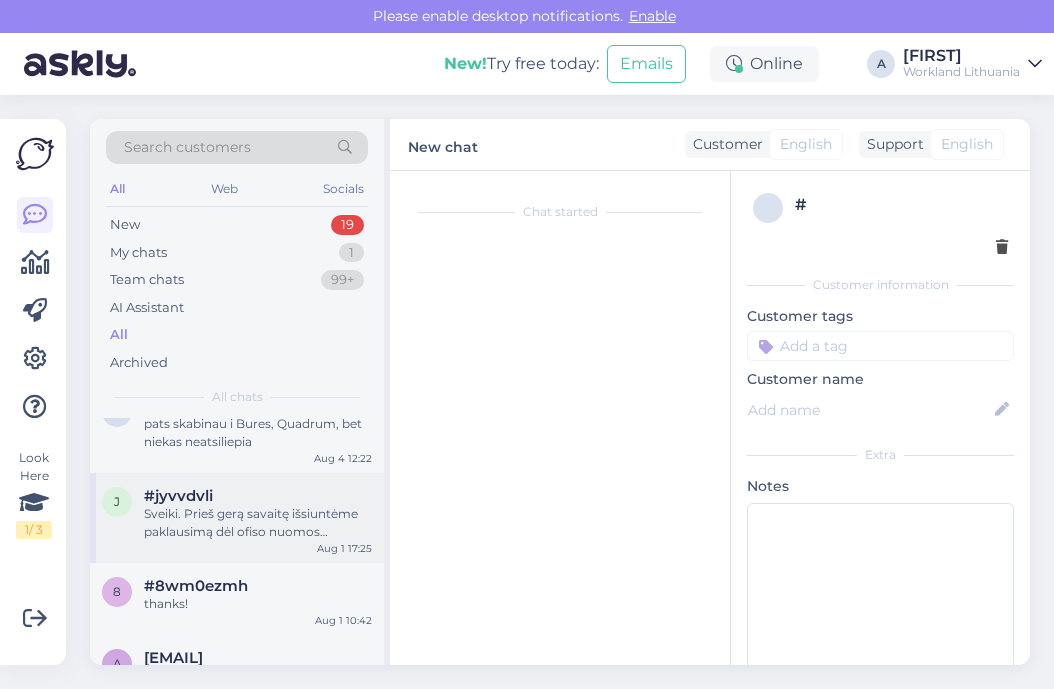 scroll, scrollTop: 232, scrollLeft: 0, axis: vertical 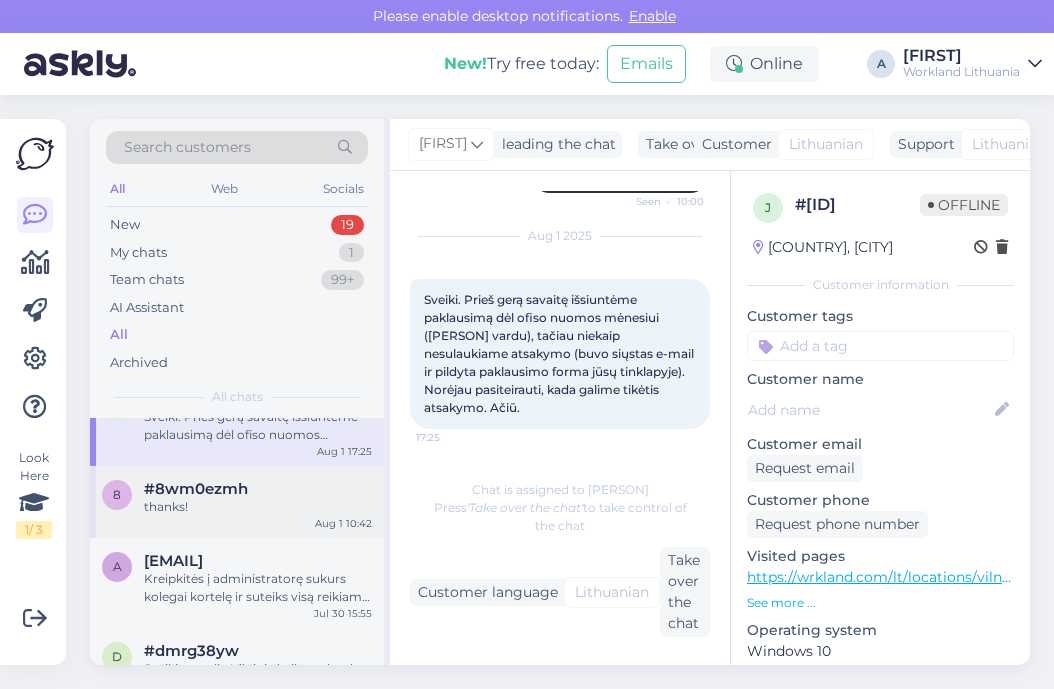 click on "#8wm0ezmh" at bounding box center [196, 489] 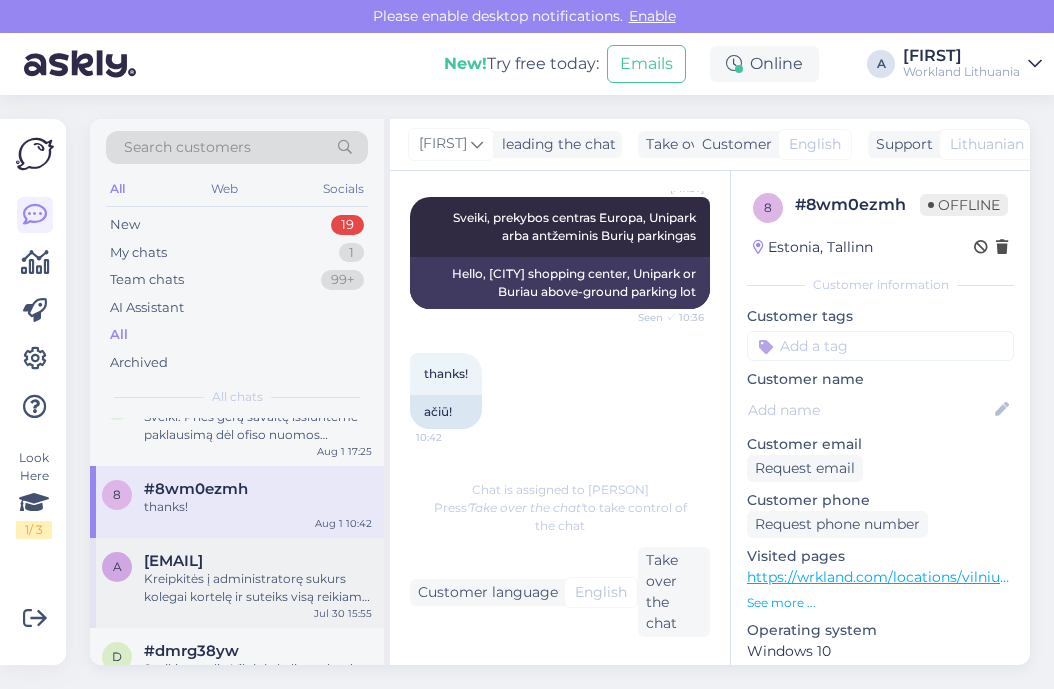 click on "Kreipkitės į administratorę sukurs kolegai kortelę ir suteiks visą reikiamą informaciją." at bounding box center (258, 588) 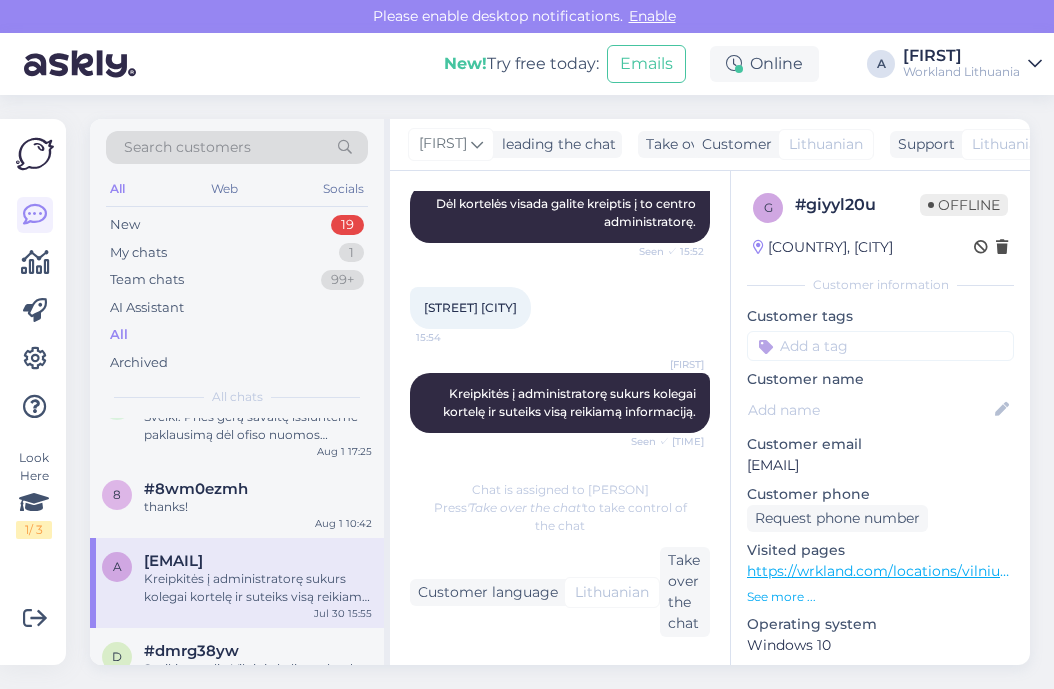 scroll, scrollTop: 1756, scrollLeft: 0, axis: vertical 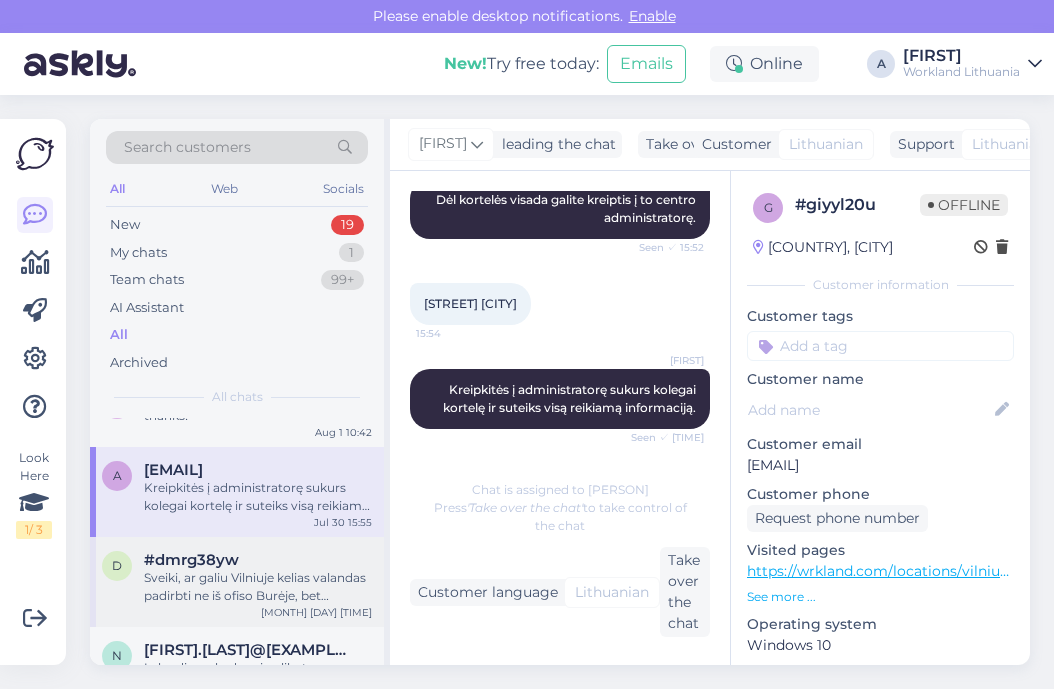 click on "Sveiki, ar galiu Vilniuje kelias valandas padirbti ne iš ofiso Burėje, bet Gedimino prospekte?" at bounding box center [258, 587] 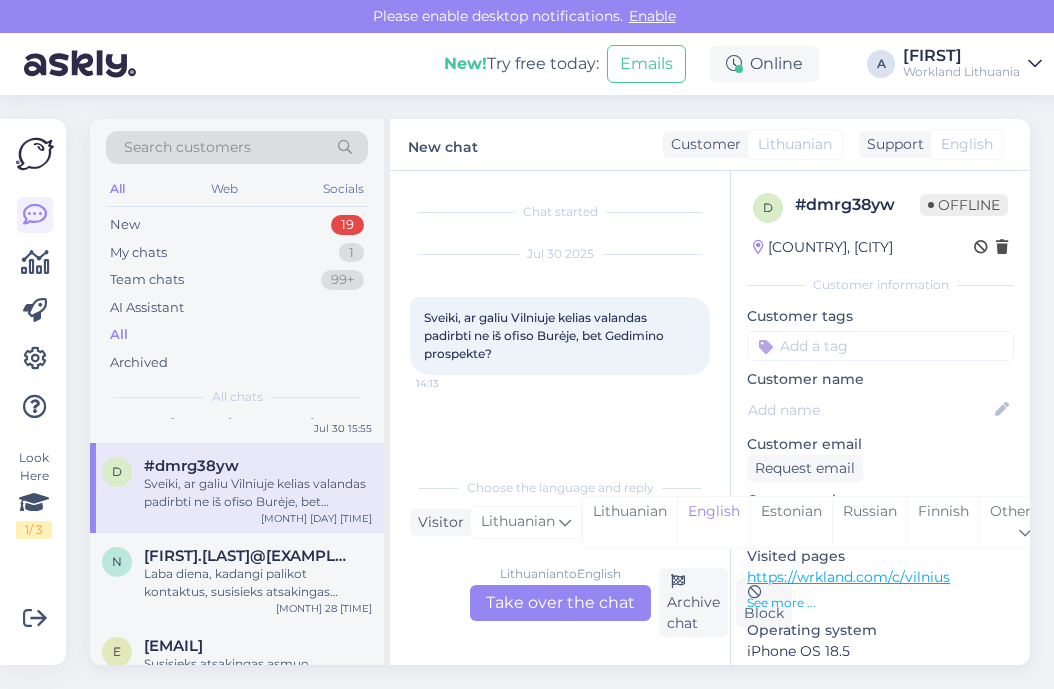 scroll, scrollTop: 328, scrollLeft: 0, axis: vertical 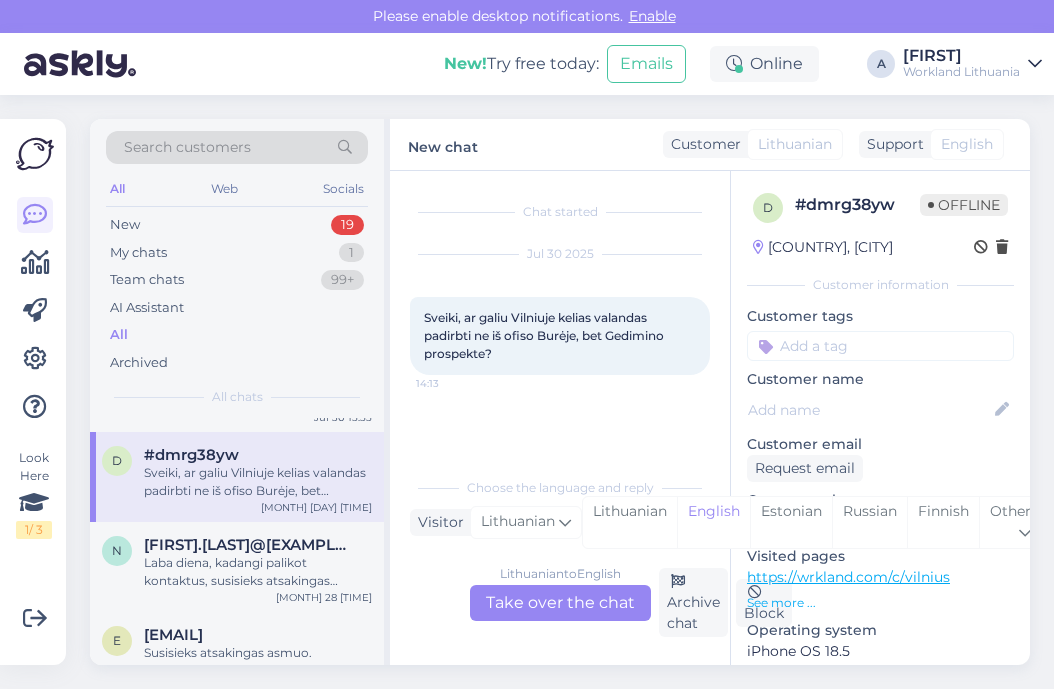 click on "[FIRST].[LAST]@[EXAMPLE.COM]" at bounding box center [248, 545] 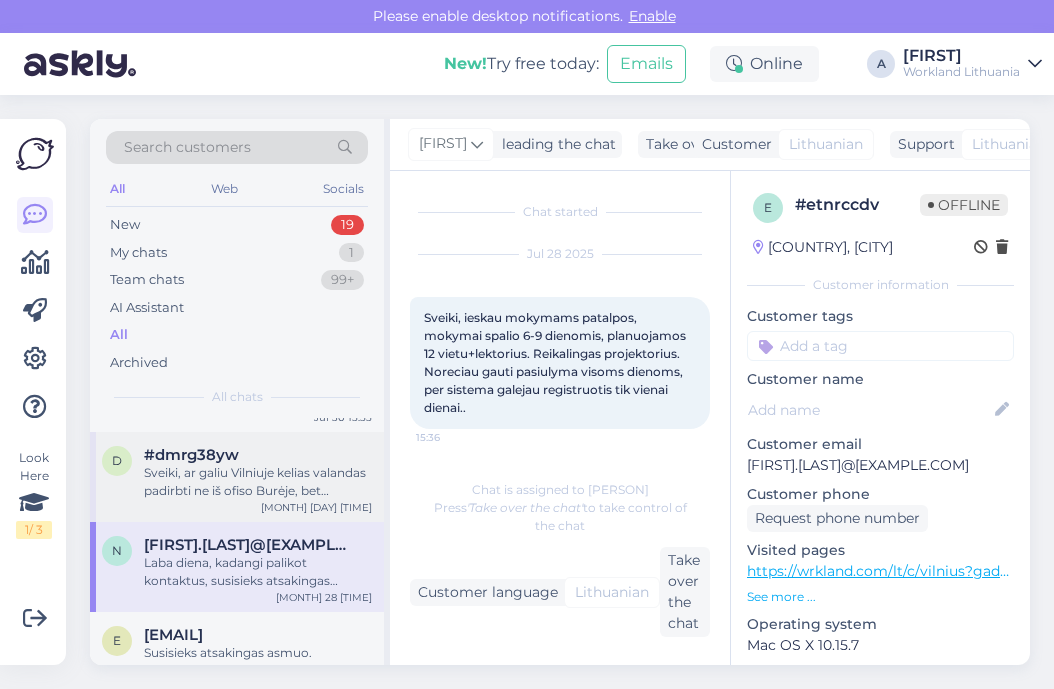 scroll, scrollTop: 104, scrollLeft: 0, axis: vertical 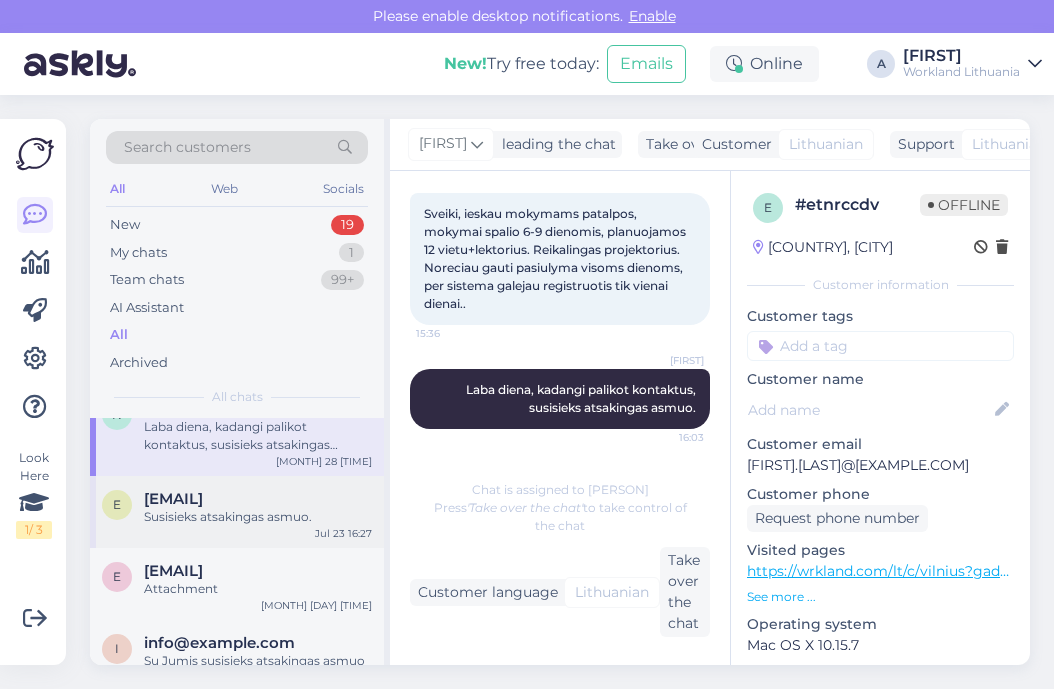 click on "Susisieks atsakingas asmuo." at bounding box center [258, 517] 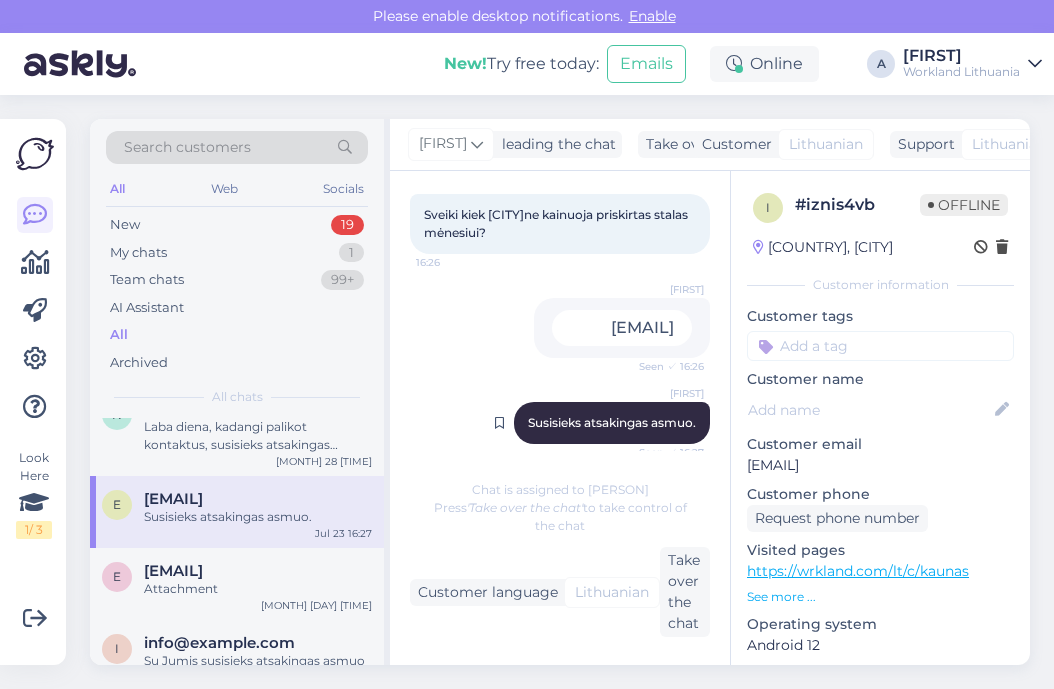 scroll, scrollTop: 118, scrollLeft: 0, axis: vertical 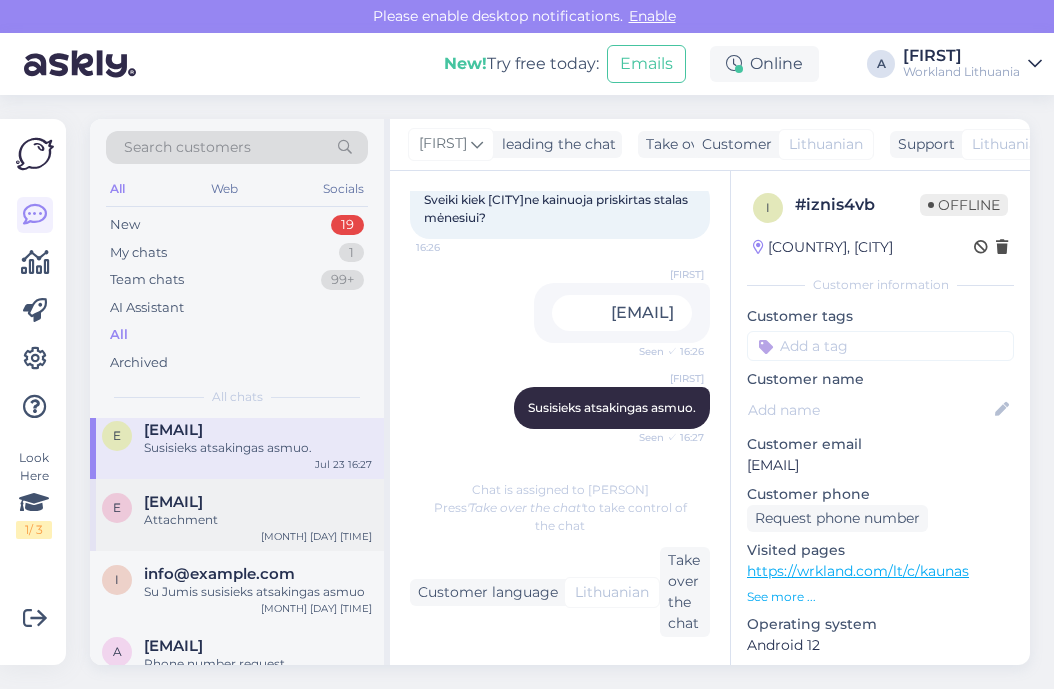click on "[EMAIL]" at bounding box center (173, 502) 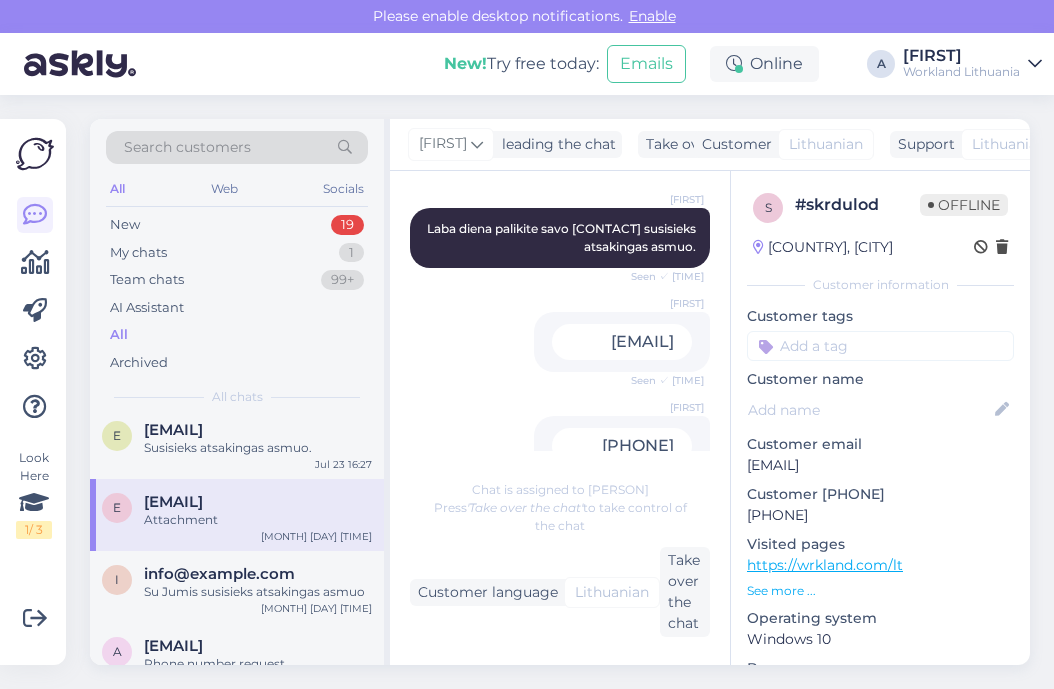 scroll, scrollTop: 215, scrollLeft: 0, axis: vertical 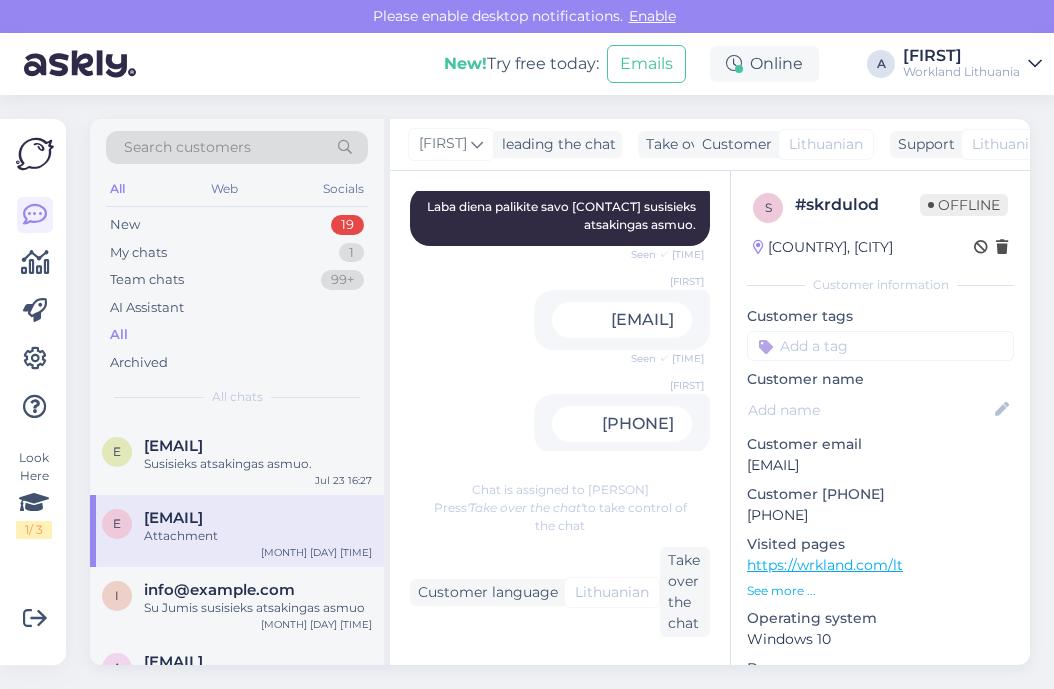 click on "[EMAIL]" at bounding box center (258, 518) 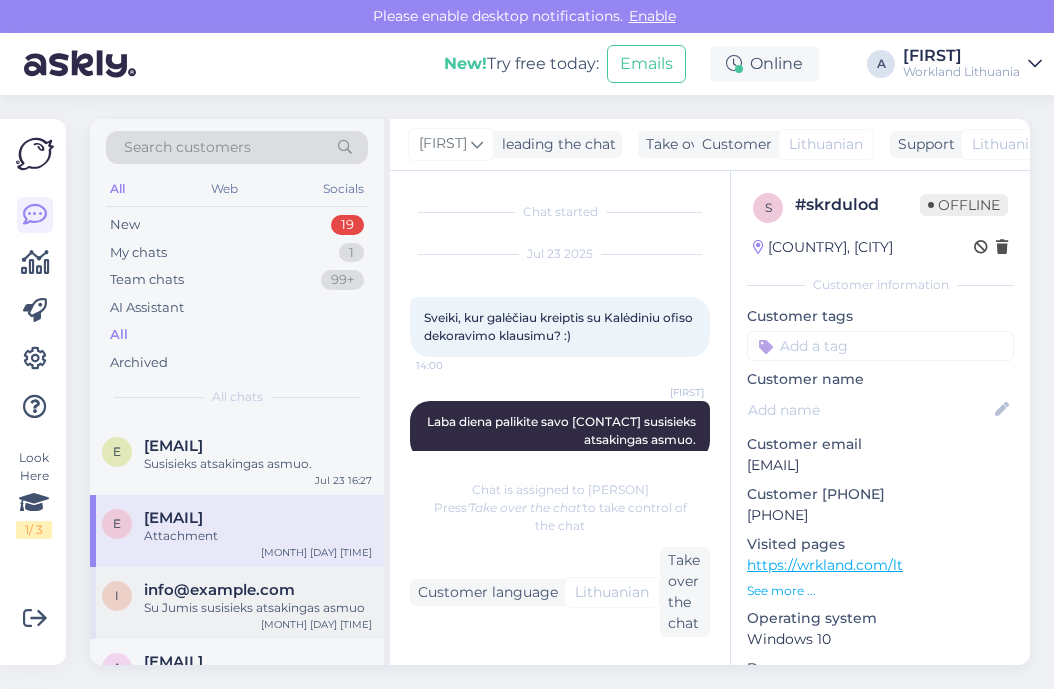 click on "Su Jumis susisieks atsakingas asmuo" at bounding box center (258, 608) 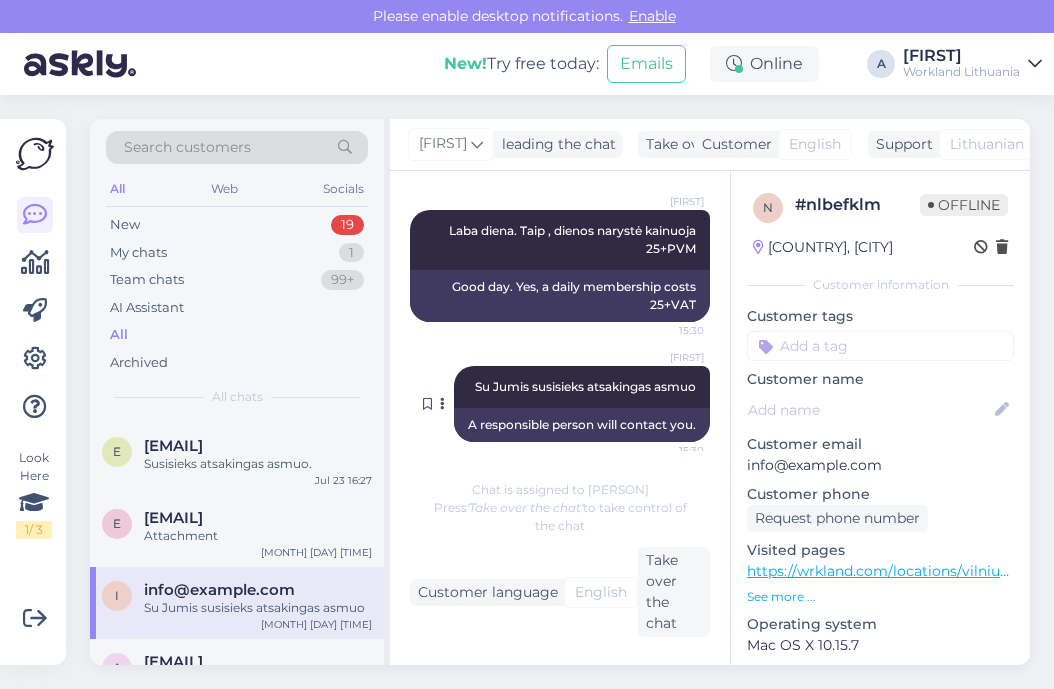 scroll, scrollTop: 340, scrollLeft: 0, axis: vertical 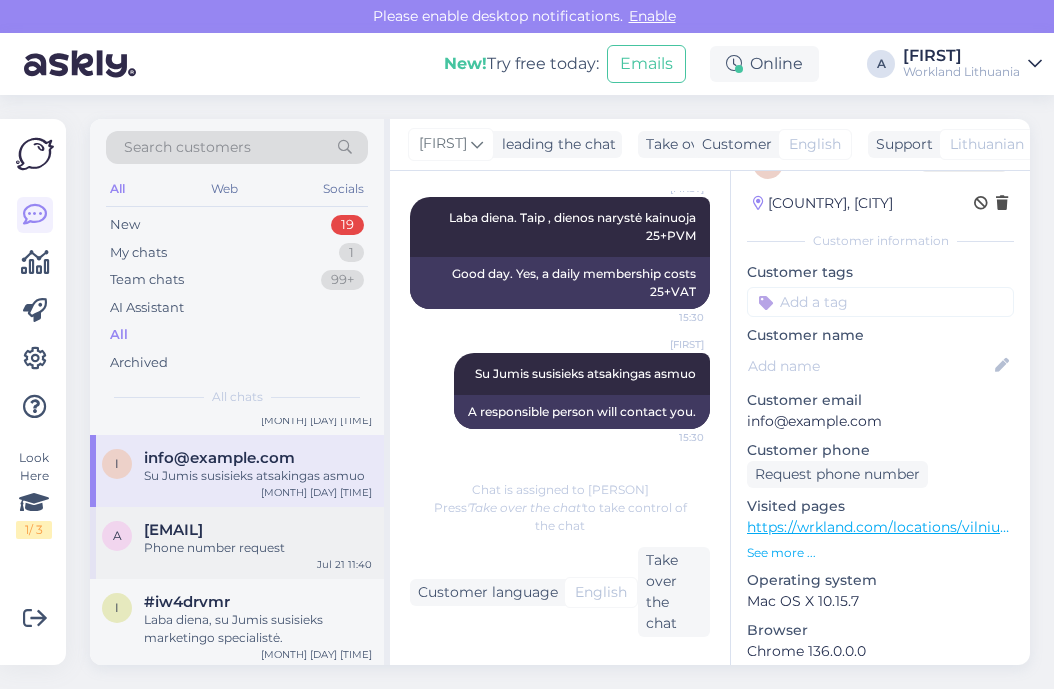click on "[EMAIL]" at bounding box center [173, 530] 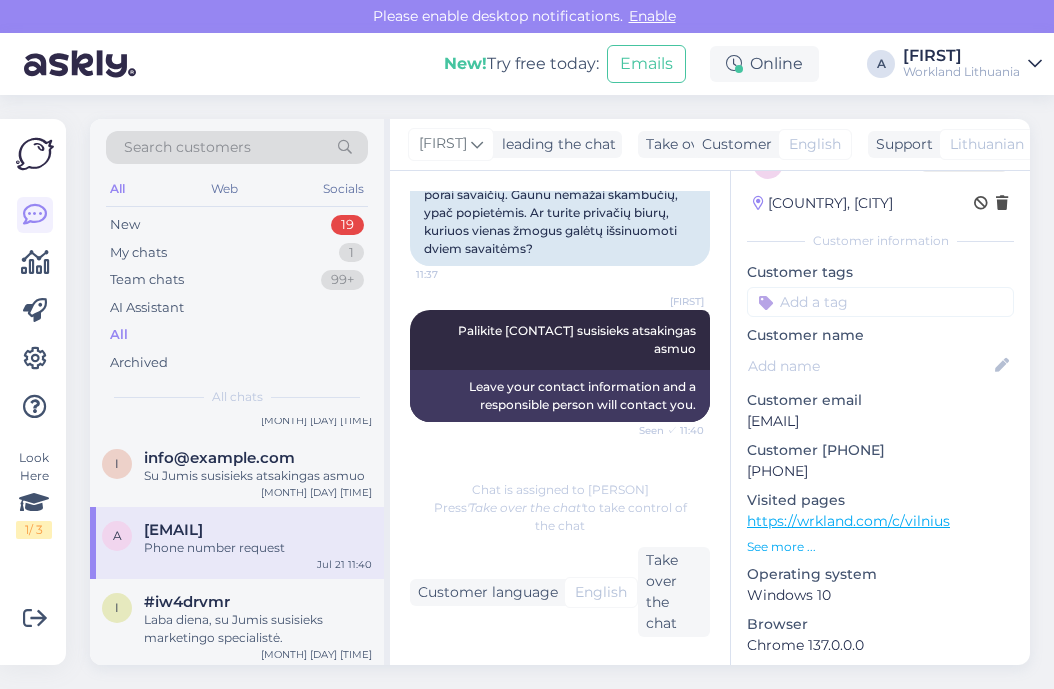 scroll, scrollTop: 610, scrollLeft: 0, axis: vertical 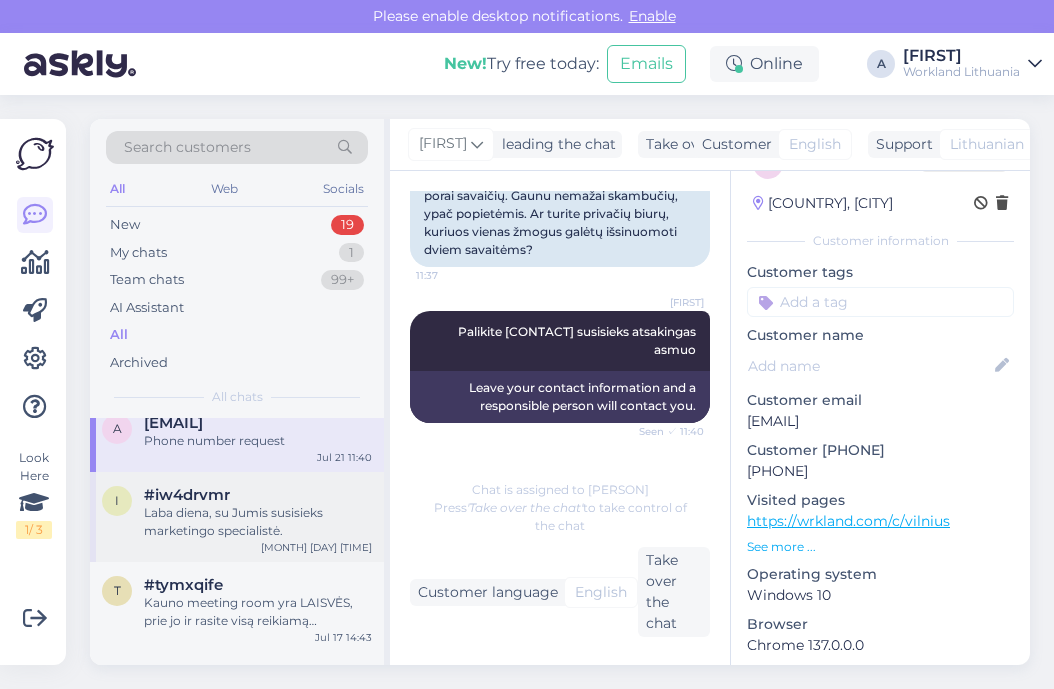 click on "#iw4drvmr" at bounding box center (187, 495) 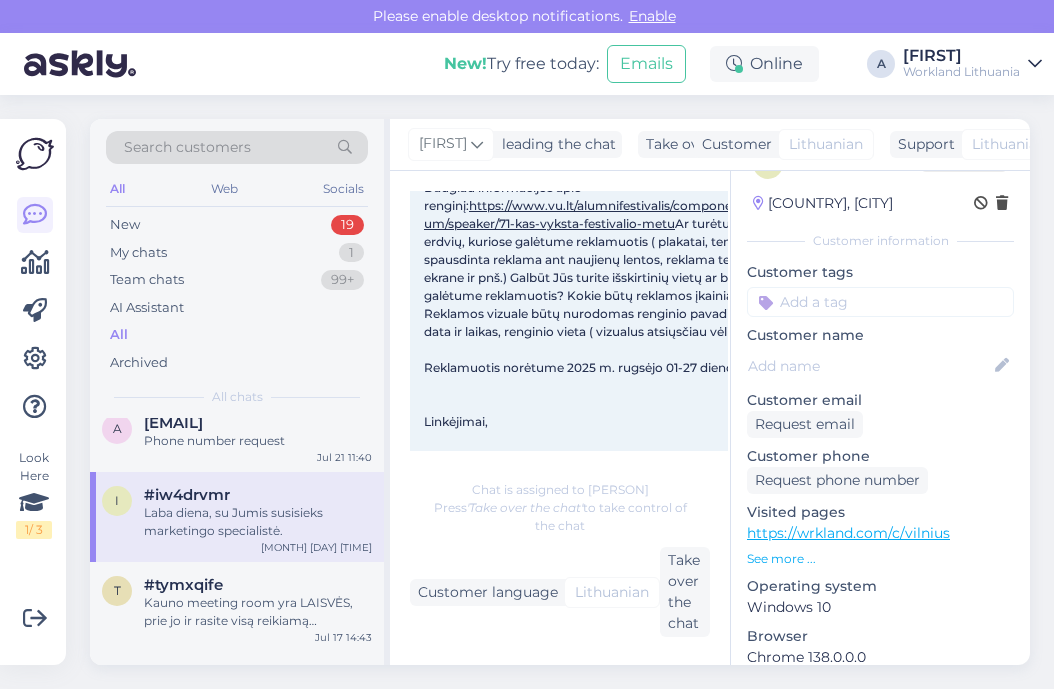 scroll, scrollTop: 249, scrollLeft: 0, axis: vertical 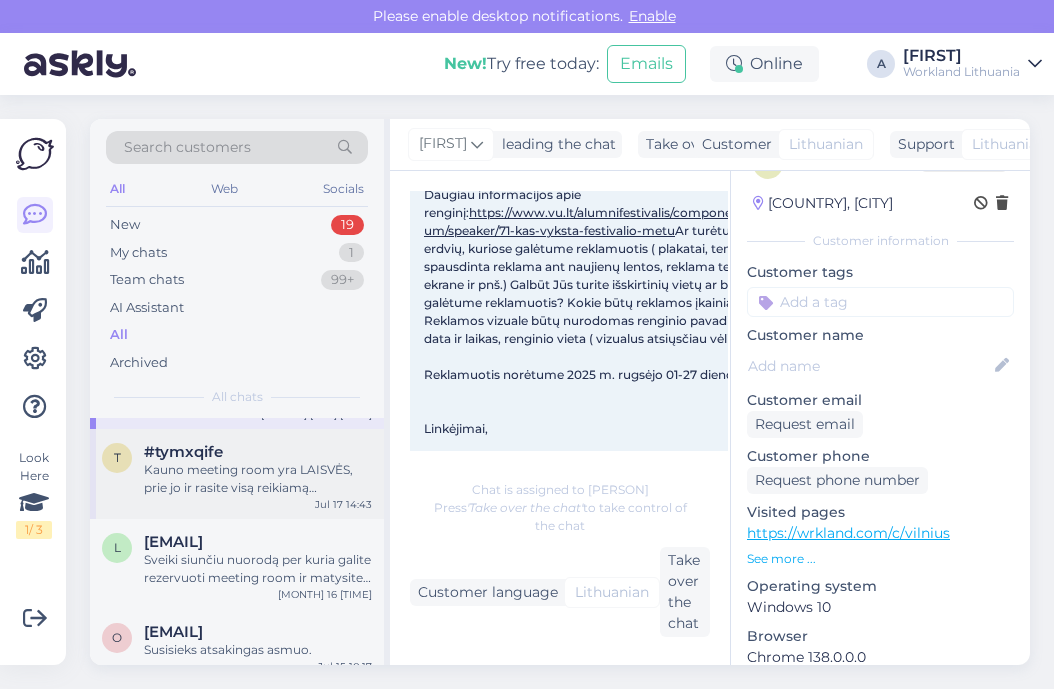 click on "#tymxqife" at bounding box center [258, 452] 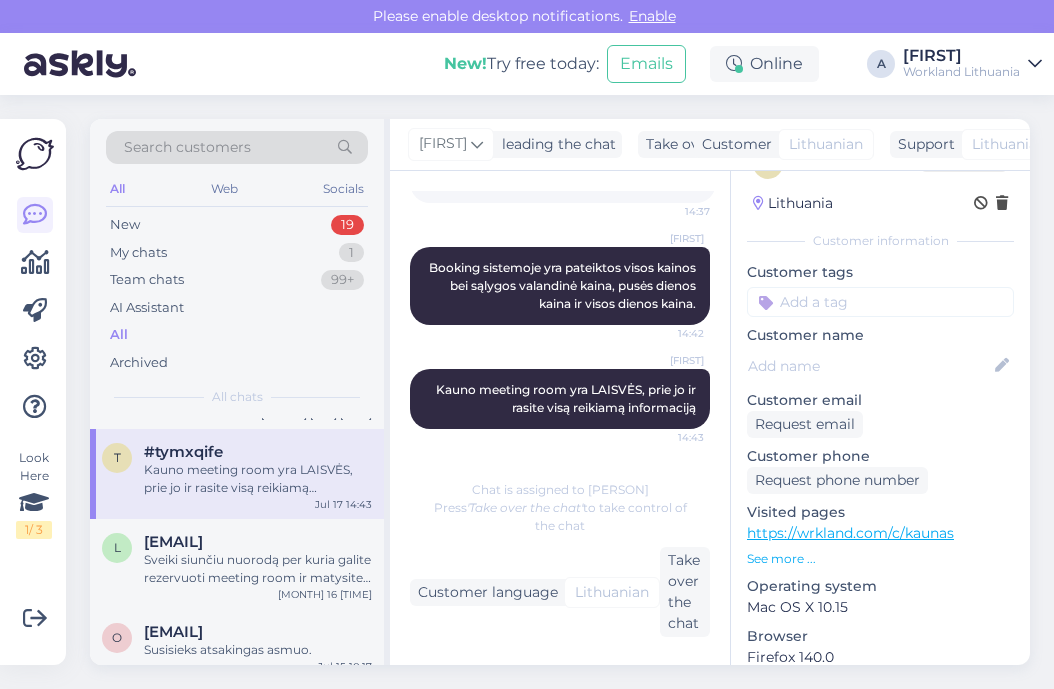 scroll, scrollTop: 789, scrollLeft: 0, axis: vertical 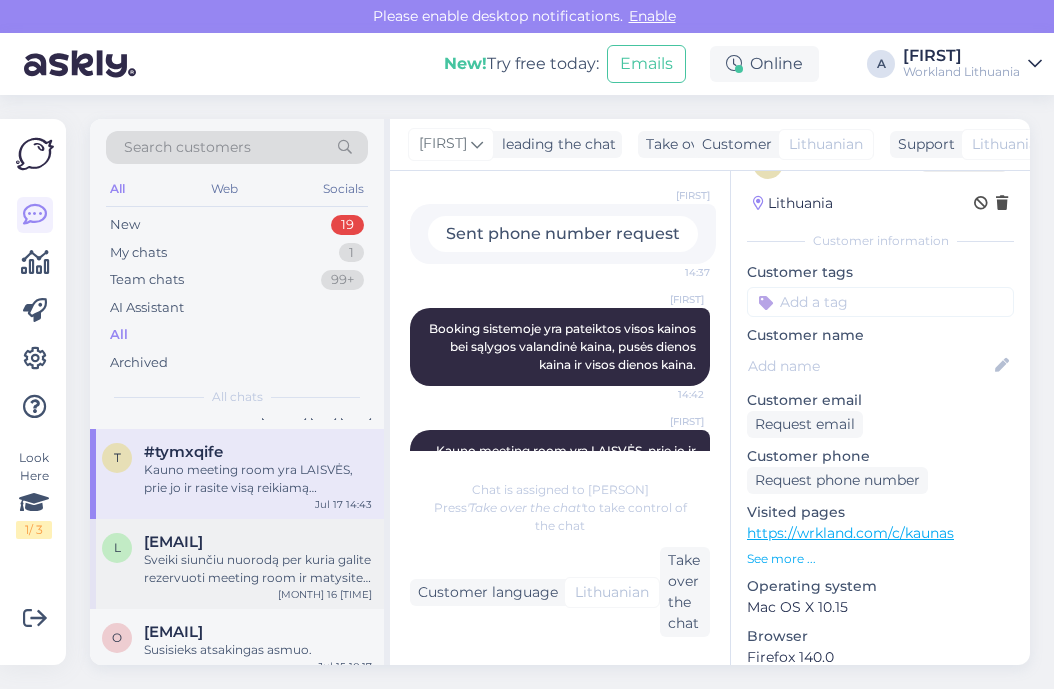 click on "Sveiki siunčiu nuorodą per kuria galite rezervuoti meeting room ir matysite užimtumą https://booking.wrkland.com" at bounding box center (258, 569) 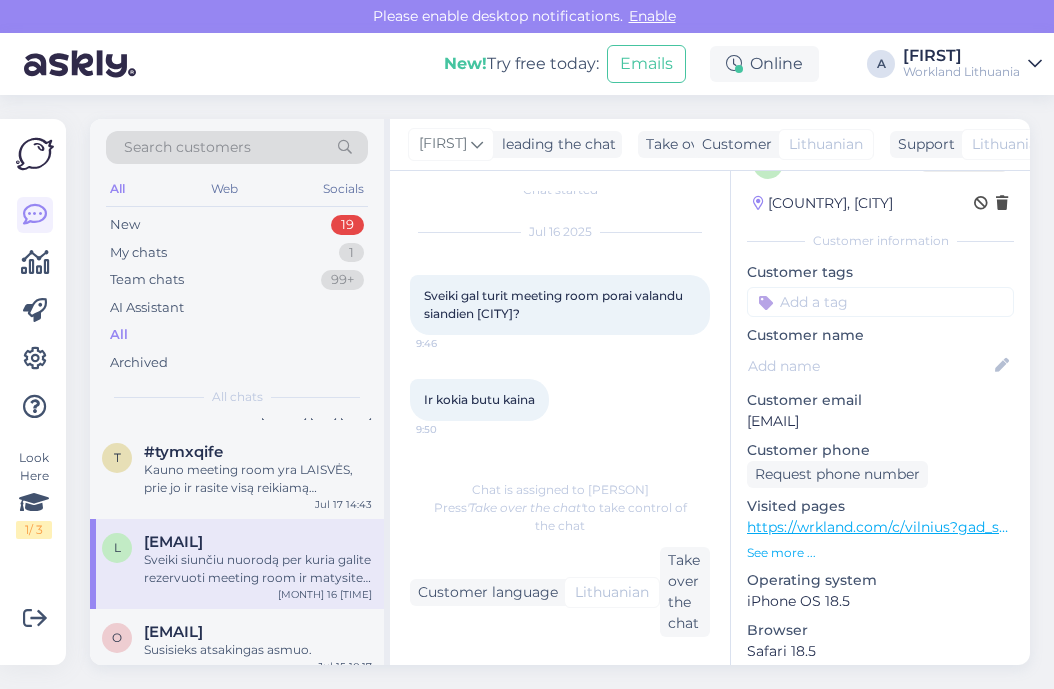 scroll, scrollTop: 0, scrollLeft: 0, axis: both 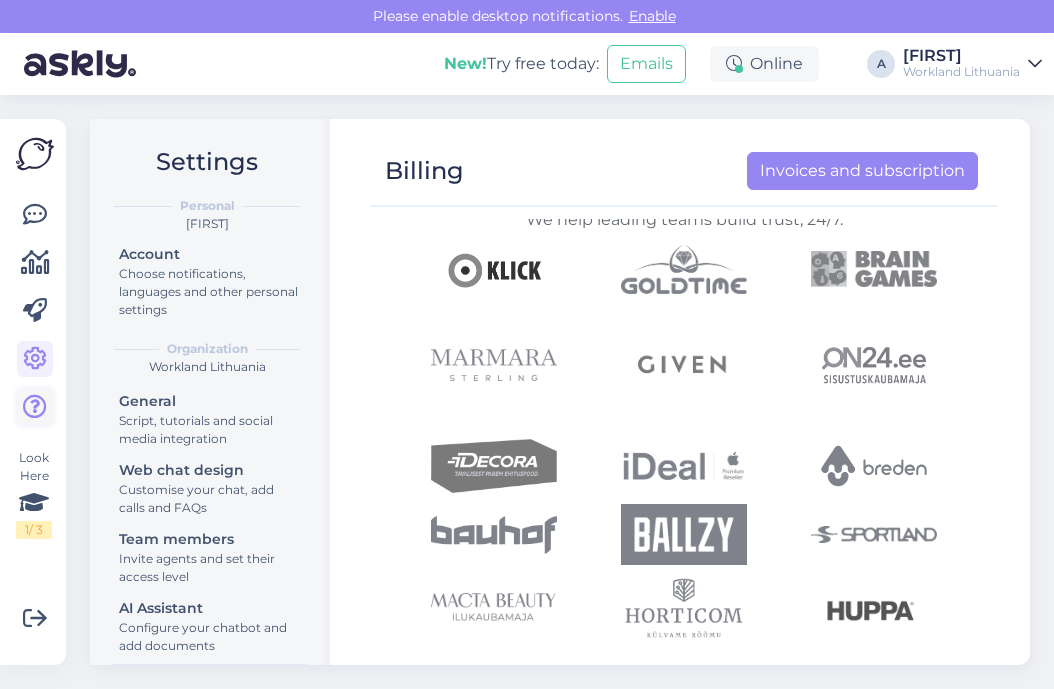 click at bounding box center [35, 407] 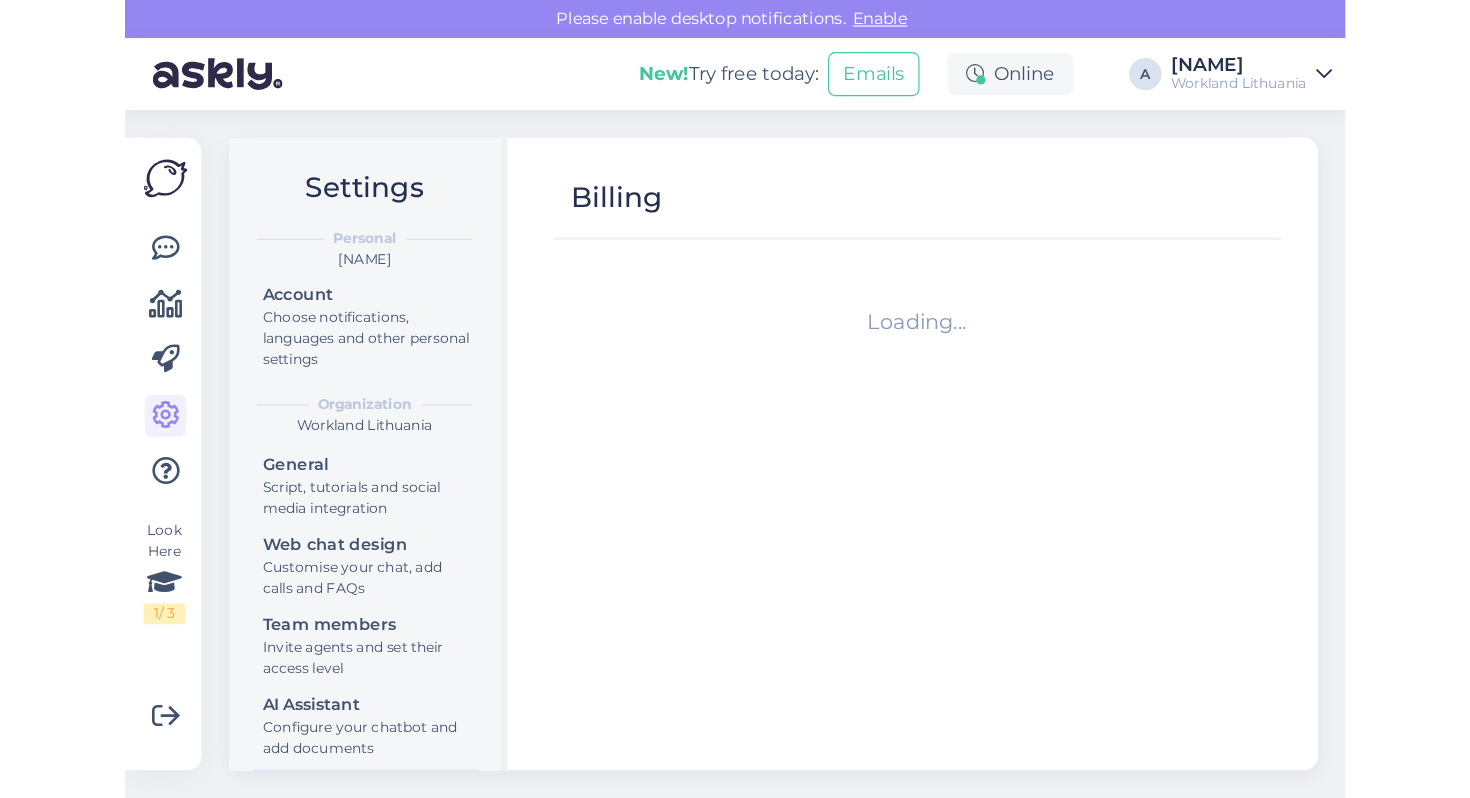 scroll, scrollTop: 0, scrollLeft: 0, axis: both 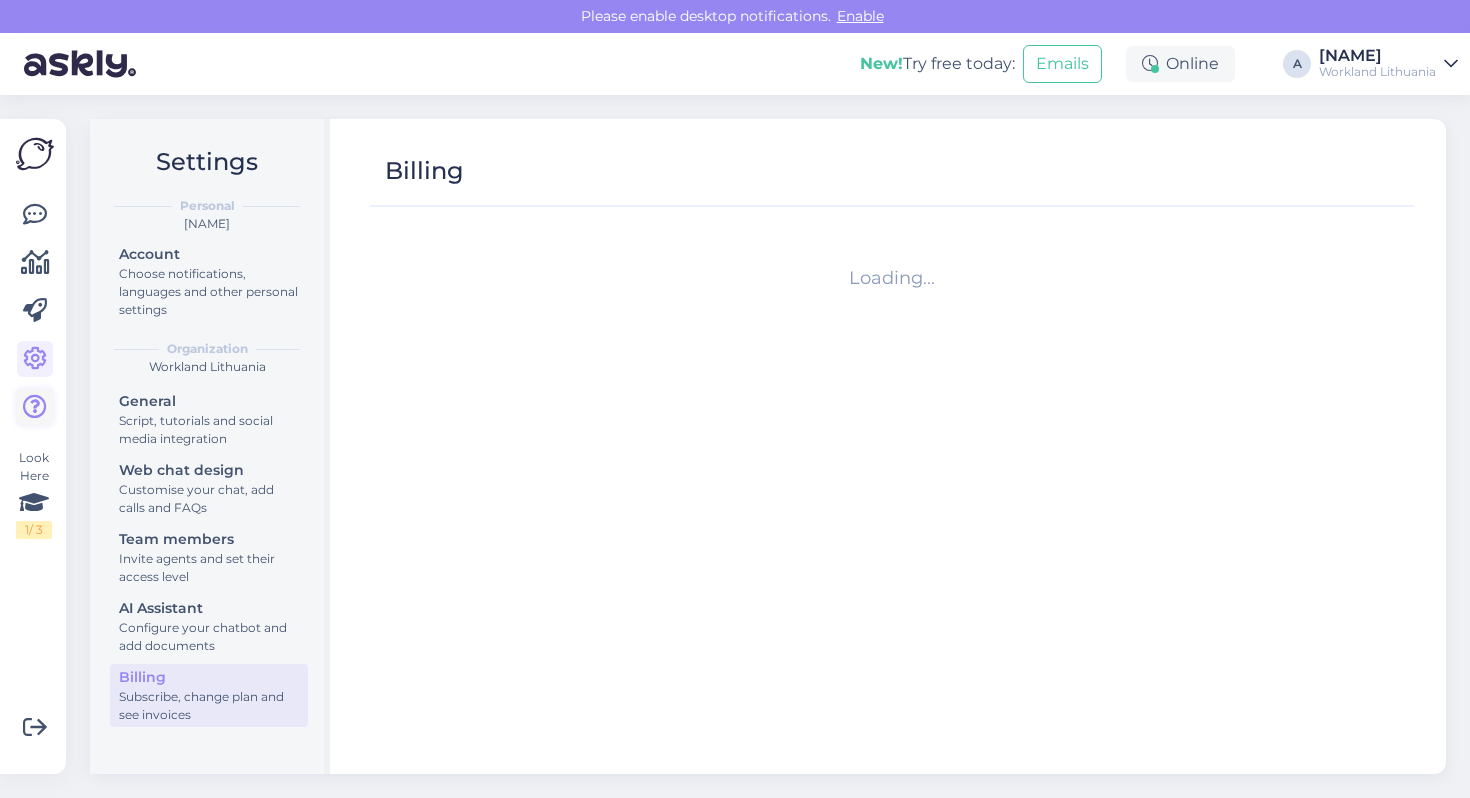 click at bounding box center [35, 407] 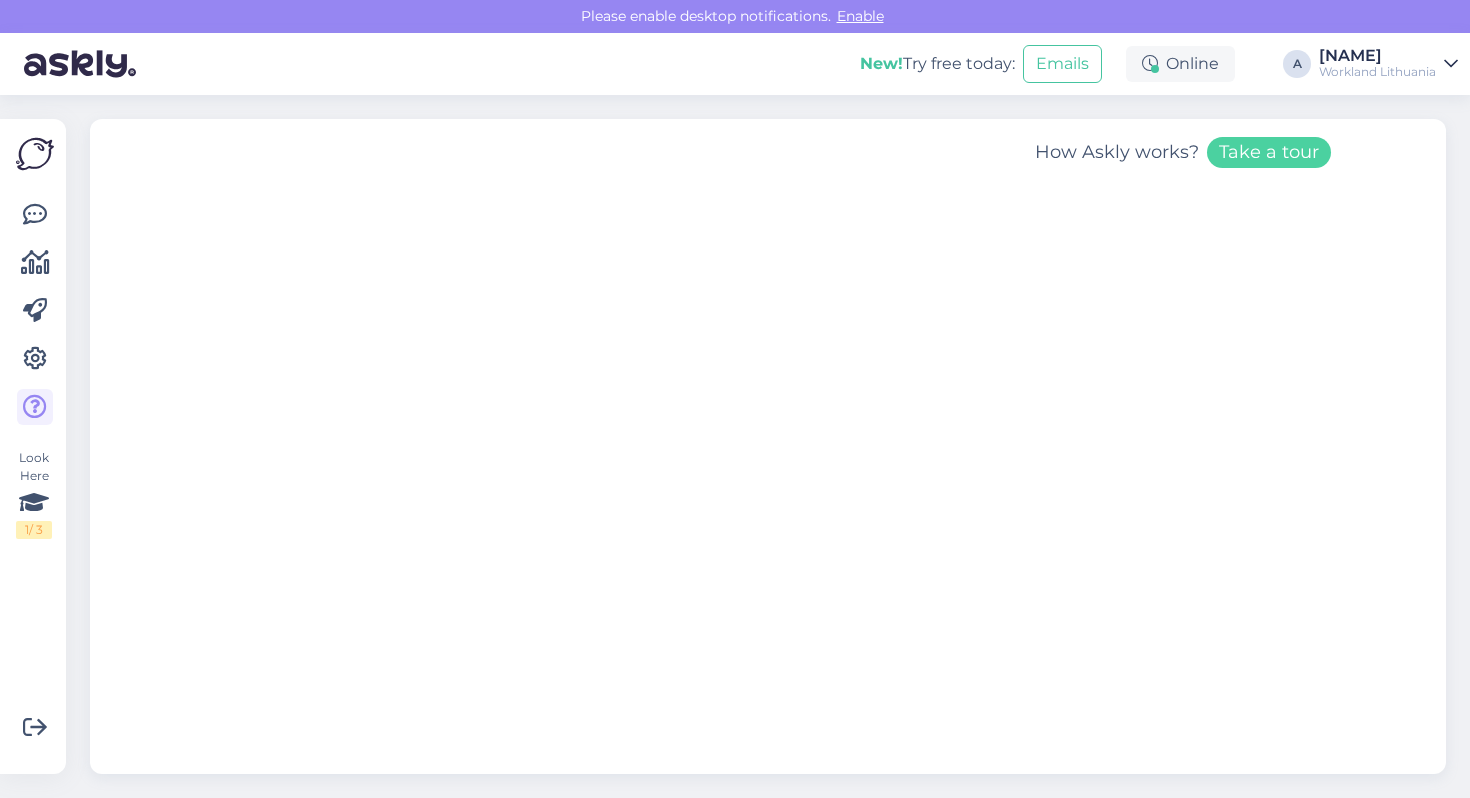 click on "Workland Lithuania" at bounding box center [1377, 72] 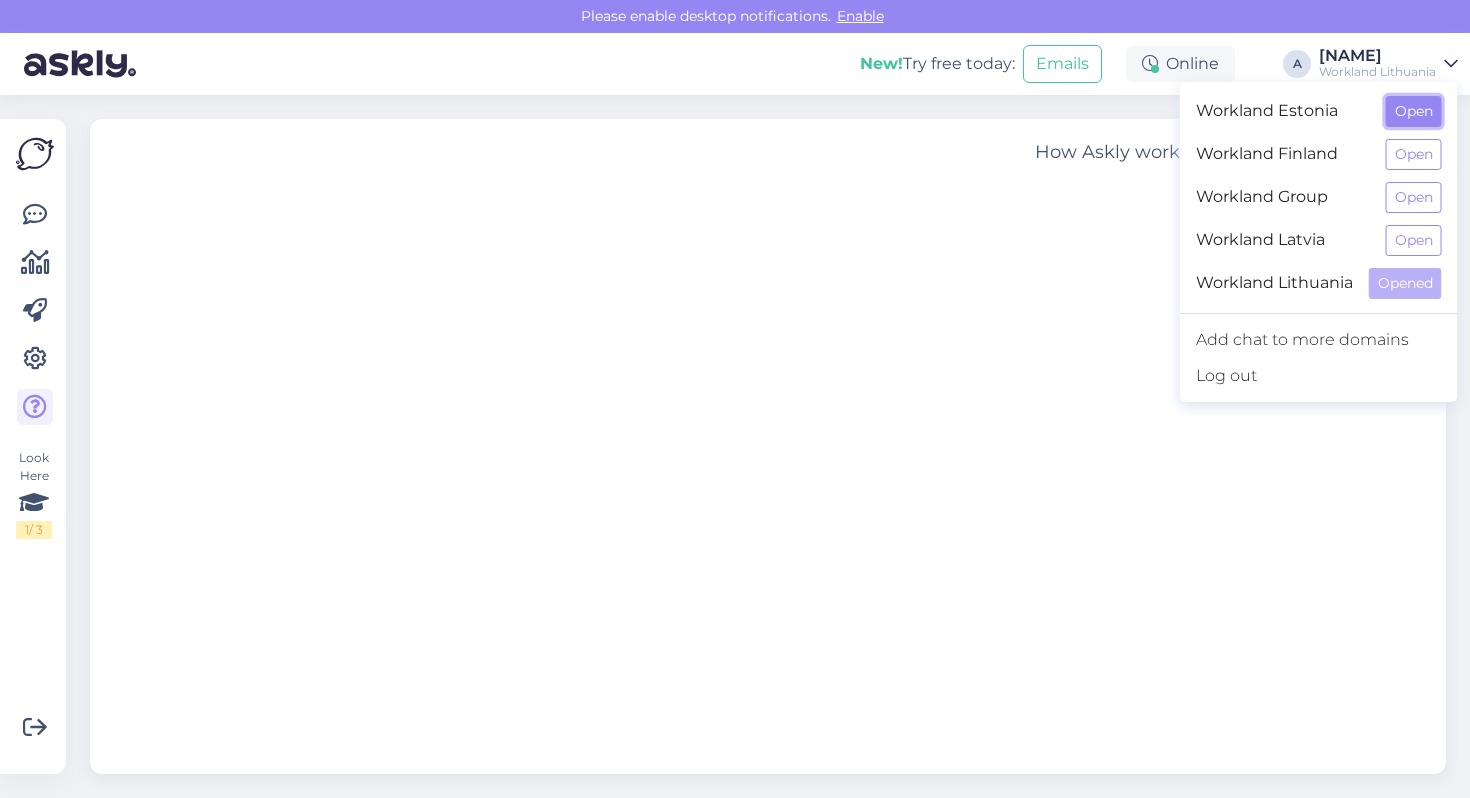 click on "Open" at bounding box center [1414, 111] 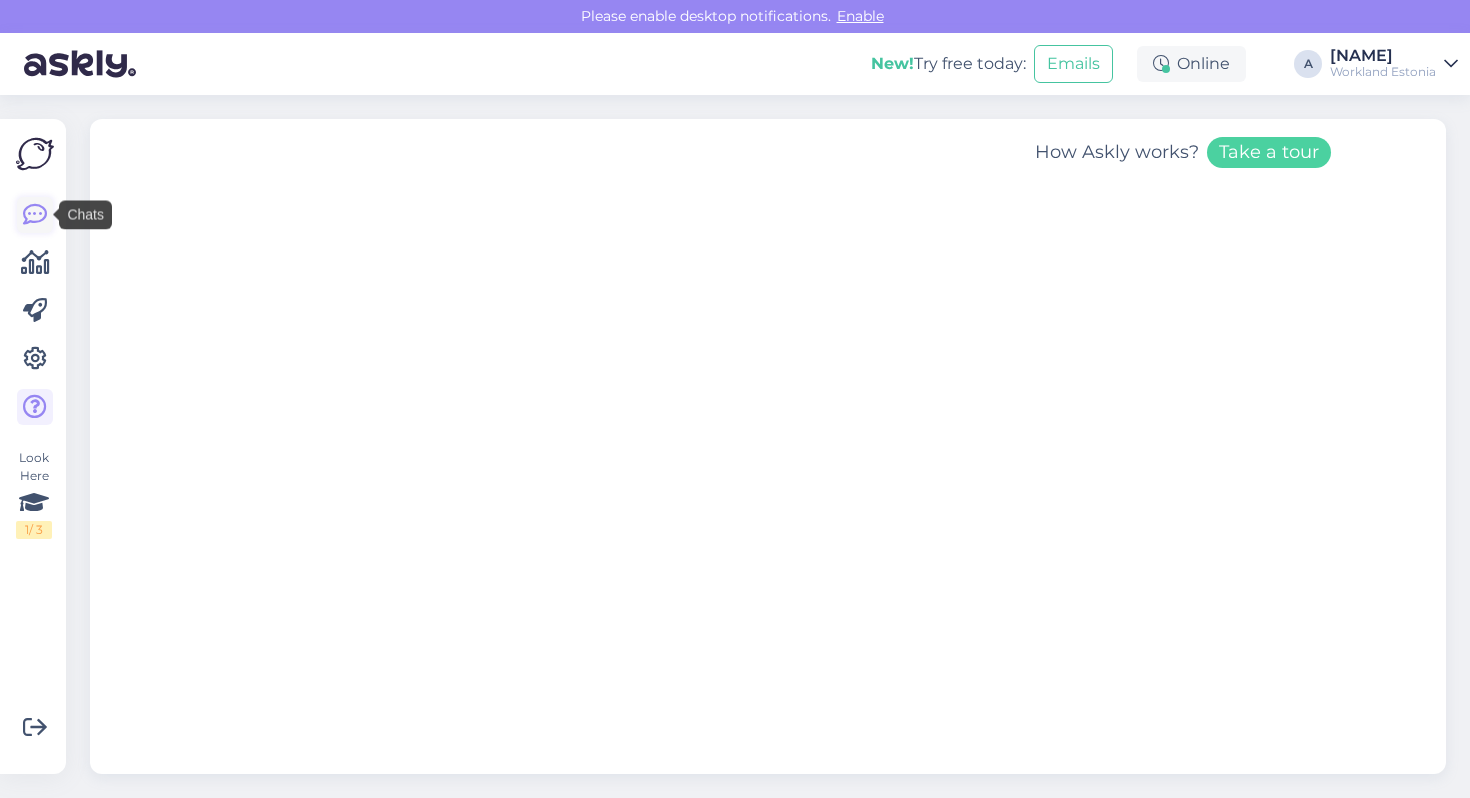 click at bounding box center [35, 215] 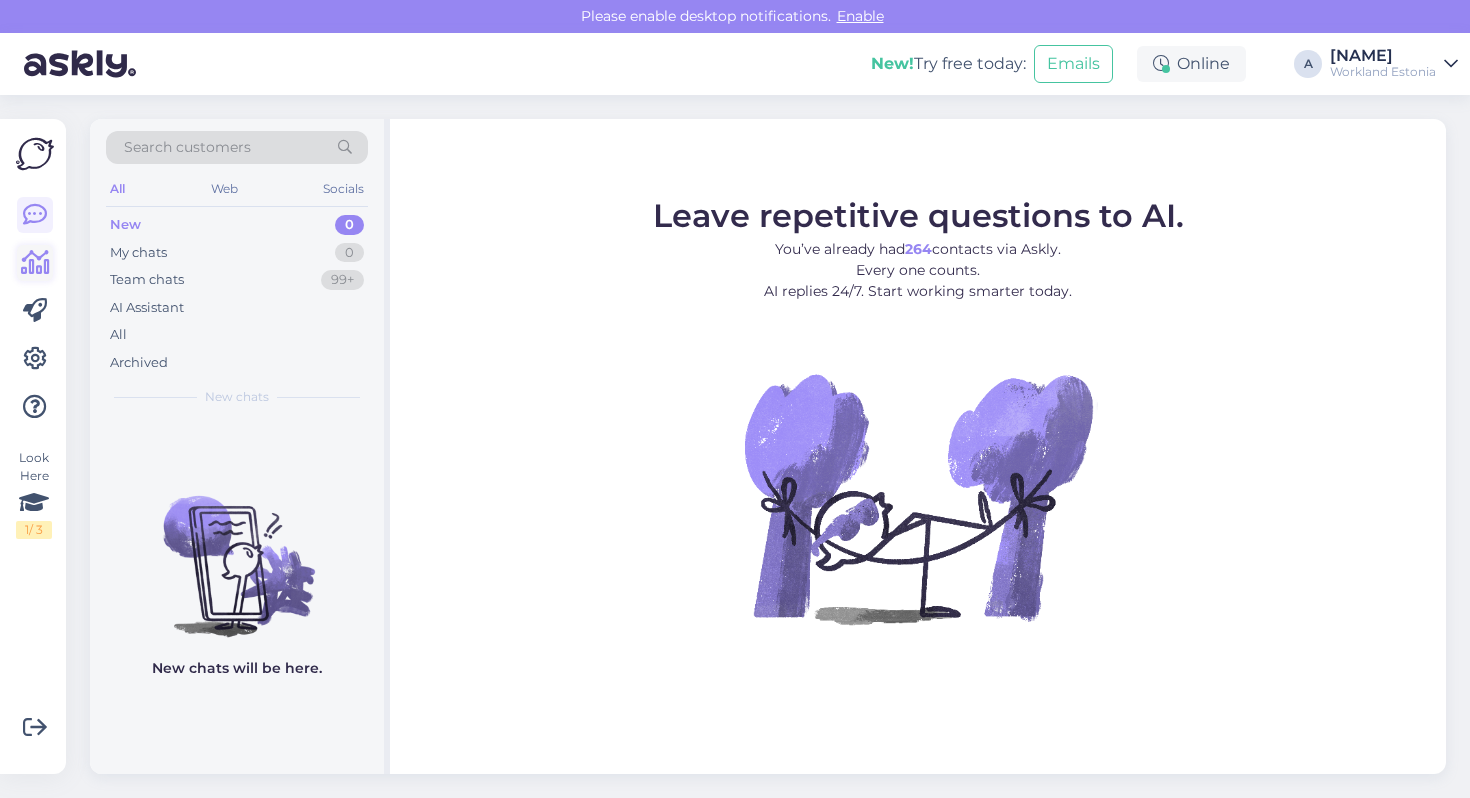click at bounding box center [35, 263] 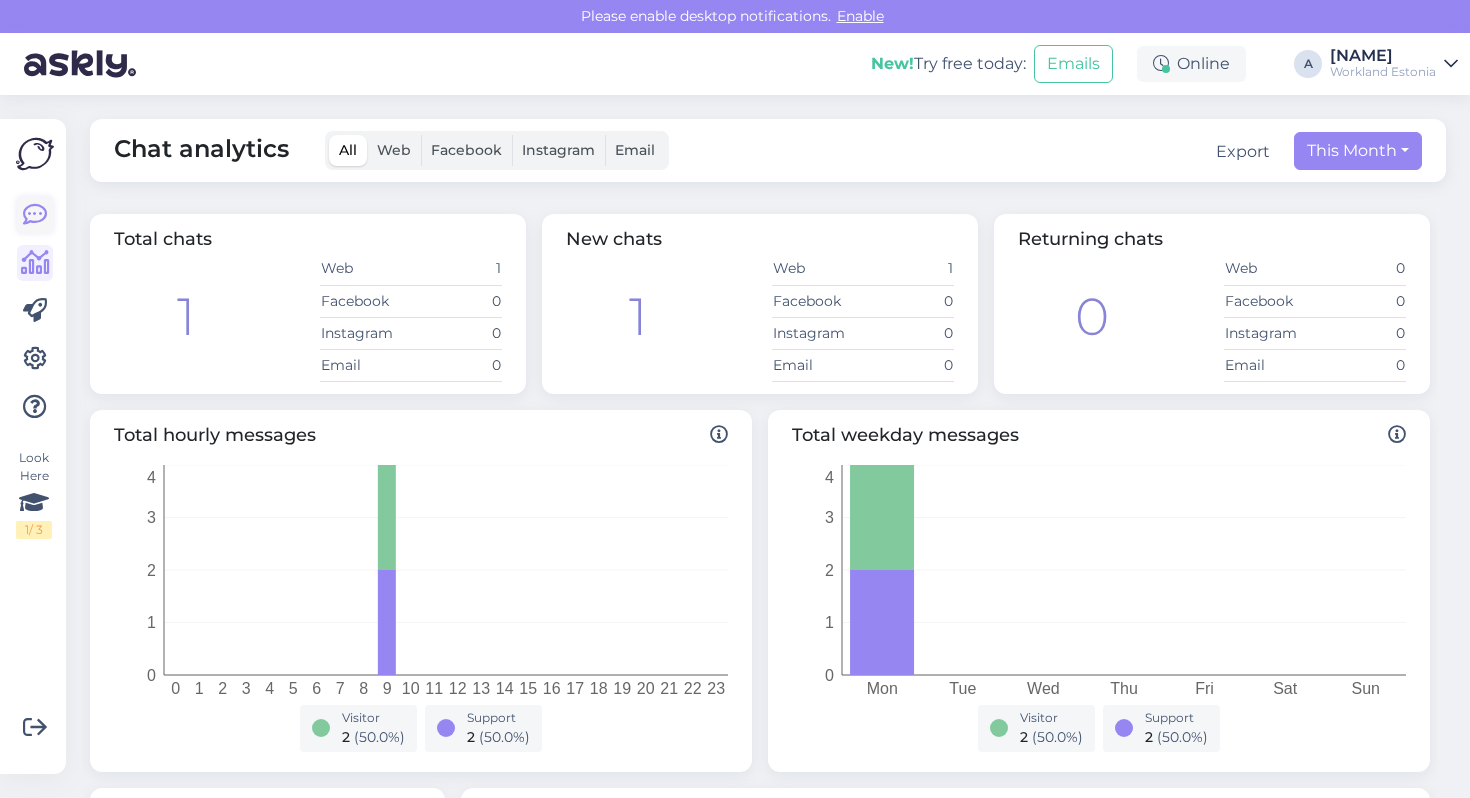 click at bounding box center [35, 215] 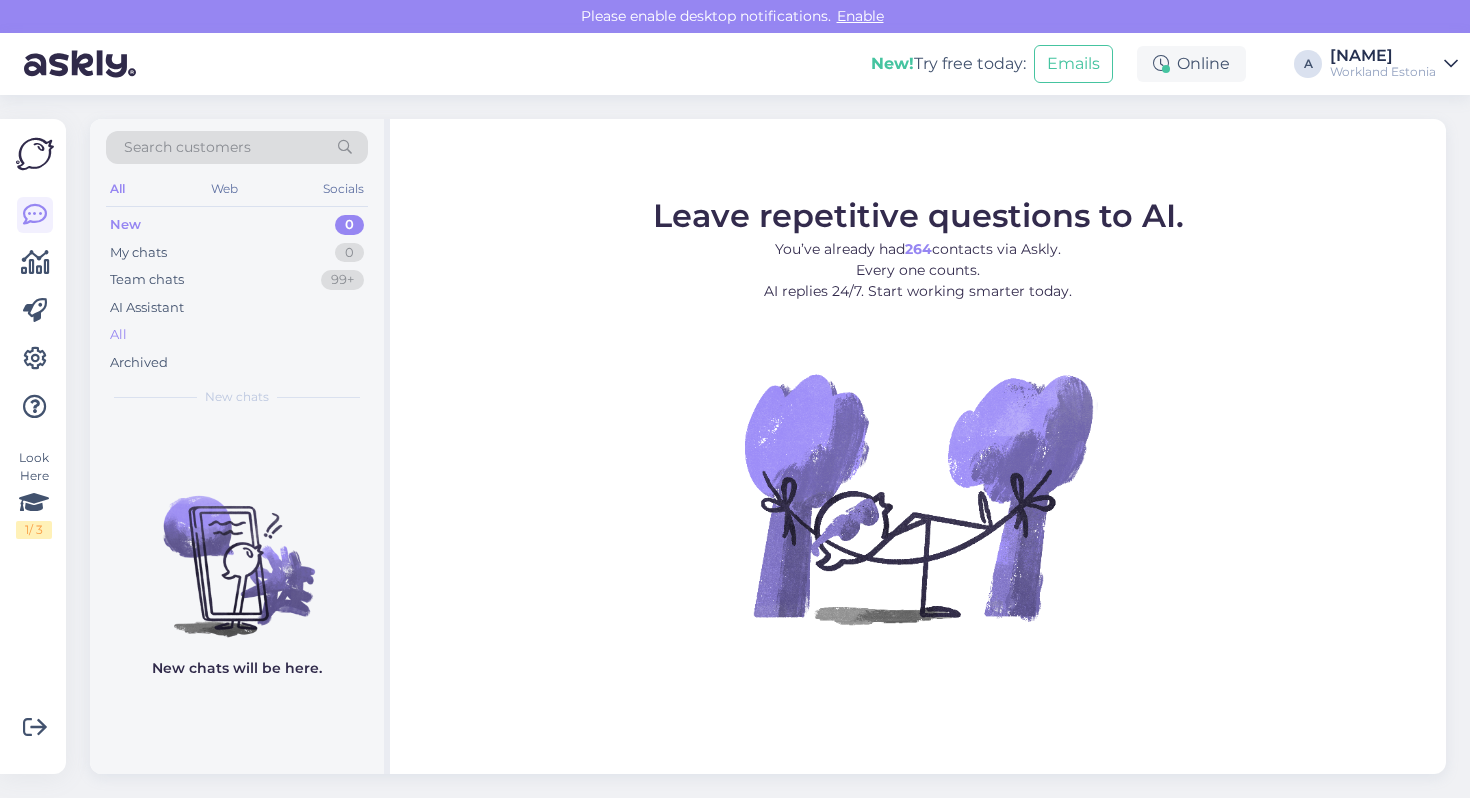 click on "All" at bounding box center (237, 335) 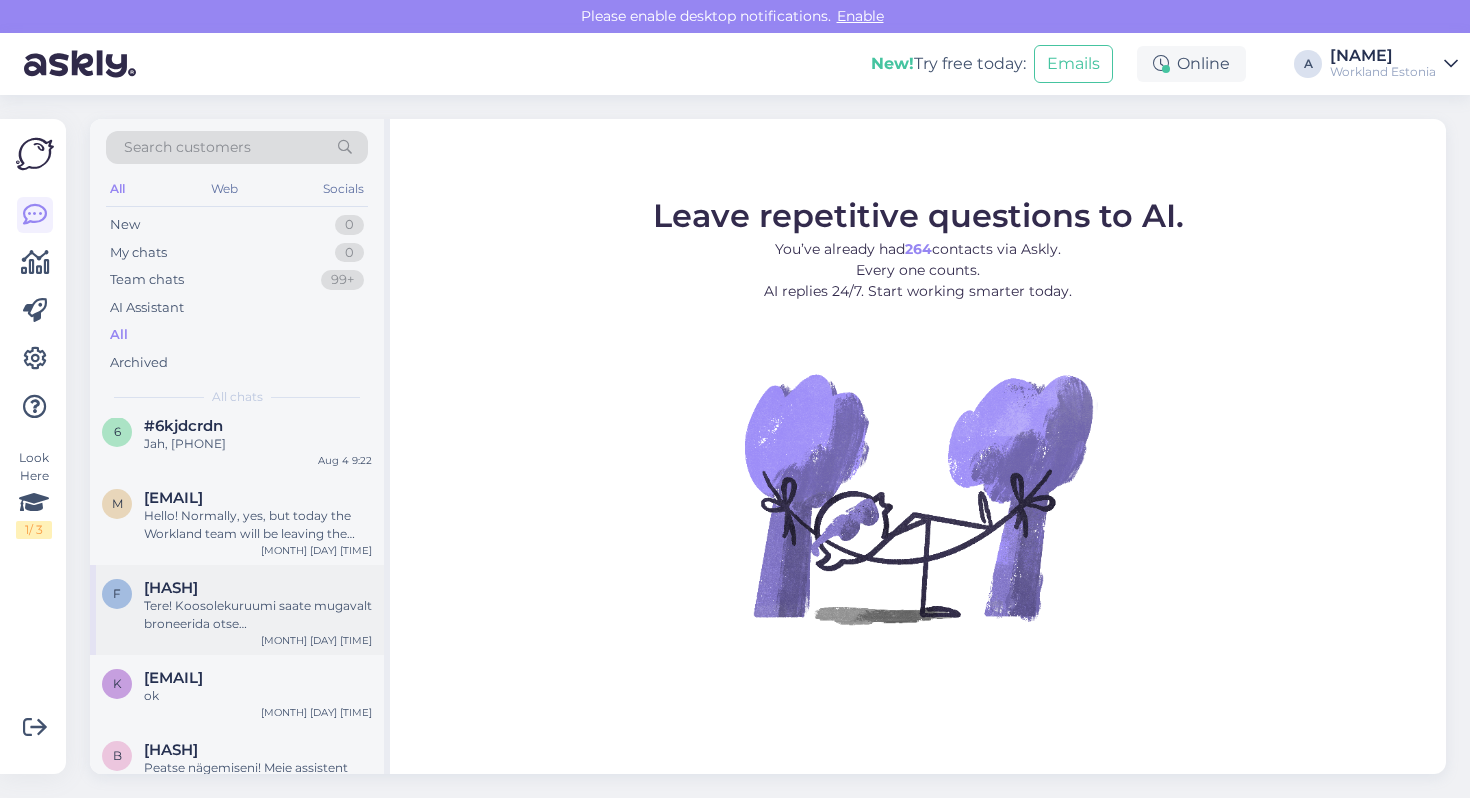 scroll, scrollTop: 0, scrollLeft: 0, axis: both 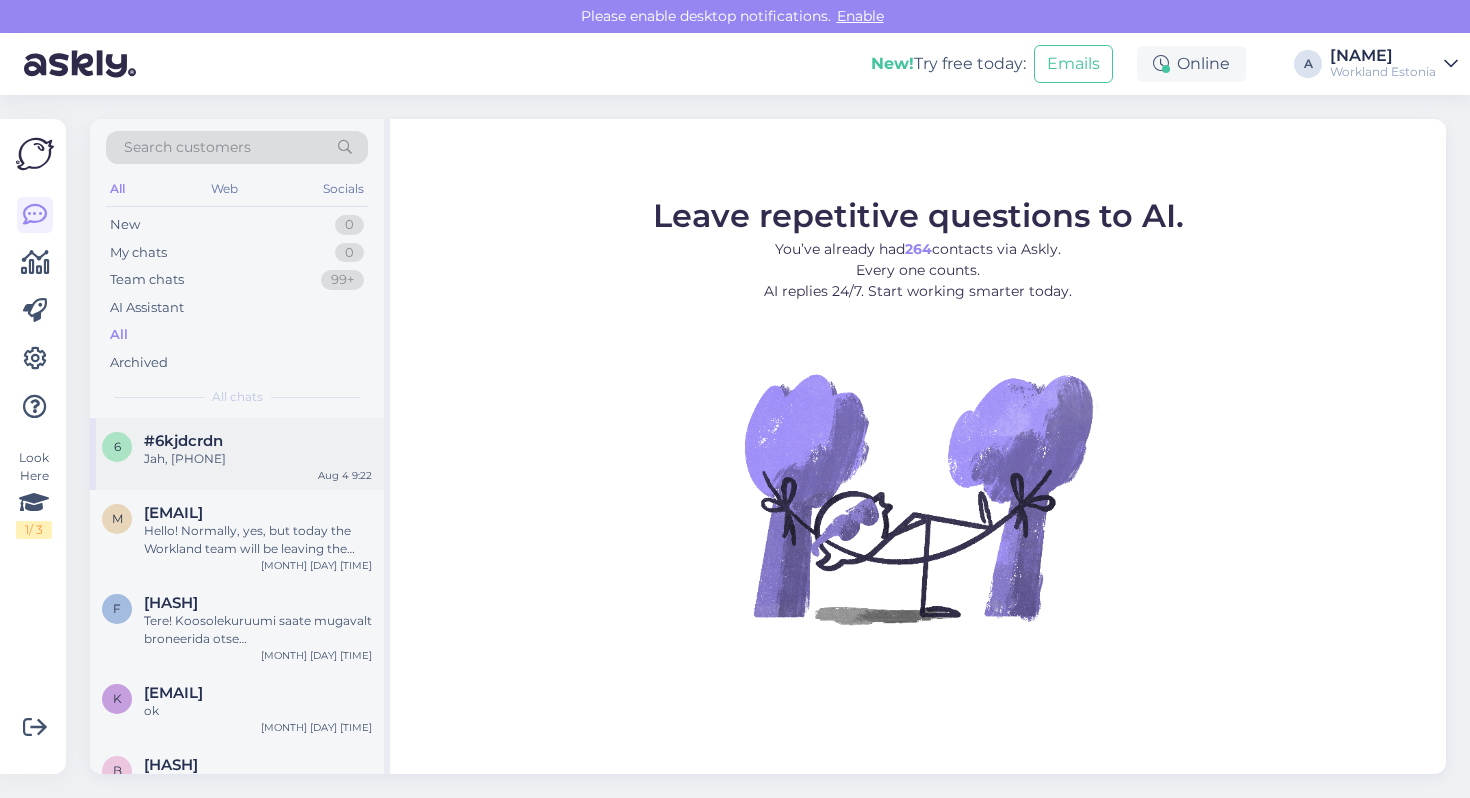 click on "Jah, [PHONE]" at bounding box center [258, 459] 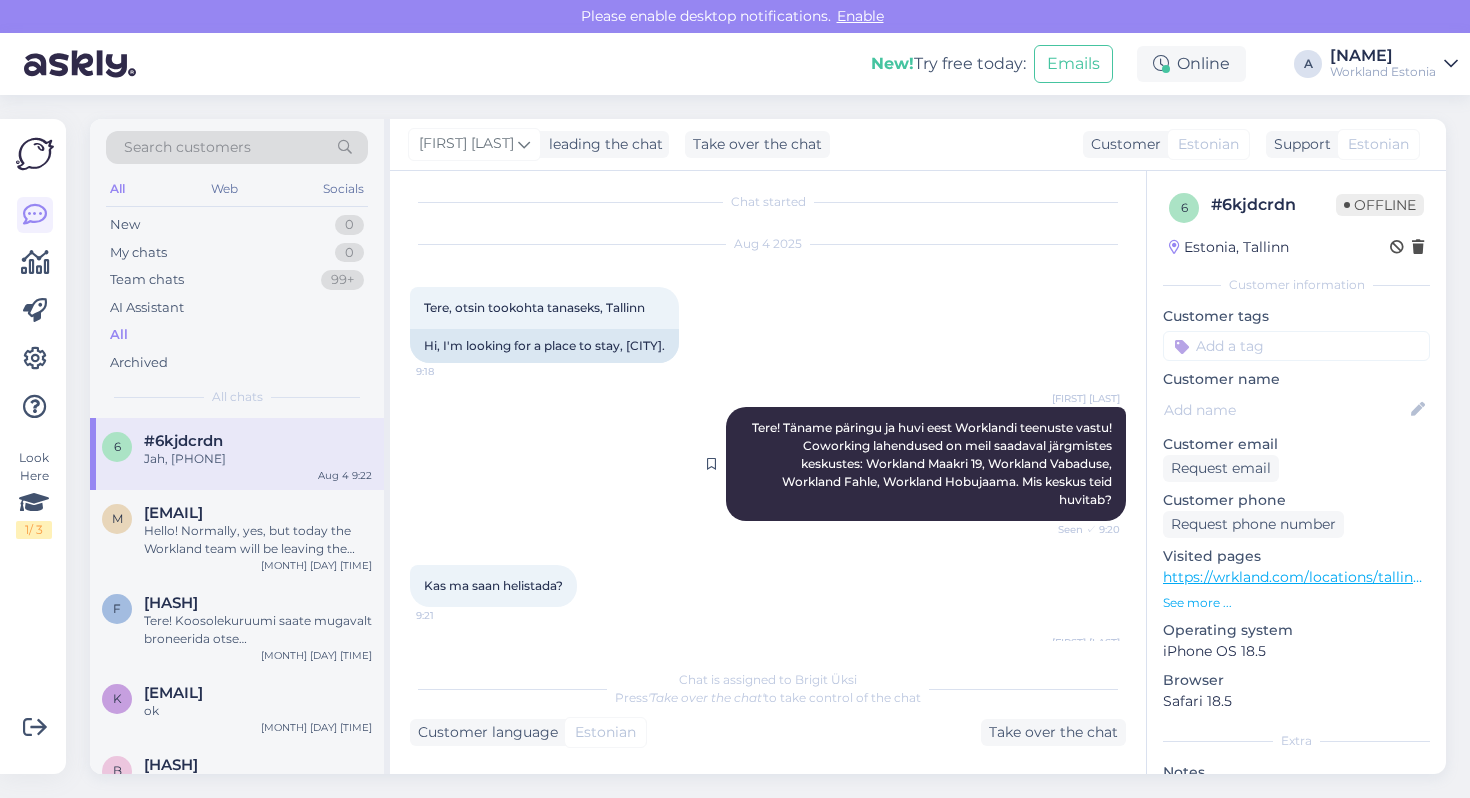 scroll, scrollTop: 0, scrollLeft: 0, axis: both 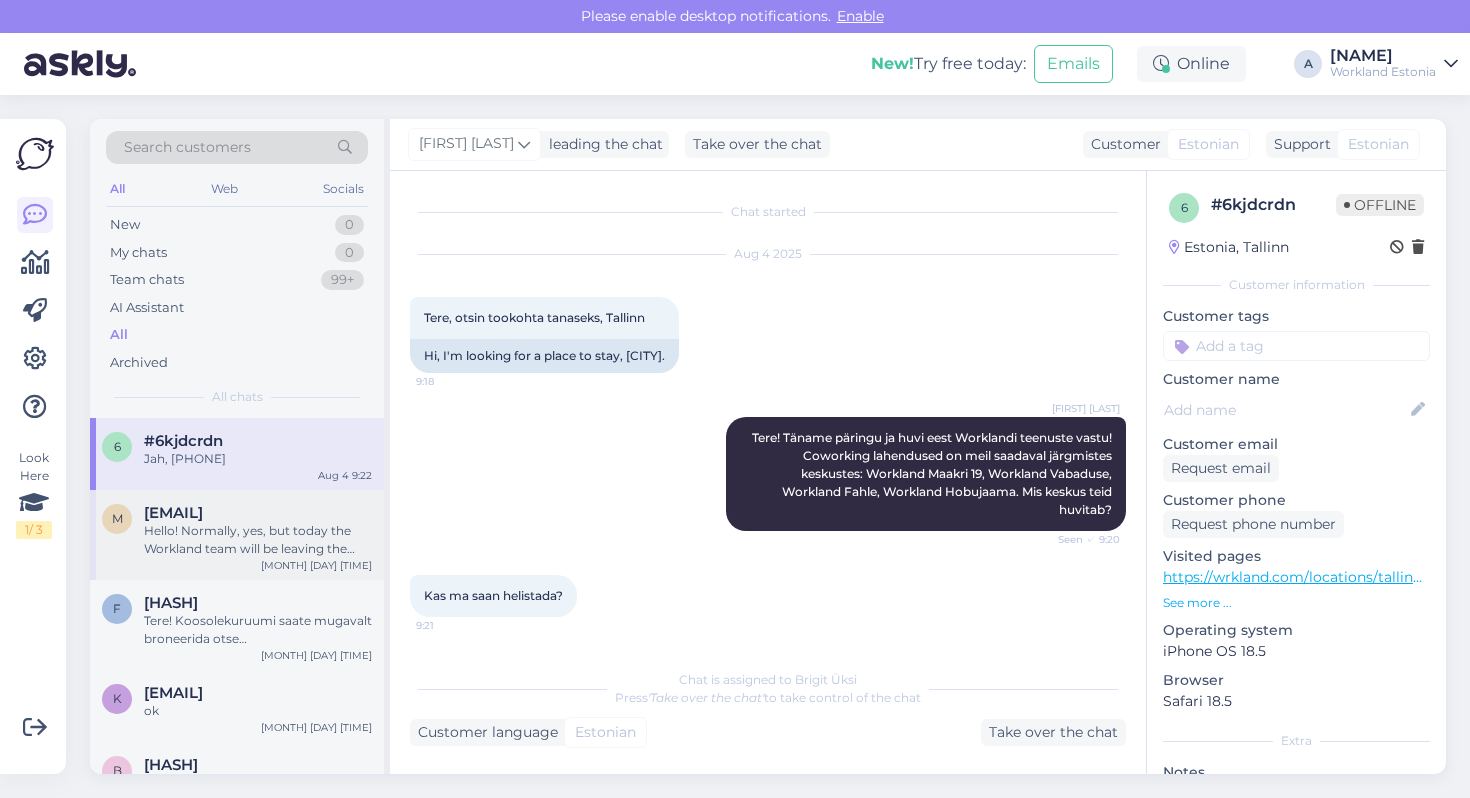 click on "Hello!
Normally, yes, but today the Workland team will be leaving the office in a moment to attend a meeting. We would be happy to welcome you on the upcoming Monday from 9AM in either location." at bounding box center (258, 540) 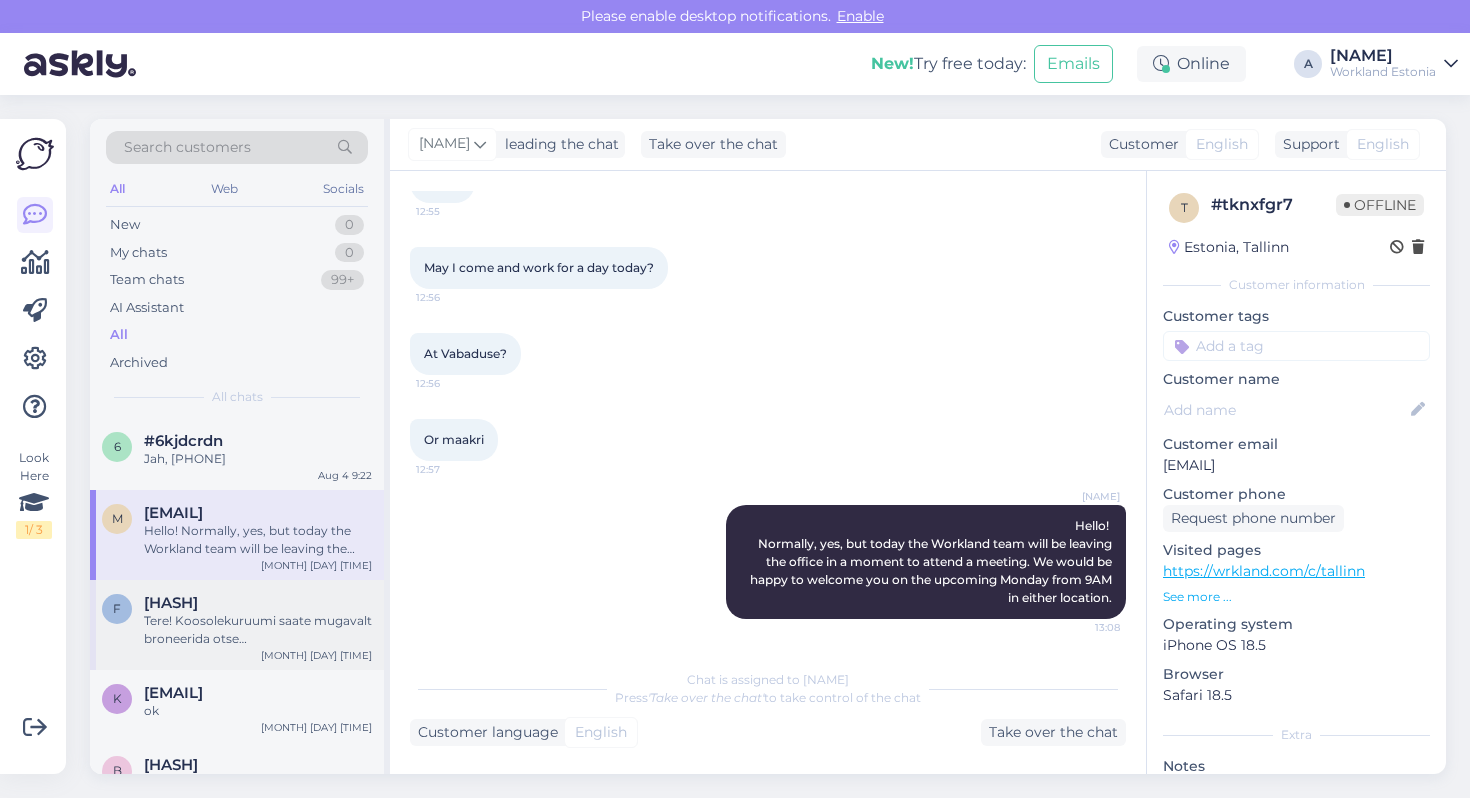 click on "Tere!
Koosolekuruumi saate mugavalt broneerida otse broneeringusüsteemis siin: https://booking.wrkland.com/location/fahle.
Keskus on avatud kuni 16:30, kuid saame teid viimased pool tundi jätta ruumi iseseisvalt kasutama.
Tasuta parkimine on 2h Fahle keskuse juures tsoonis f1, kui kasutate parkimiskella. Samuti saab mõnda aega parkimiskellaga tasuta parkida Sikupilli keskuse parklas.
Teiste keskuste juures tasuta parkimise võimalusi ei ole." at bounding box center [258, 630] 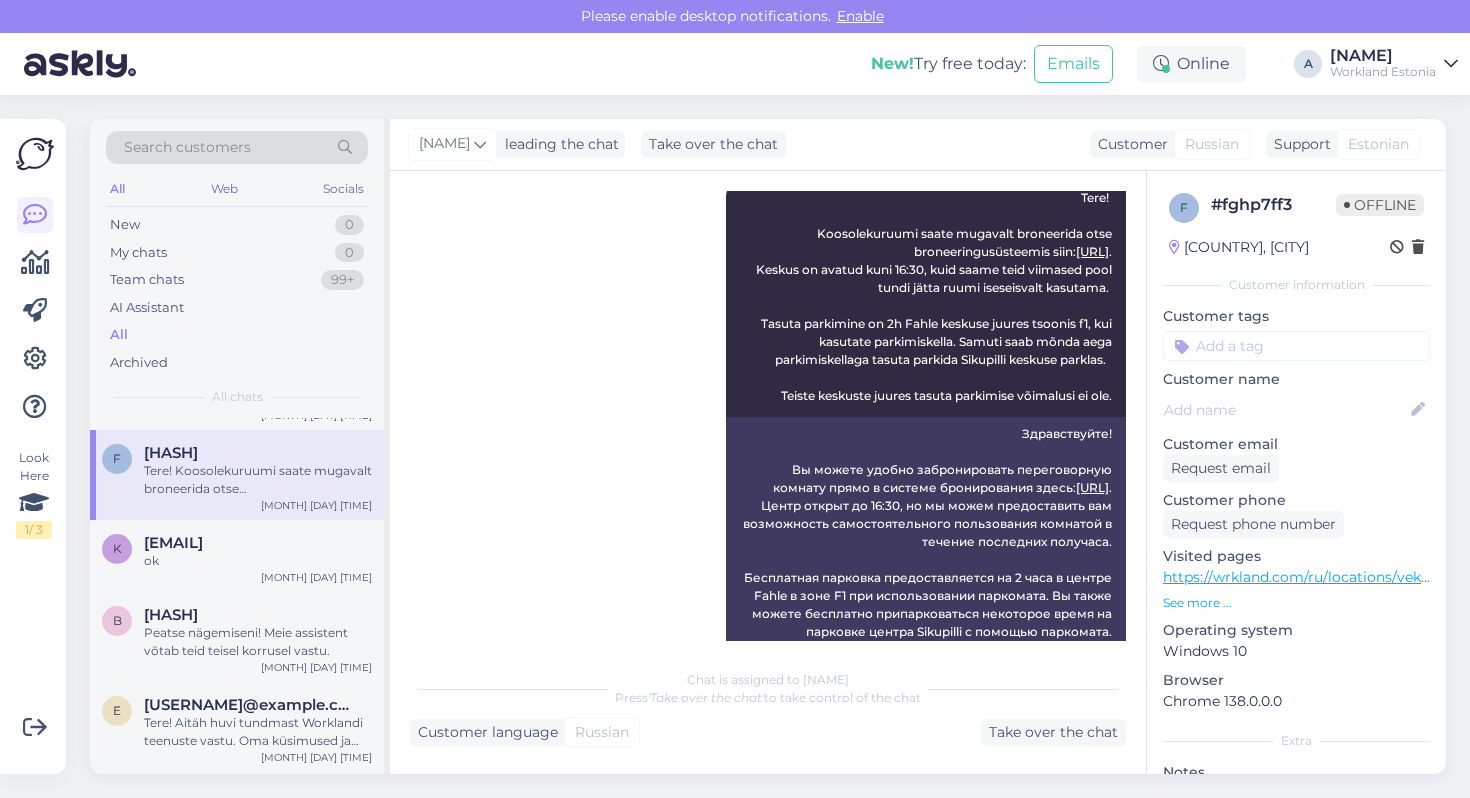 scroll, scrollTop: 158, scrollLeft: 0, axis: vertical 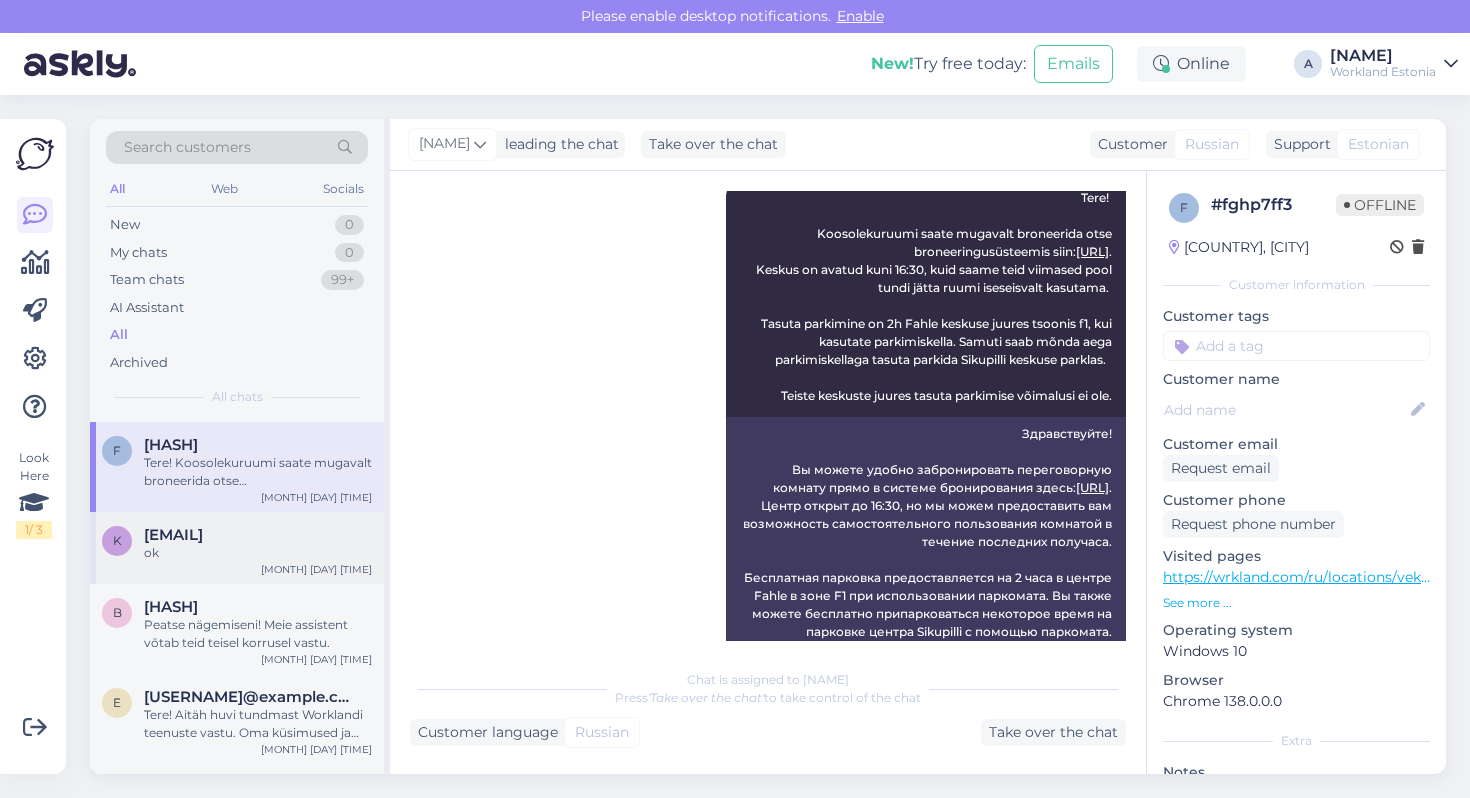 click on "[EMAIL]" at bounding box center (173, 535) 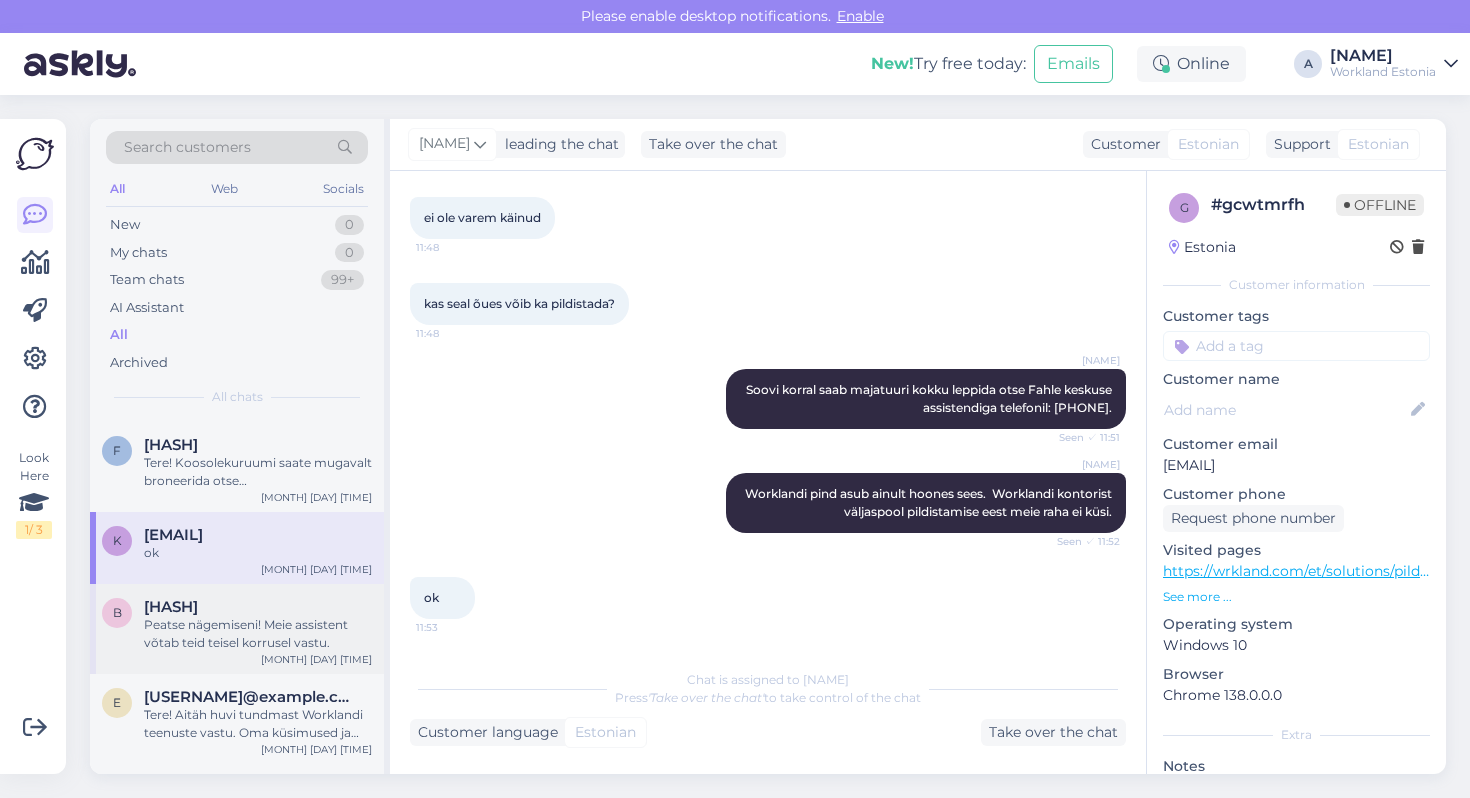 click on "Peatse nägemiseni! Meie assistent võtab teid teisel korrusel vastu." at bounding box center (258, 634) 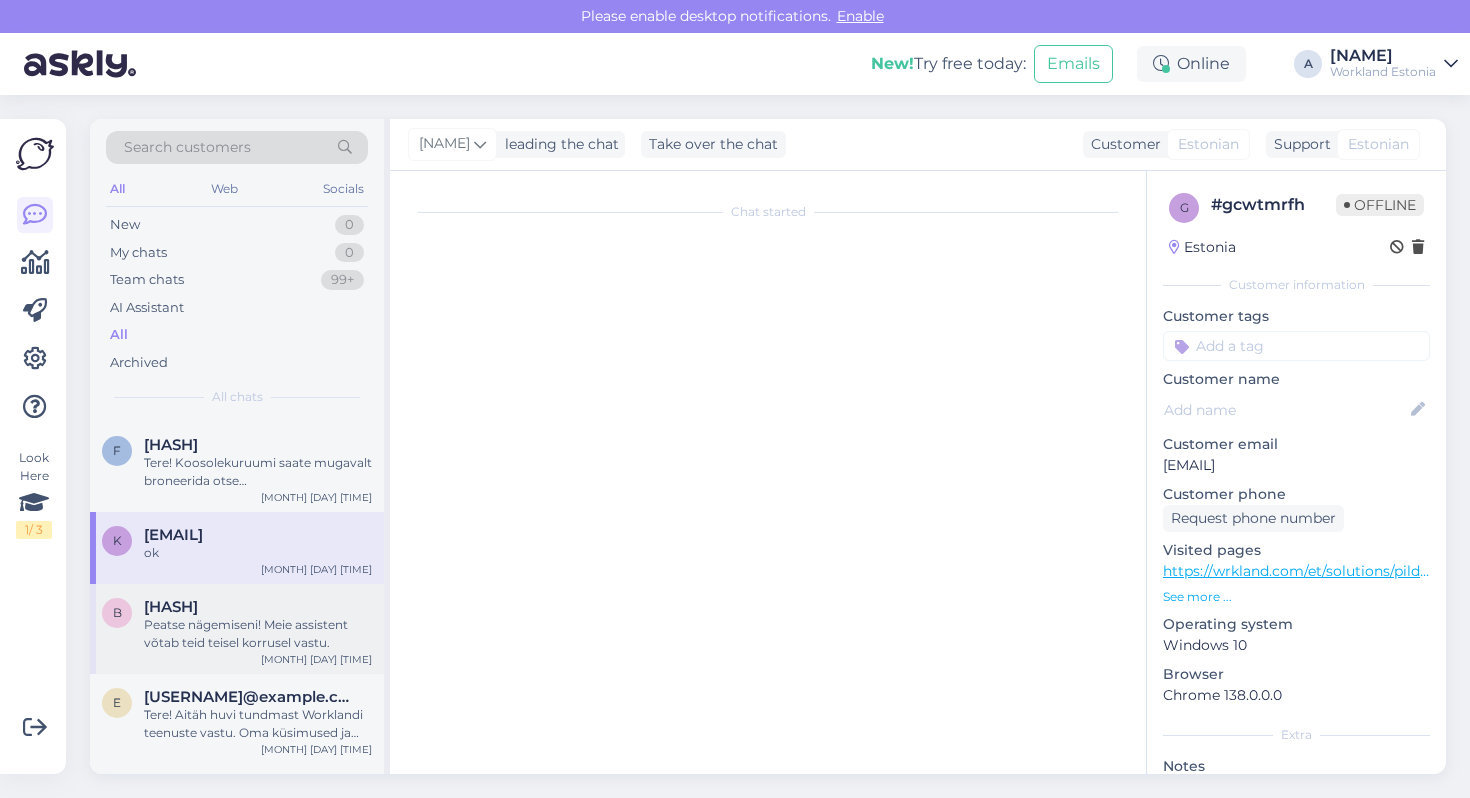 scroll, scrollTop: 156, scrollLeft: 0, axis: vertical 